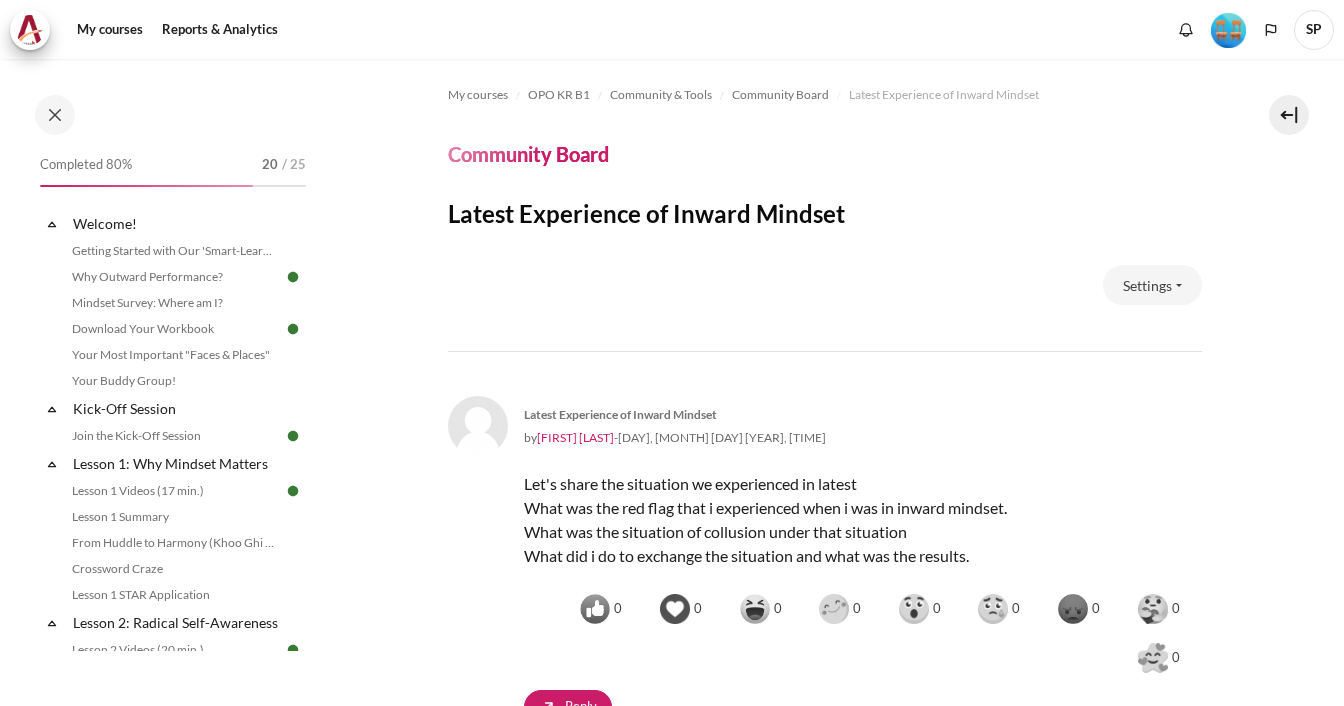scroll, scrollTop: 0, scrollLeft: 0, axis: both 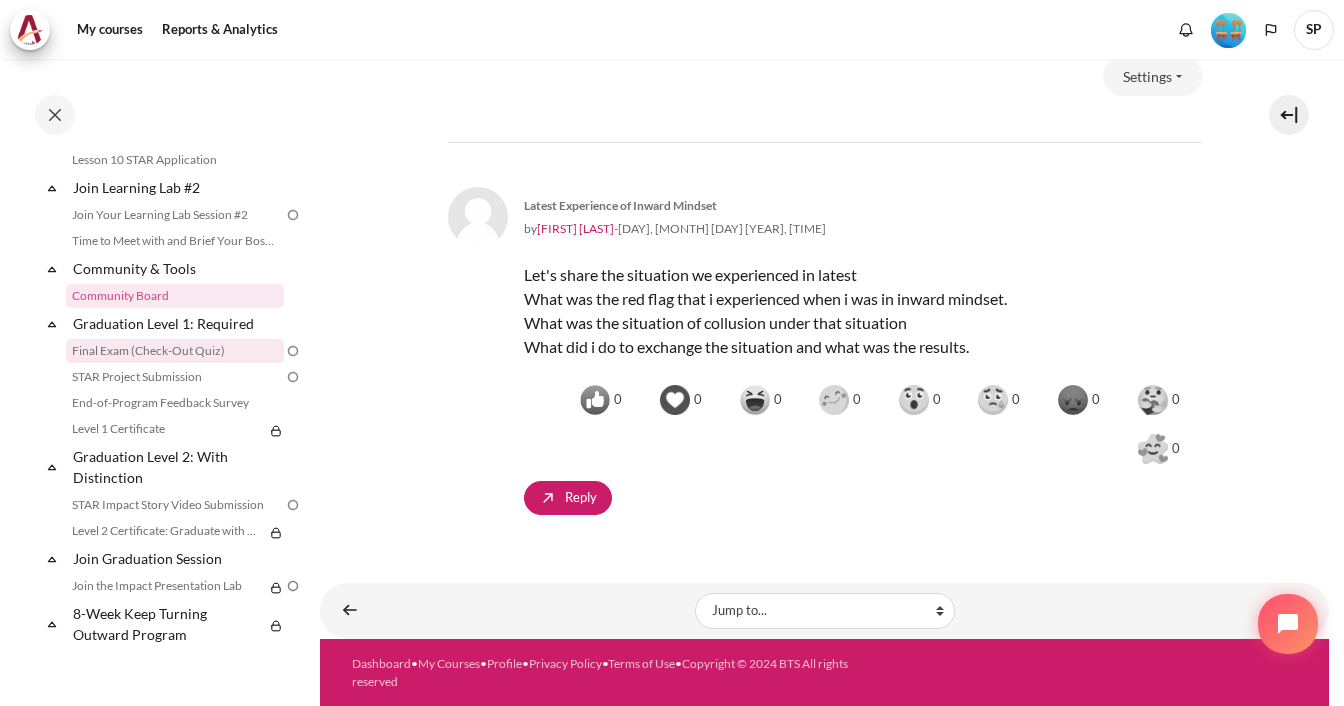 click on "Final Exam (Check-Out Quiz)" at bounding box center [175, 351] 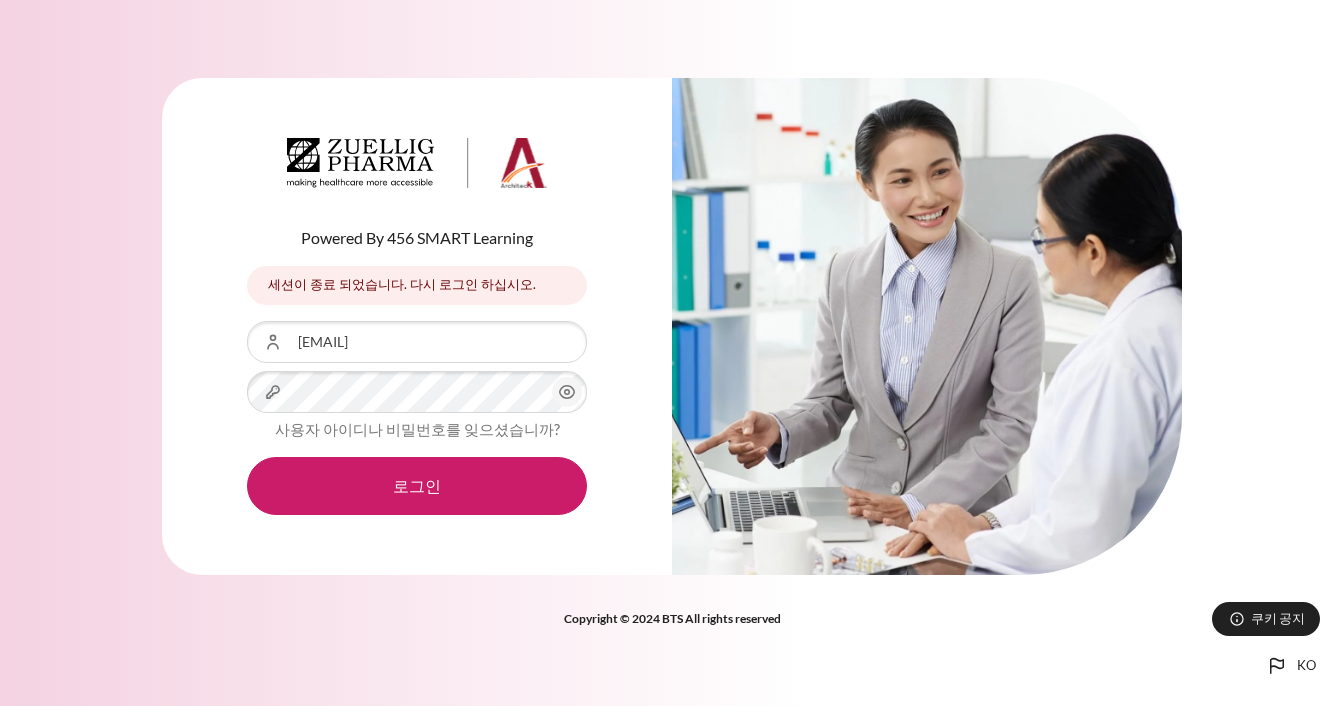 scroll, scrollTop: 0, scrollLeft: 0, axis: both 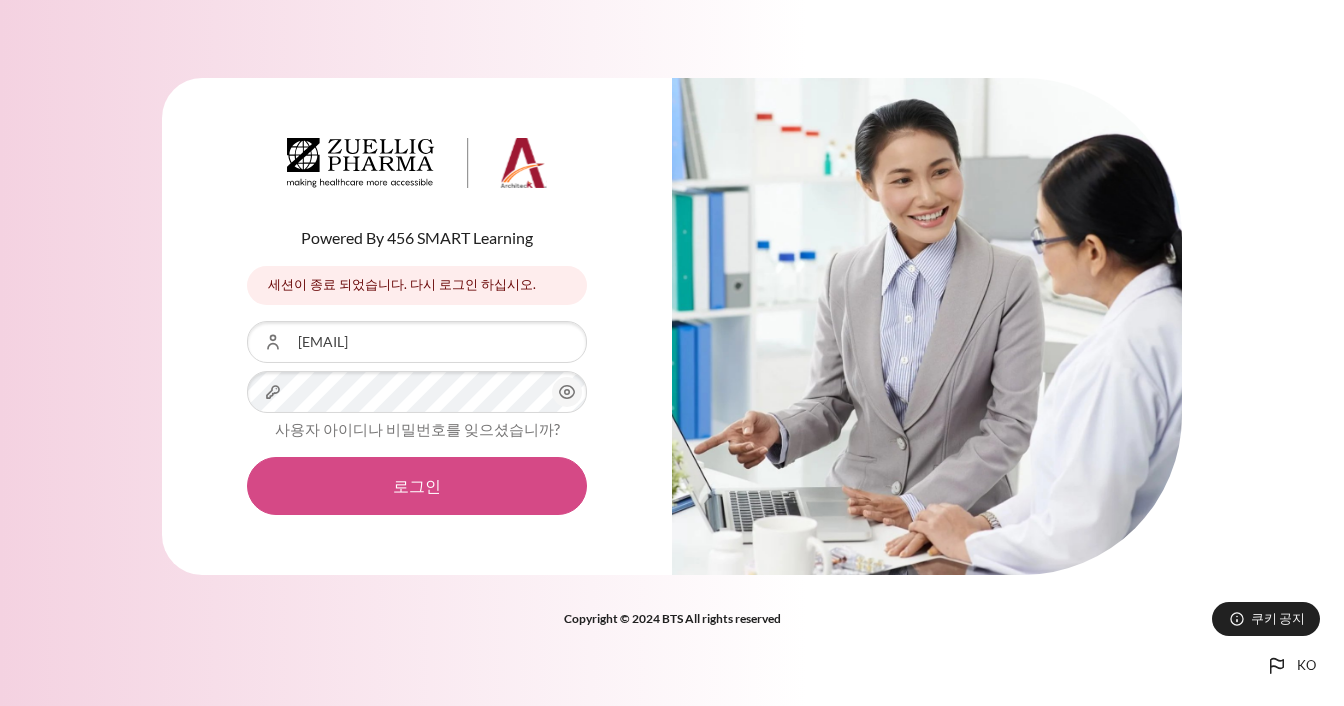 click on "로그인" at bounding box center [417, 486] 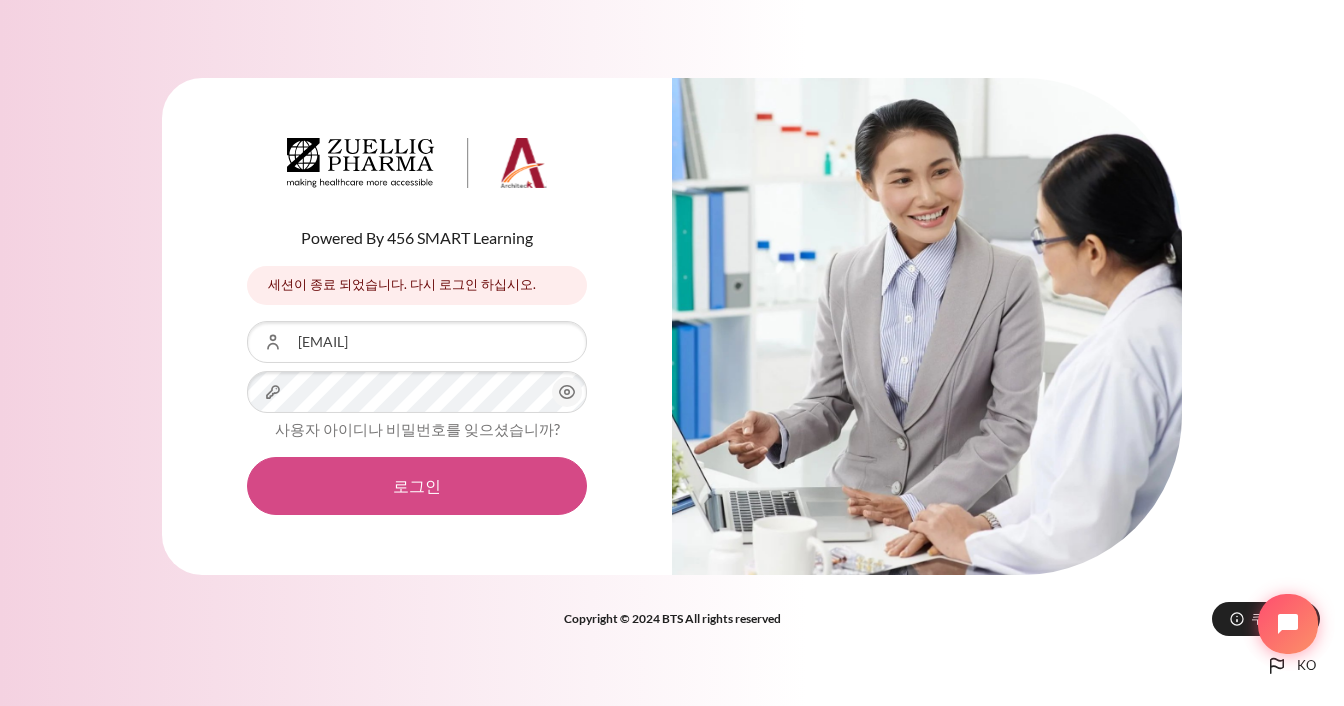 scroll, scrollTop: 0, scrollLeft: 0, axis: both 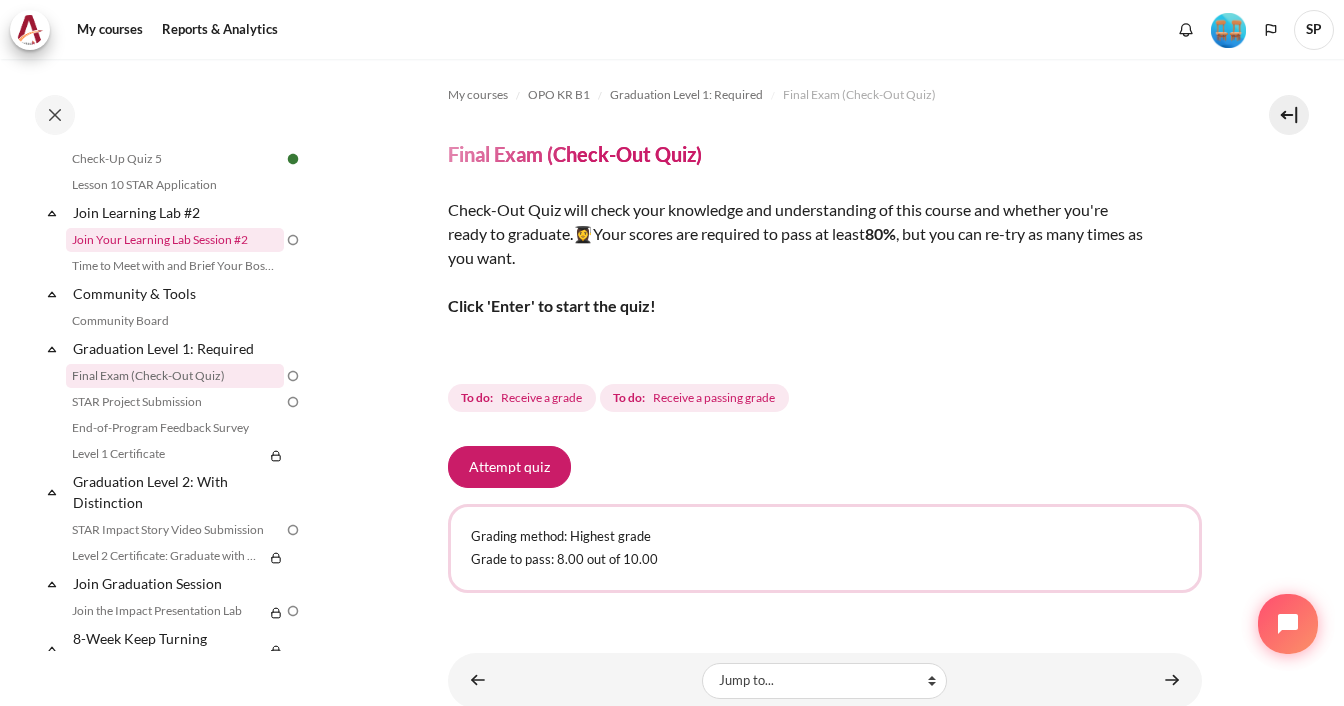 click on "Join Your Learning Lab Session #2" at bounding box center (175, 240) 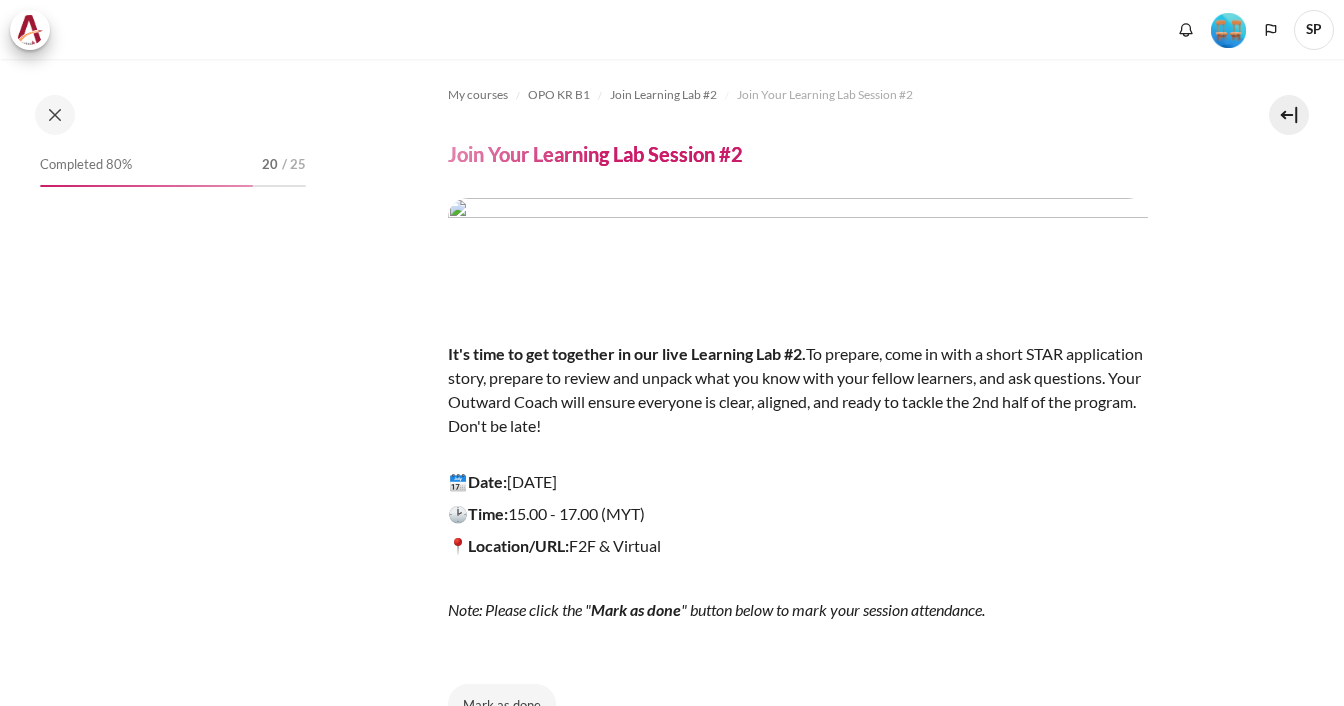 scroll, scrollTop: 0, scrollLeft: 0, axis: both 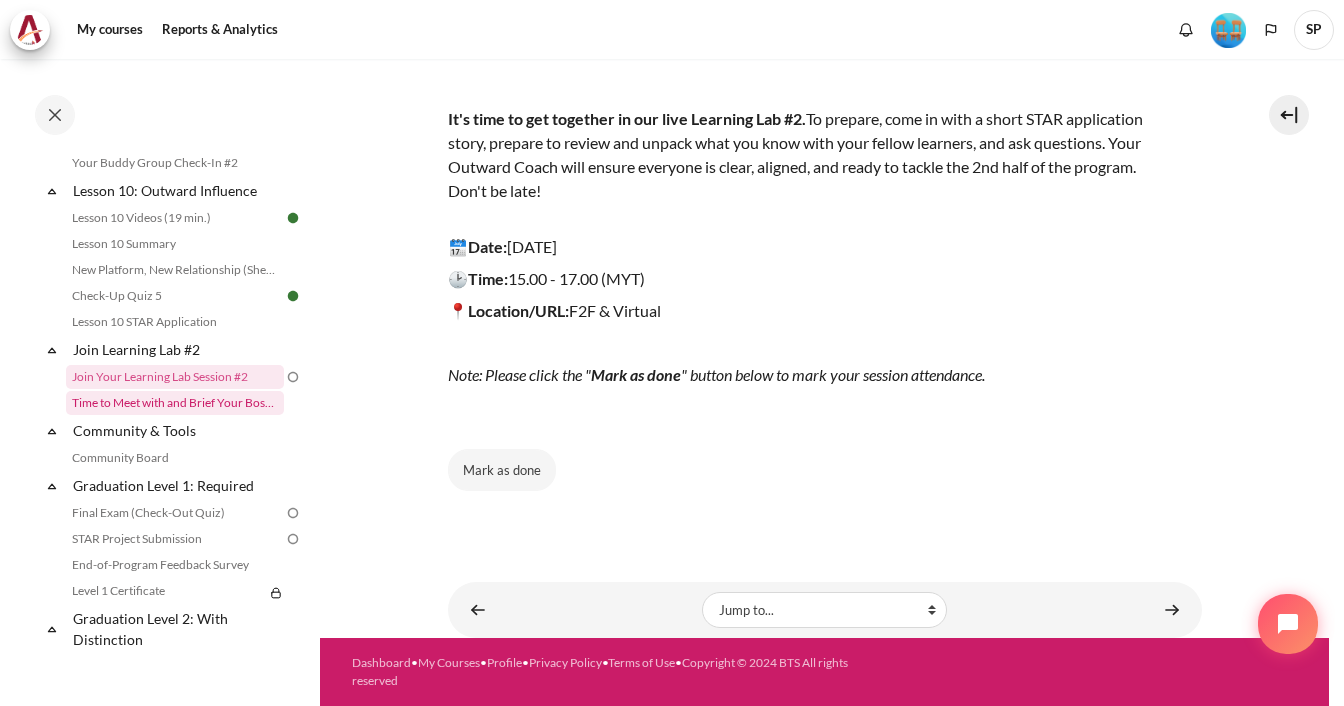 click on "Time to Meet with and Brief Your Boss #2" at bounding box center (175, 403) 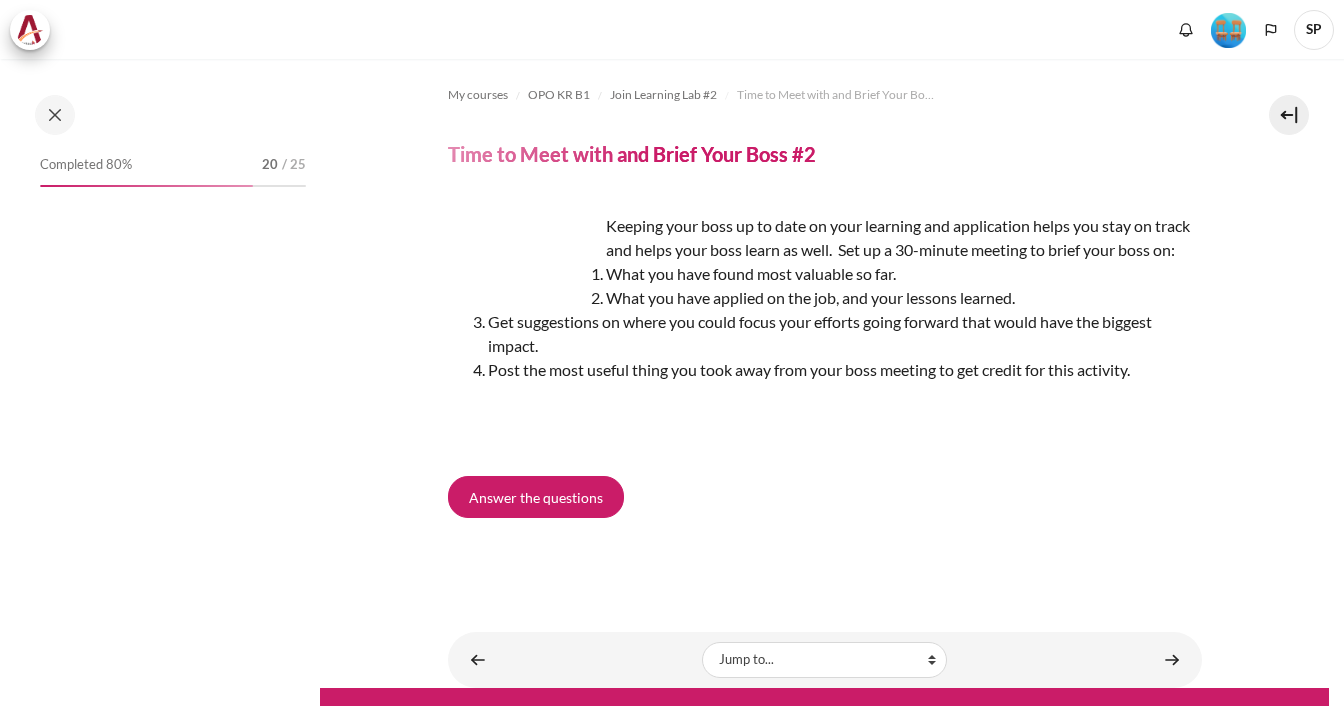 scroll, scrollTop: 0, scrollLeft: 0, axis: both 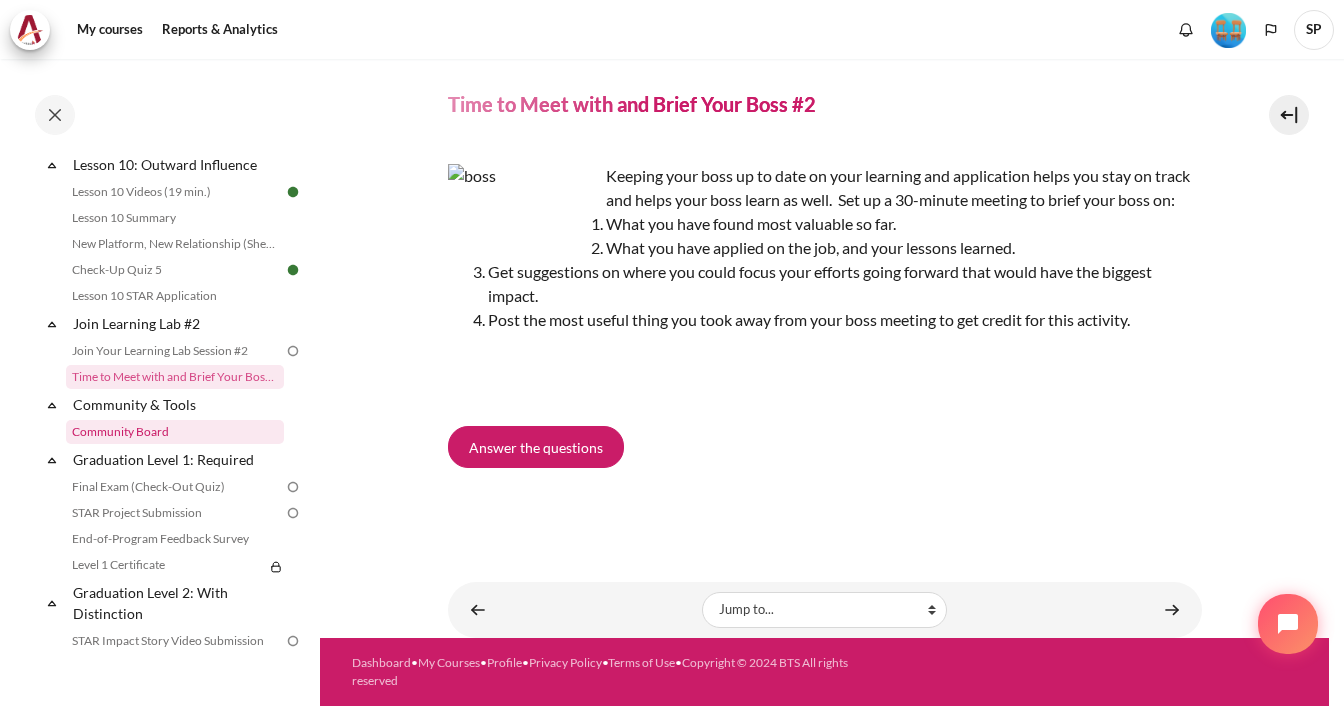 click on "Community Board" at bounding box center (175, 432) 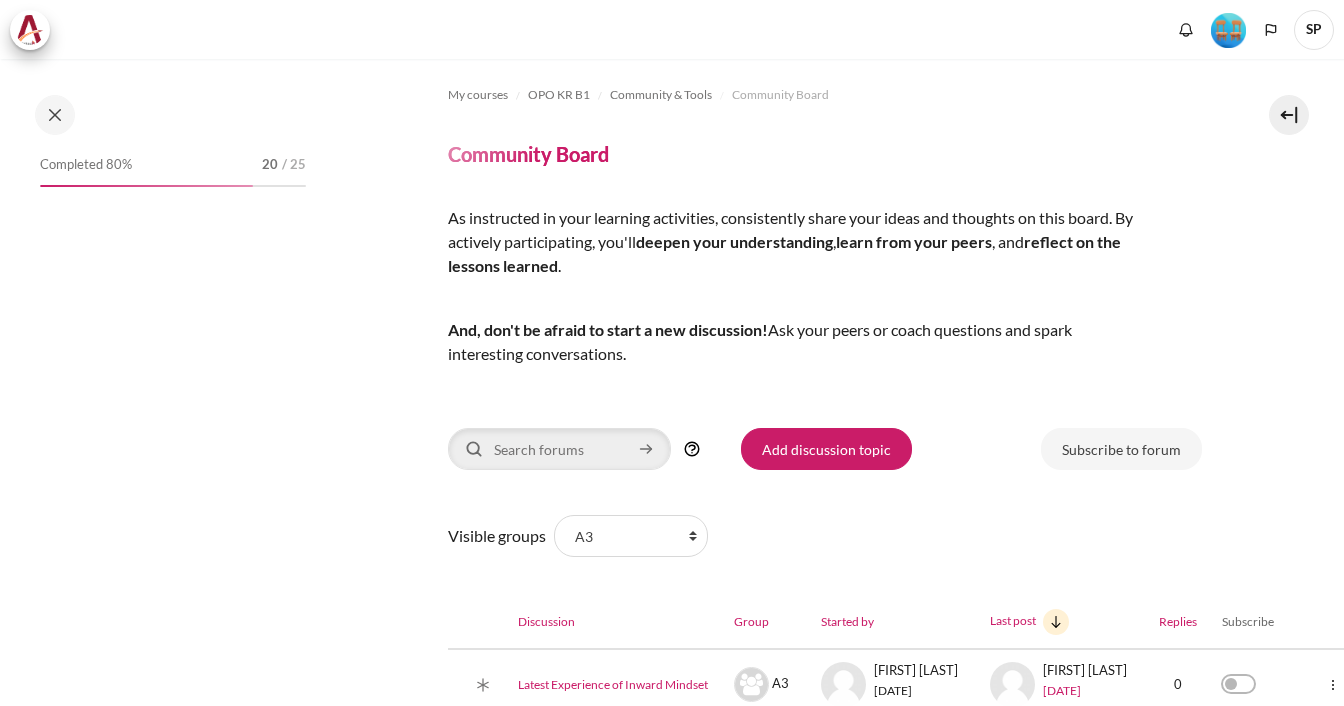 scroll, scrollTop: 0, scrollLeft: 0, axis: both 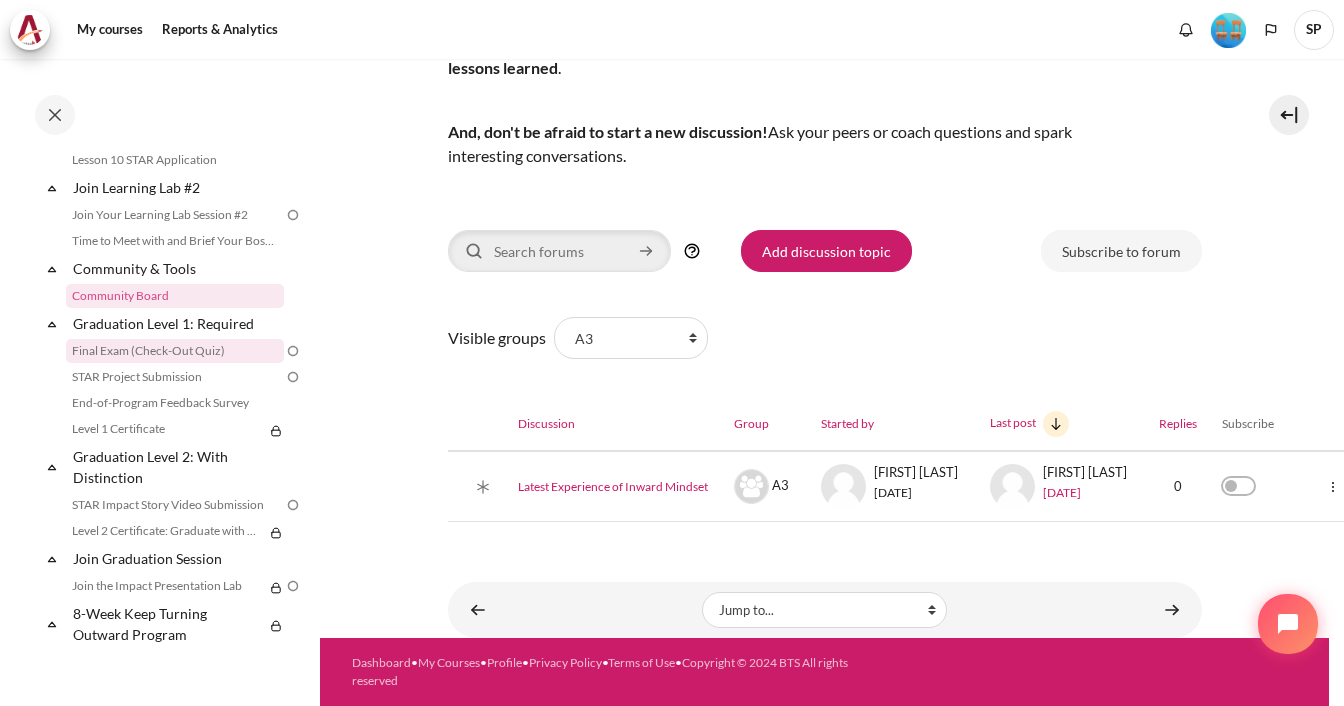 click on "Final Exam (Check-Out Quiz)" at bounding box center [175, 351] 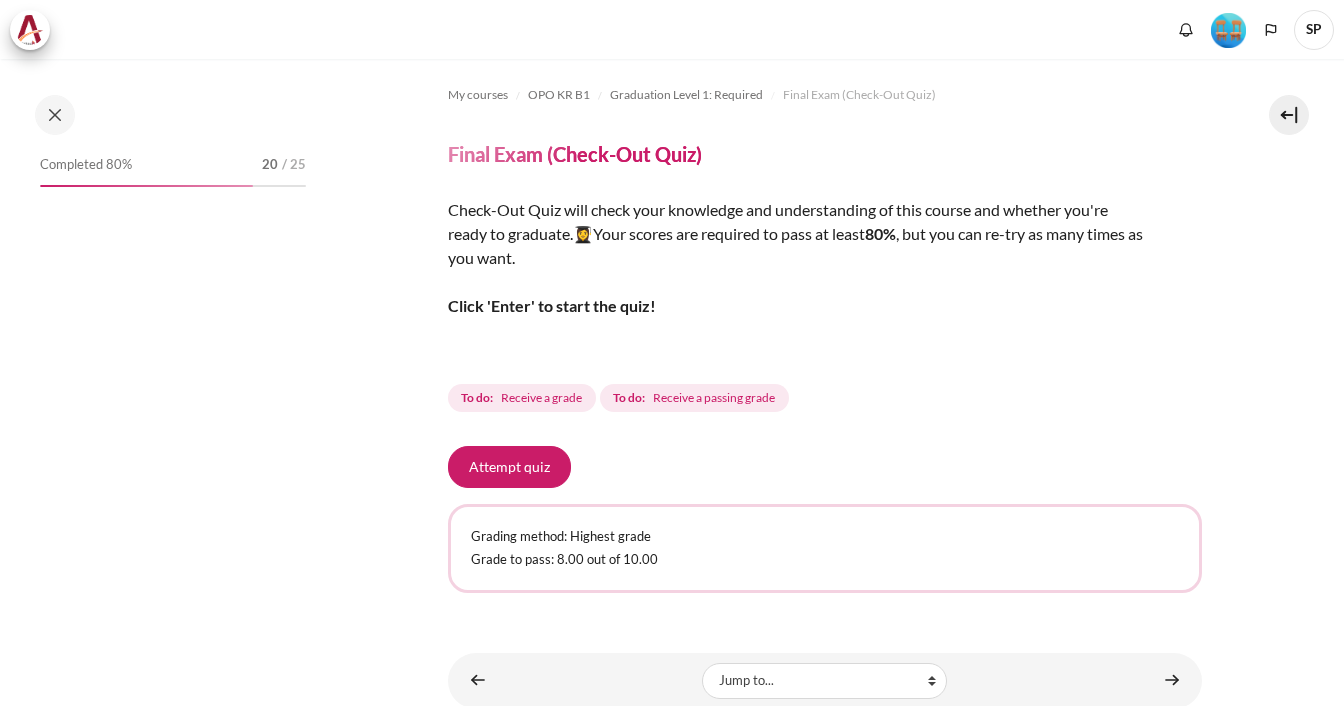 scroll, scrollTop: 0, scrollLeft: 0, axis: both 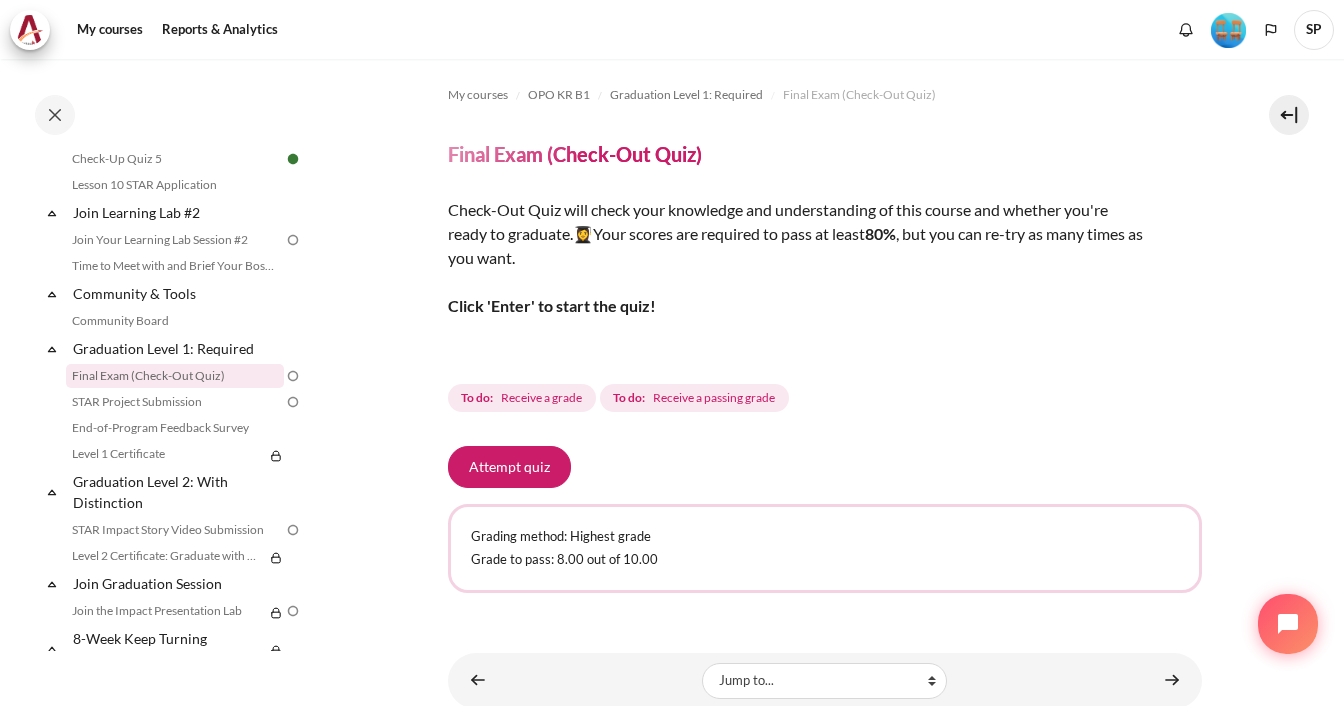 click on "My courses
OPO KR B1
Graduation Level 1: Required
Final Exam (Check-Out Quiz)
Final Exam (Check-Out Quiz)
80 %
To do:" at bounding box center [824, 384] 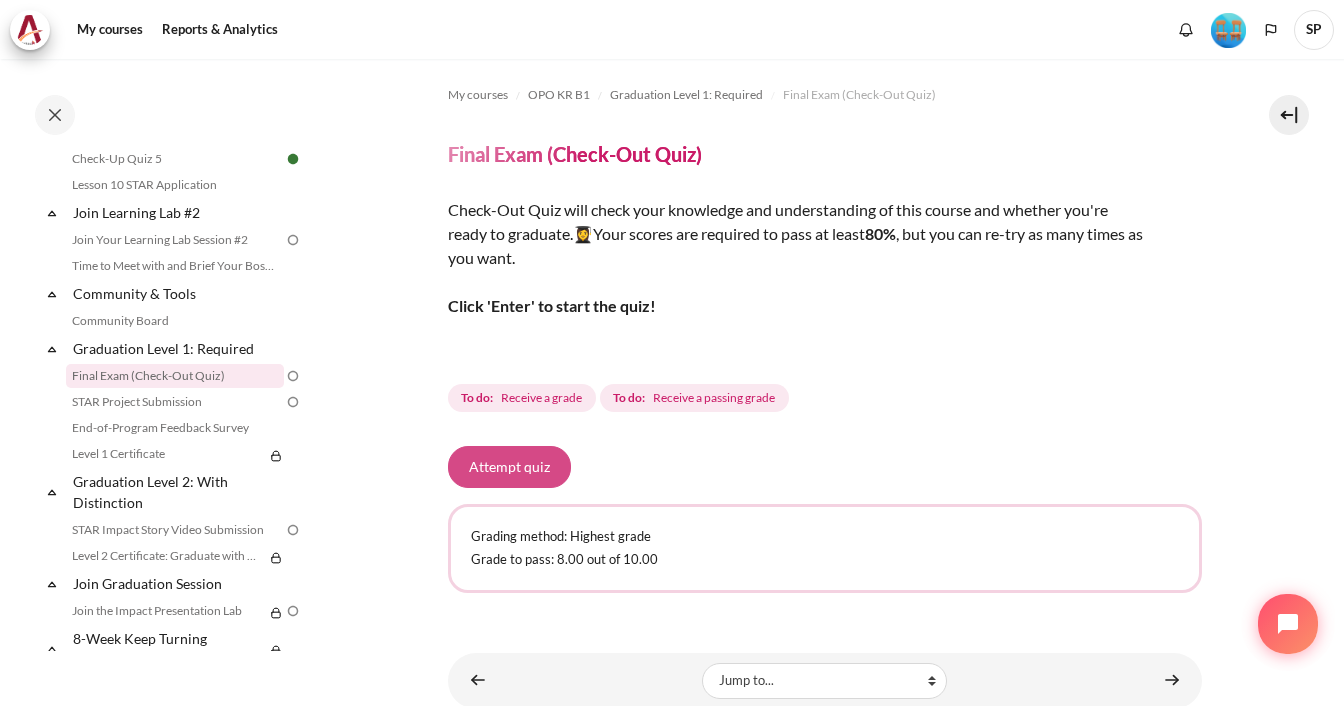 click on "Attempt quiz" at bounding box center (509, 467) 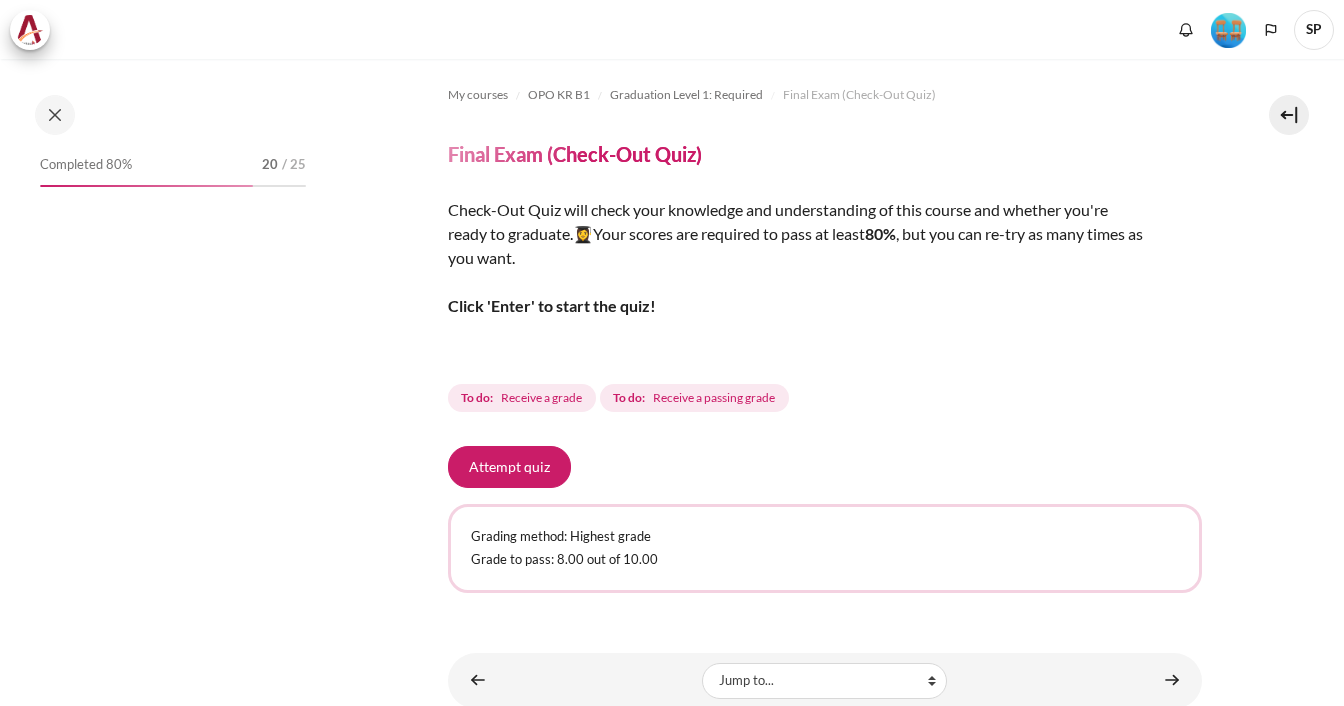 scroll, scrollTop: 0, scrollLeft: 0, axis: both 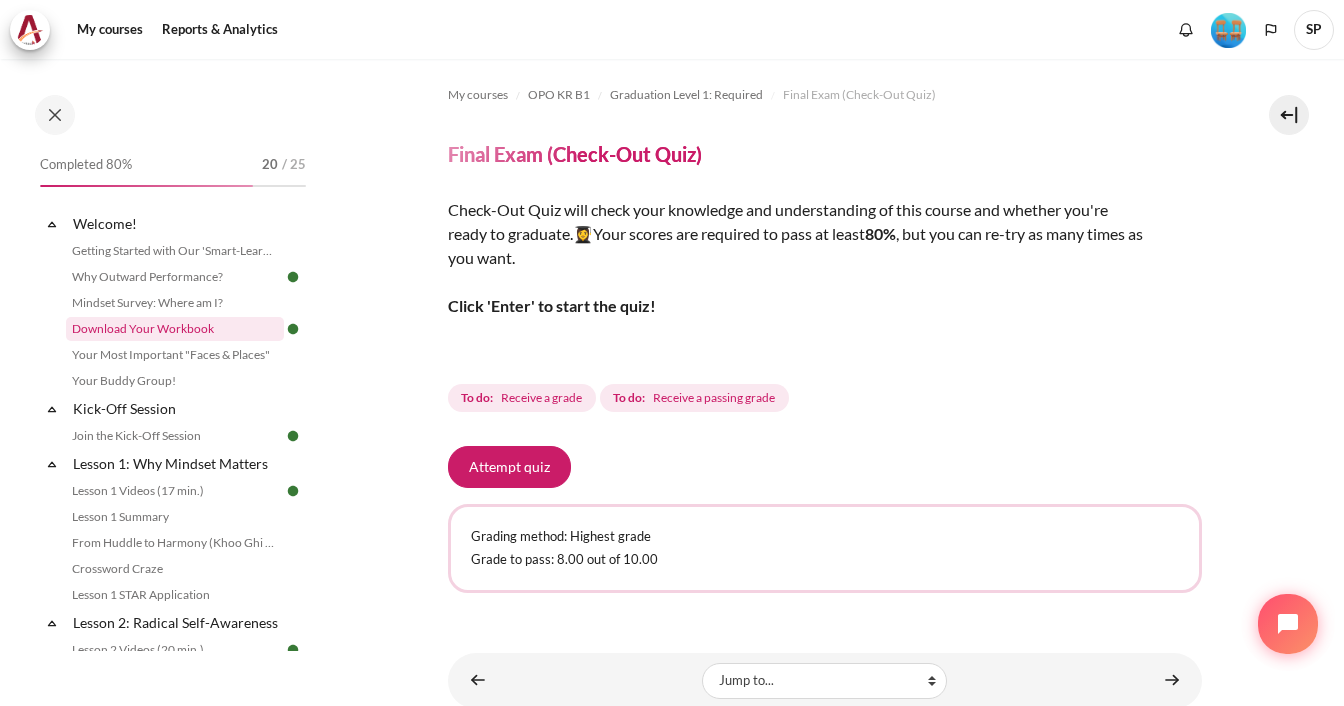 click on "Download Your Workbook" at bounding box center (175, 329) 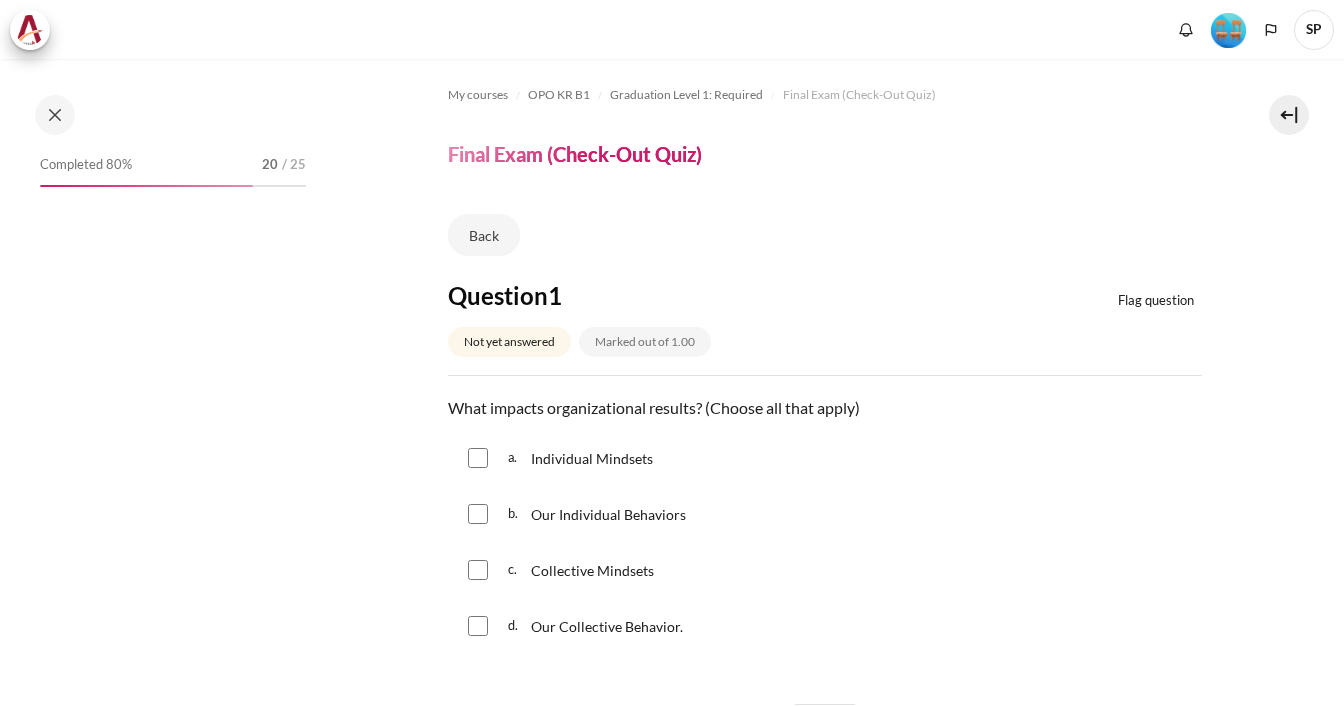 scroll, scrollTop: 0, scrollLeft: 0, axis: both 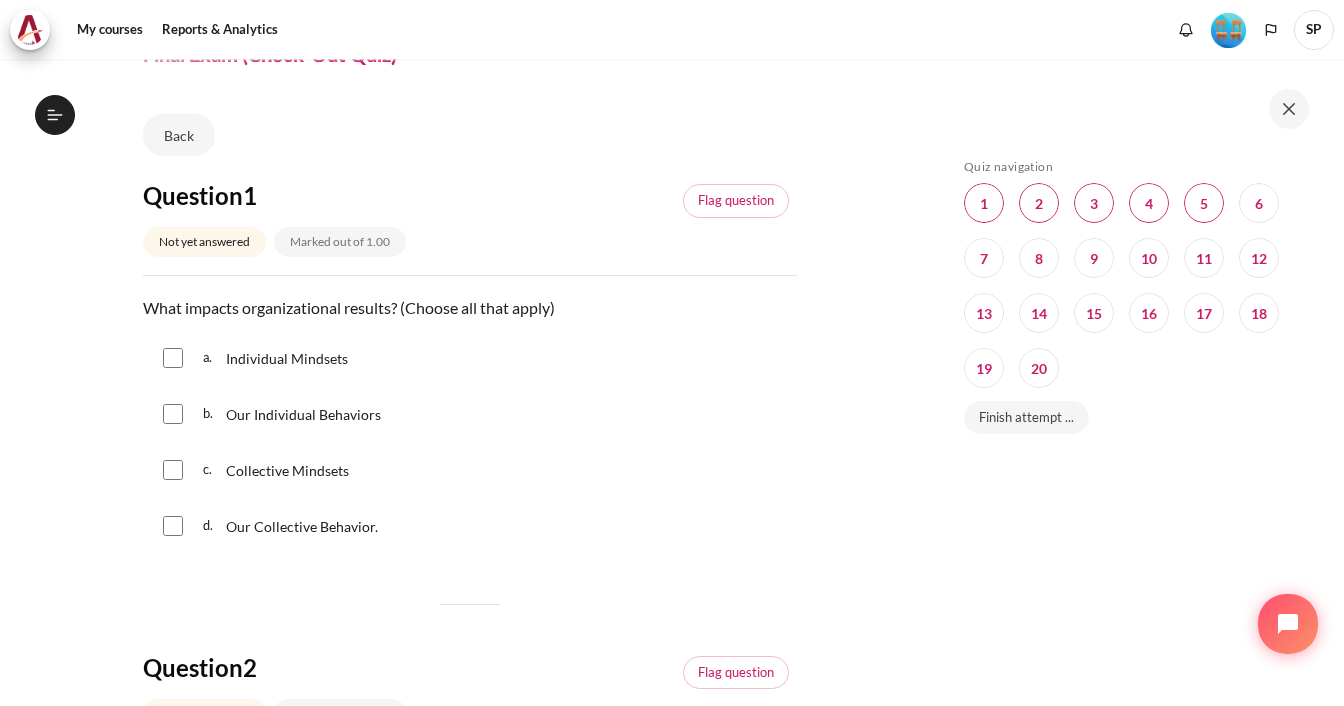 click at bounding box center [173, 358] 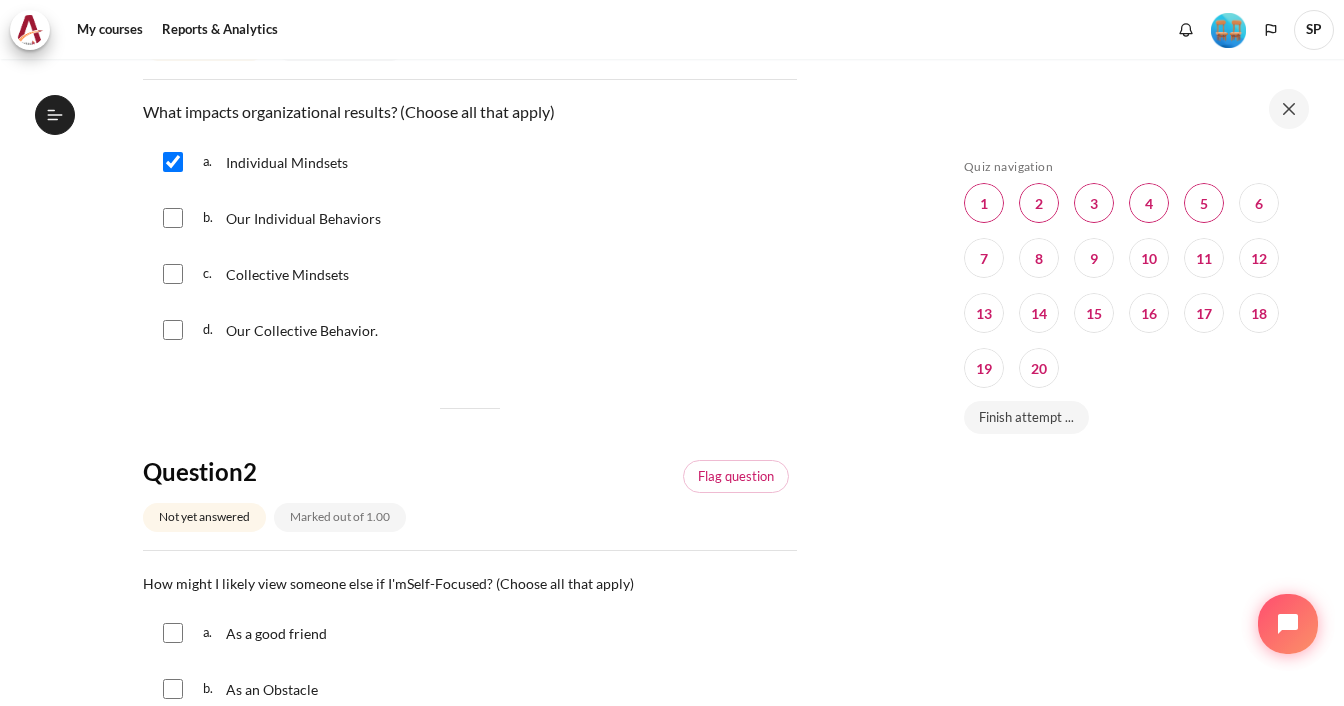 scroll, scrollTop: 300, scrollLeft: 0, axis: vertical 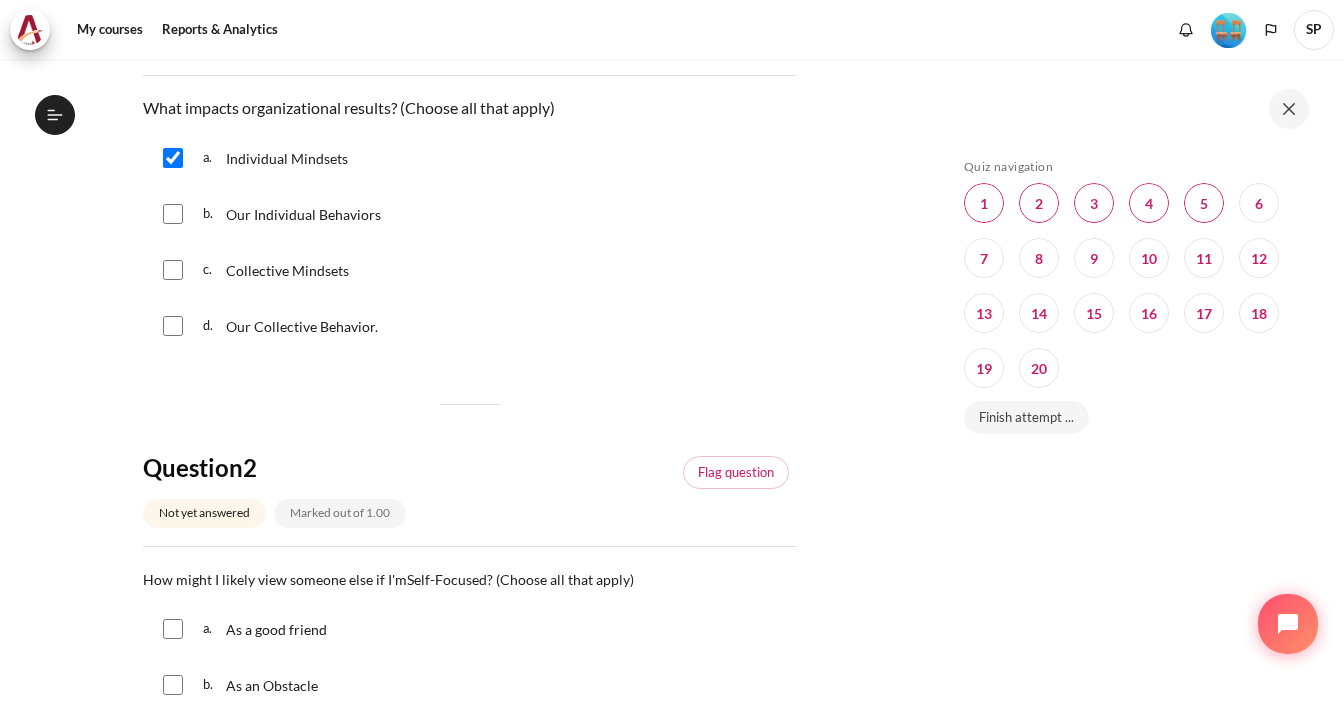 click at bounding box center (173, 214) 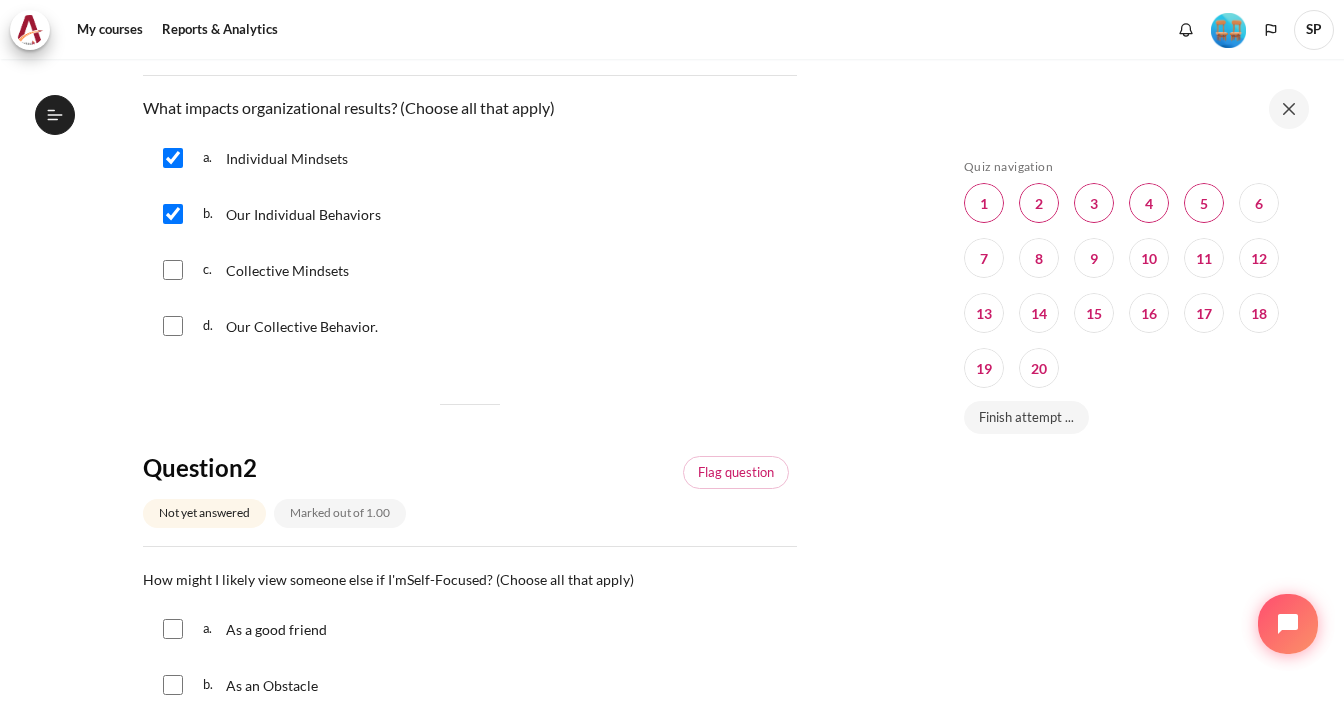 click at bounding box center [173, 270] 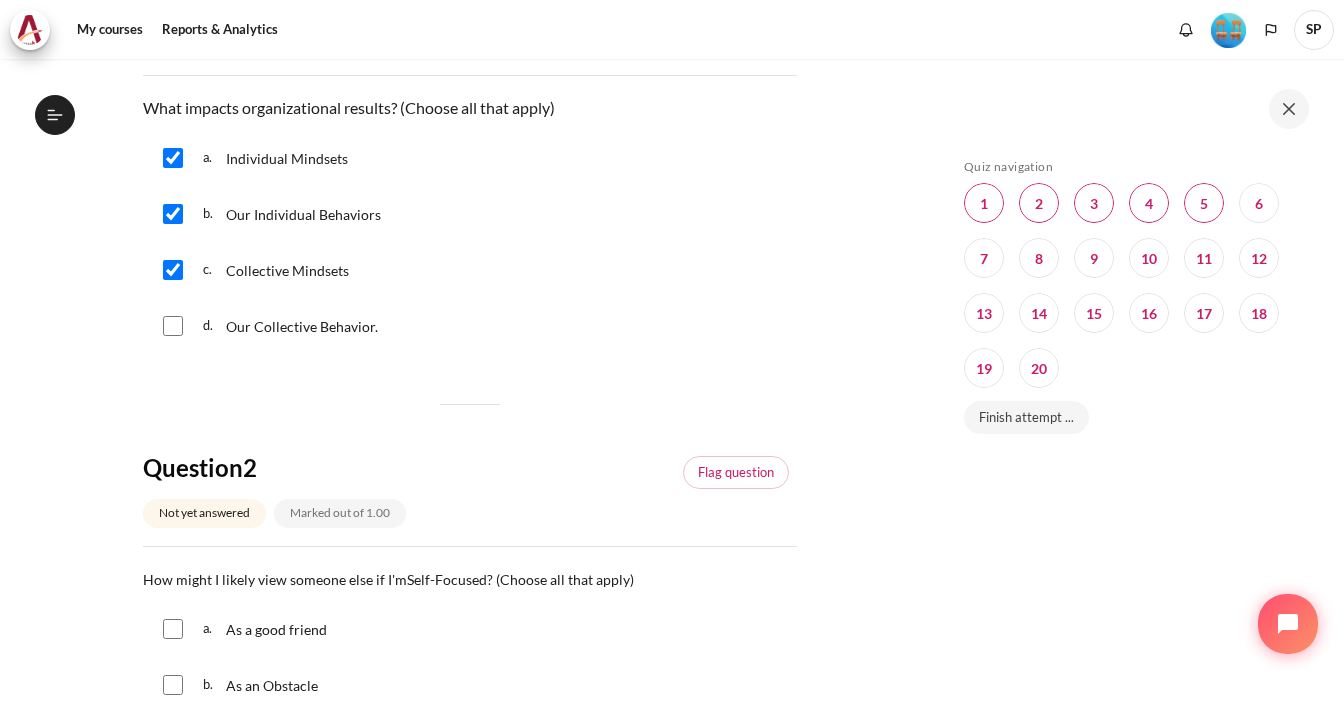 click at bounding box center (173, 326) 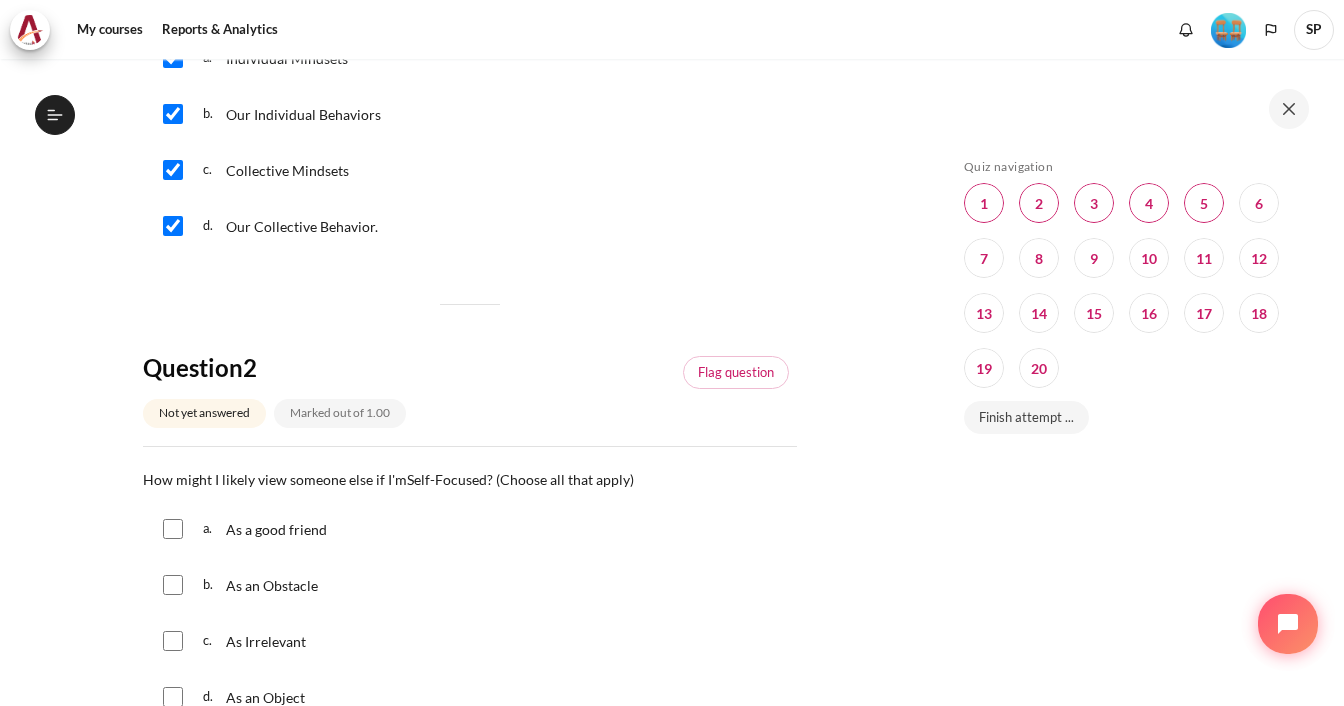 scroll, scrollTop: 600, scrollLeft: 0, axis: vertical 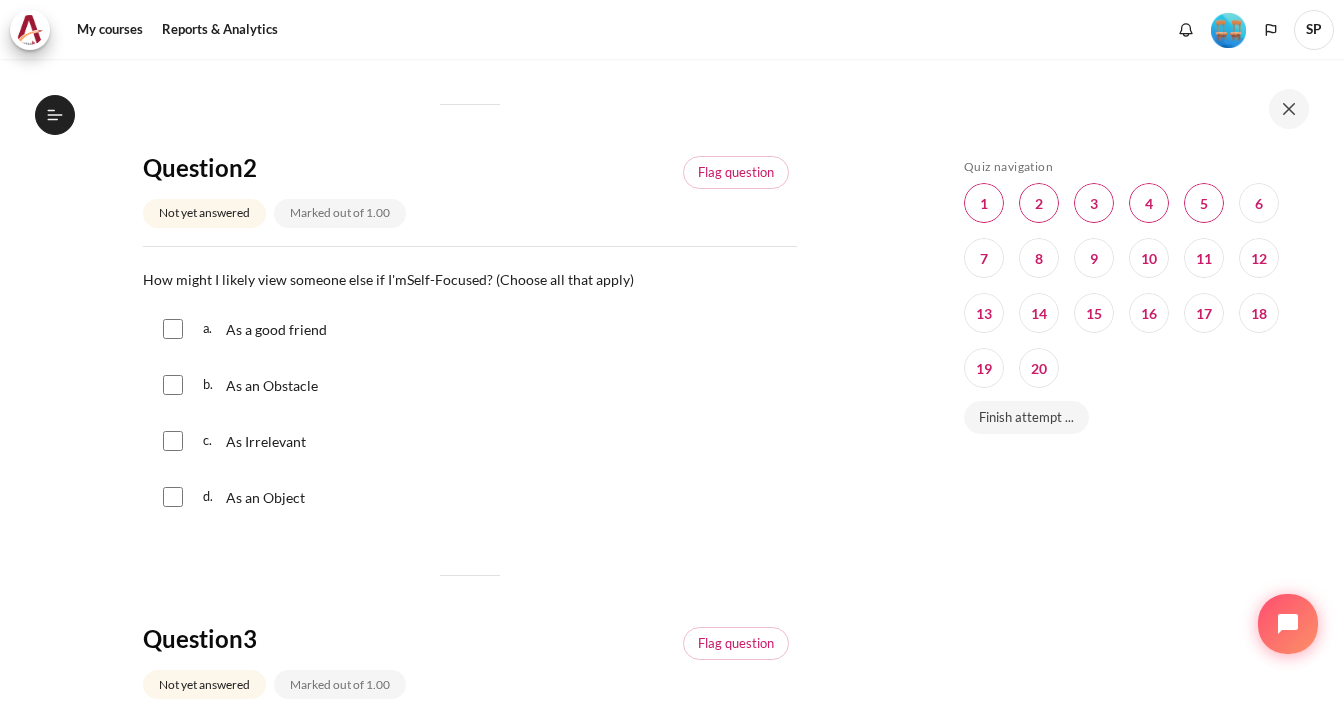 click at bounding box center [173, 385] 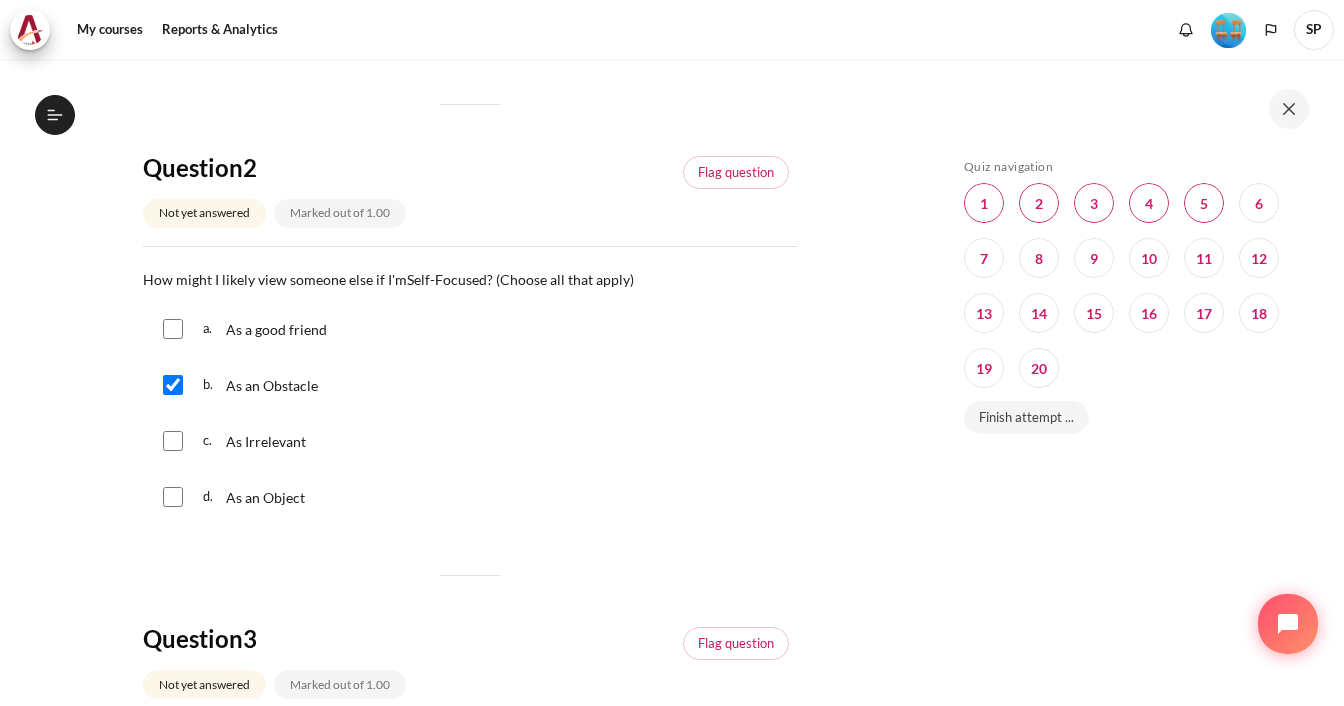 click at bounding box center [173, 497] 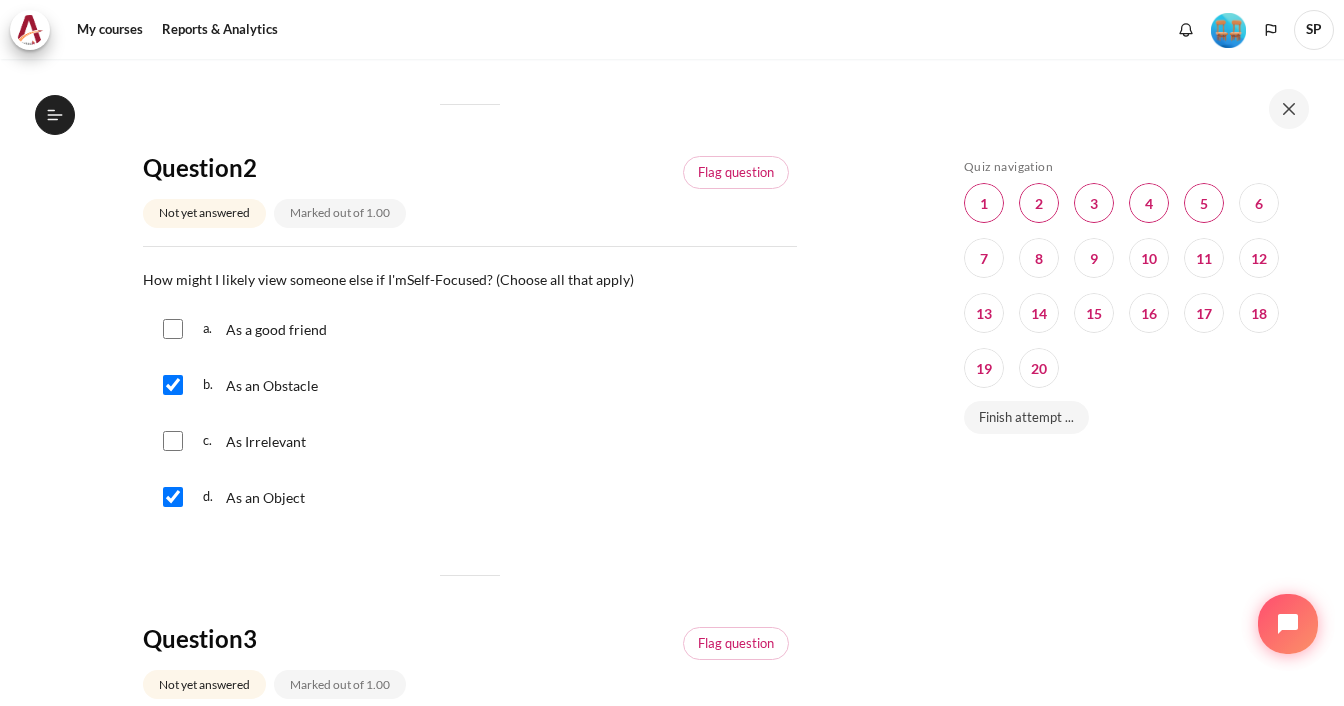 click at bounding box center [173, 441] 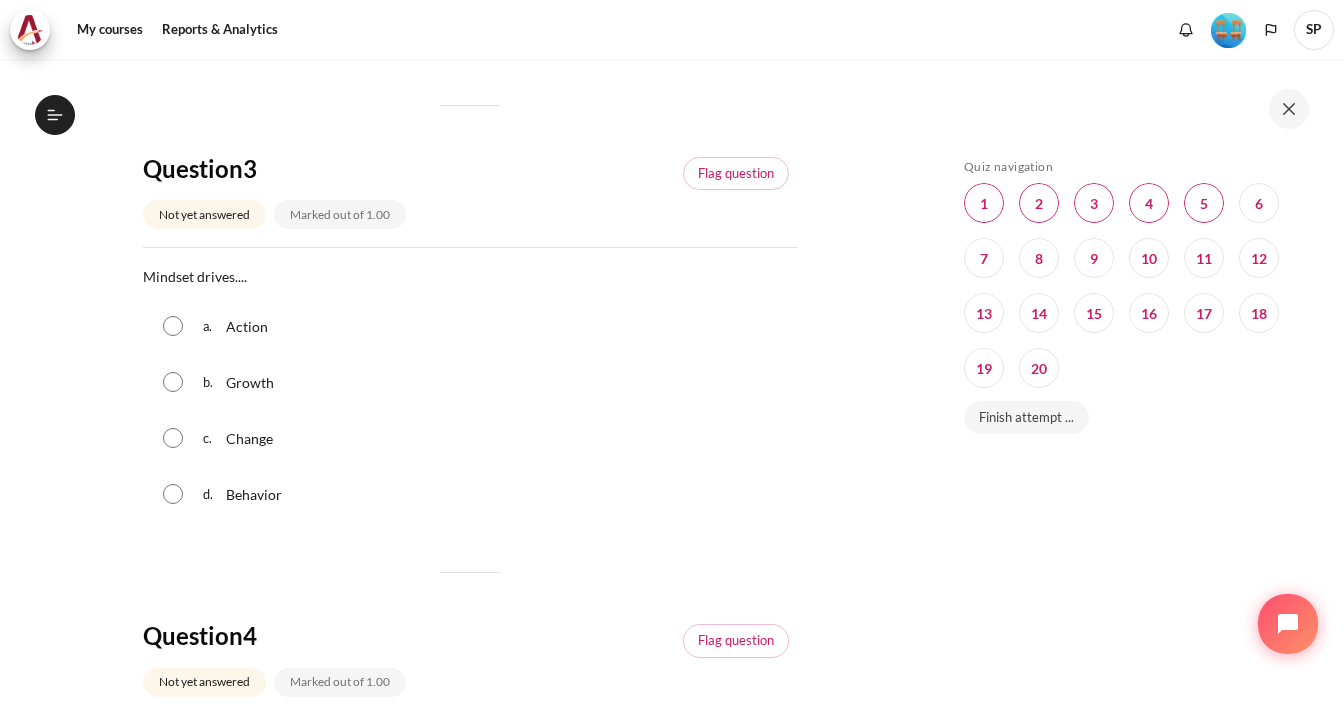 scroll, scrollTop: 1100, scrollLeft: 0, axis: vertical 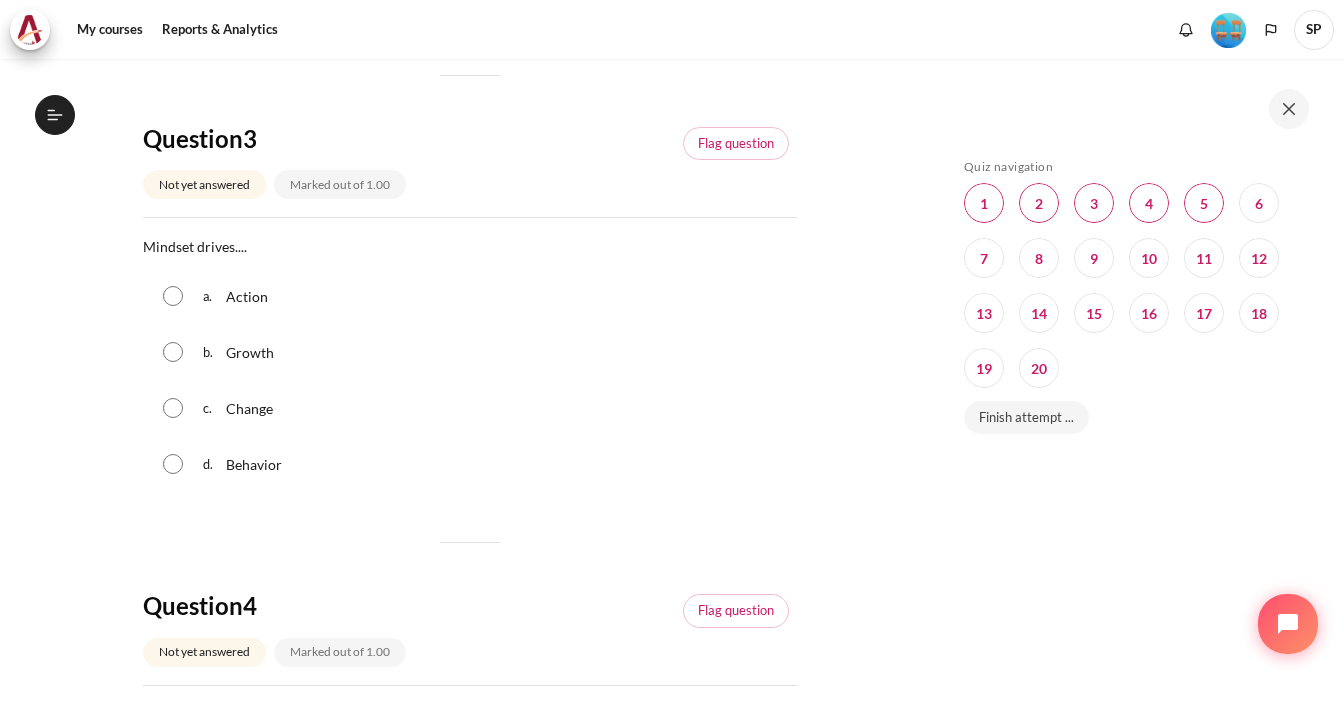 click at bounding box center (173, 352) 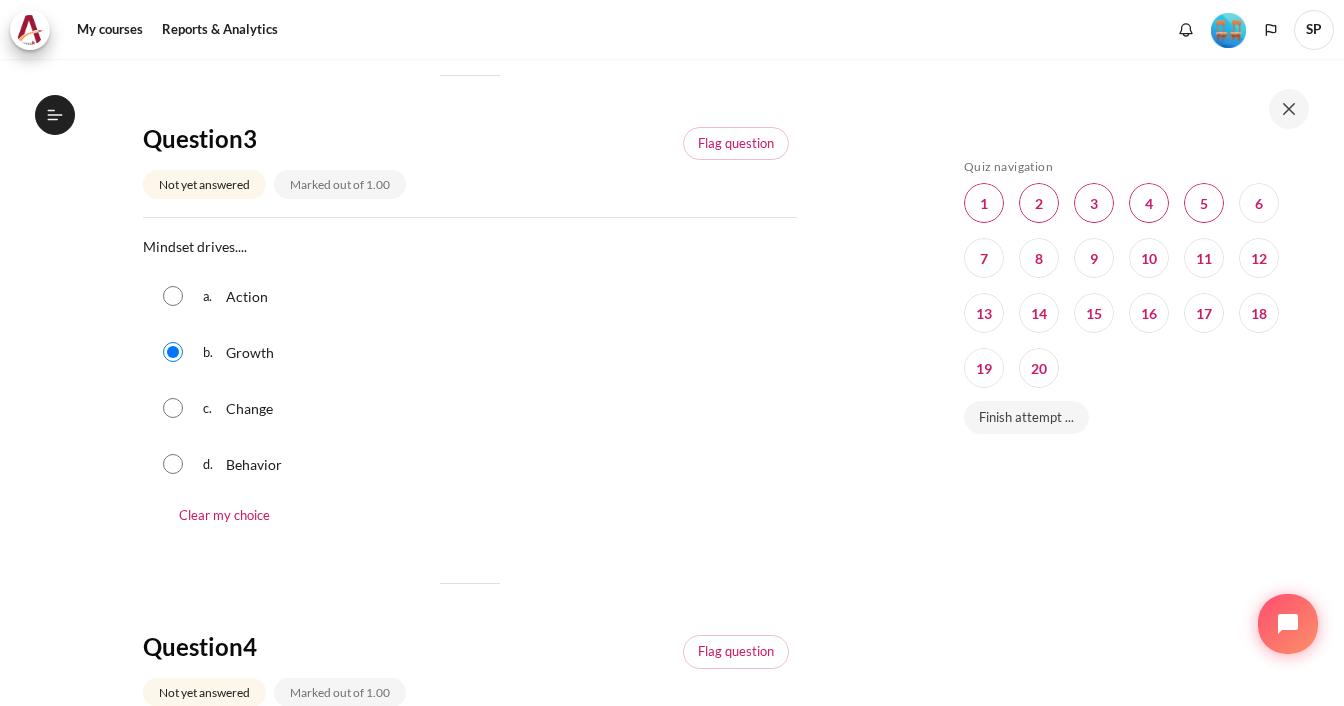 click at bounding box center (173, 408) 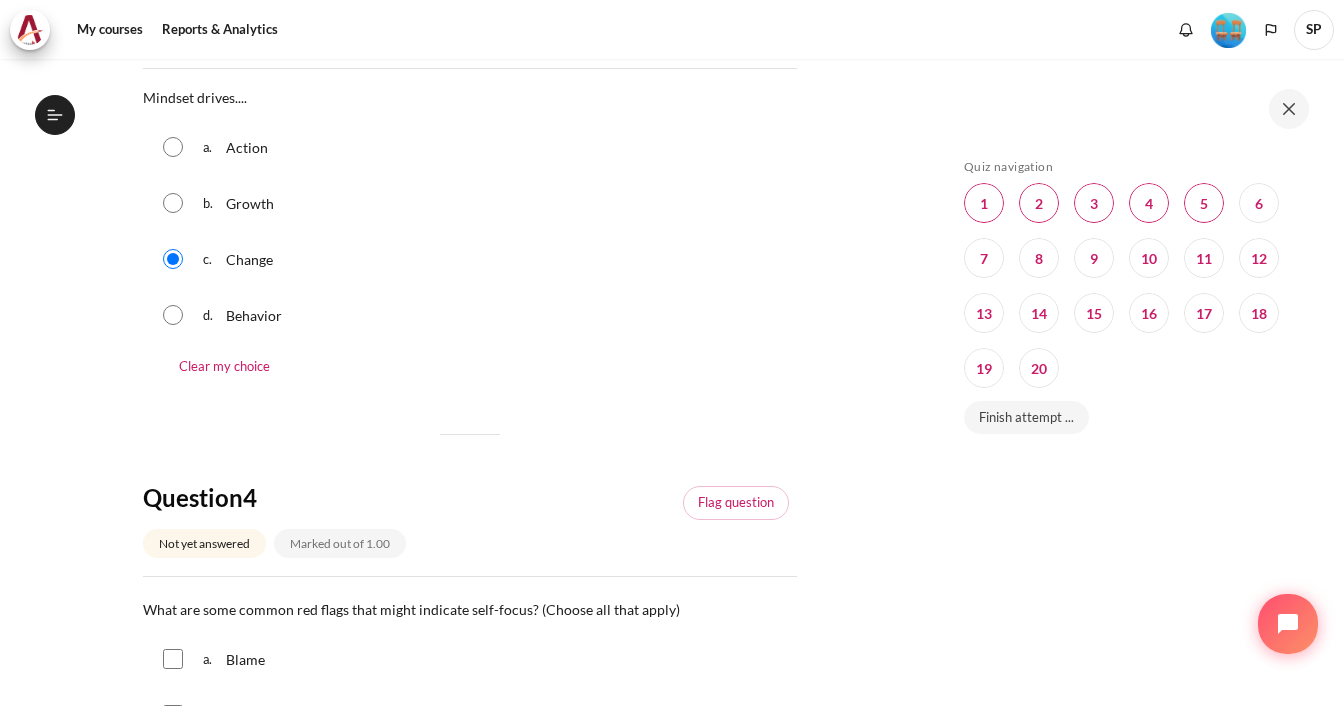 scroll, scrollTop: 1230, scrollLeft: 0, axis: vertical 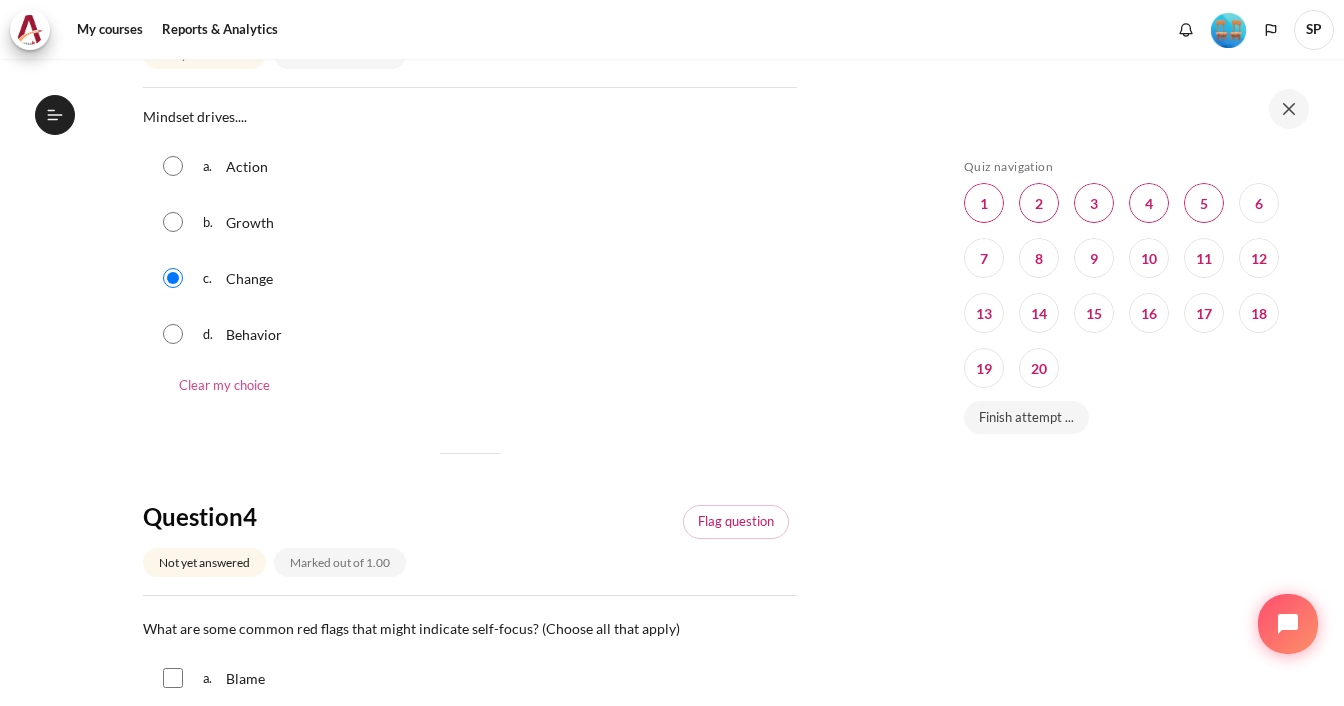 click on "Clear my choice" at bounding box center [224, 385] 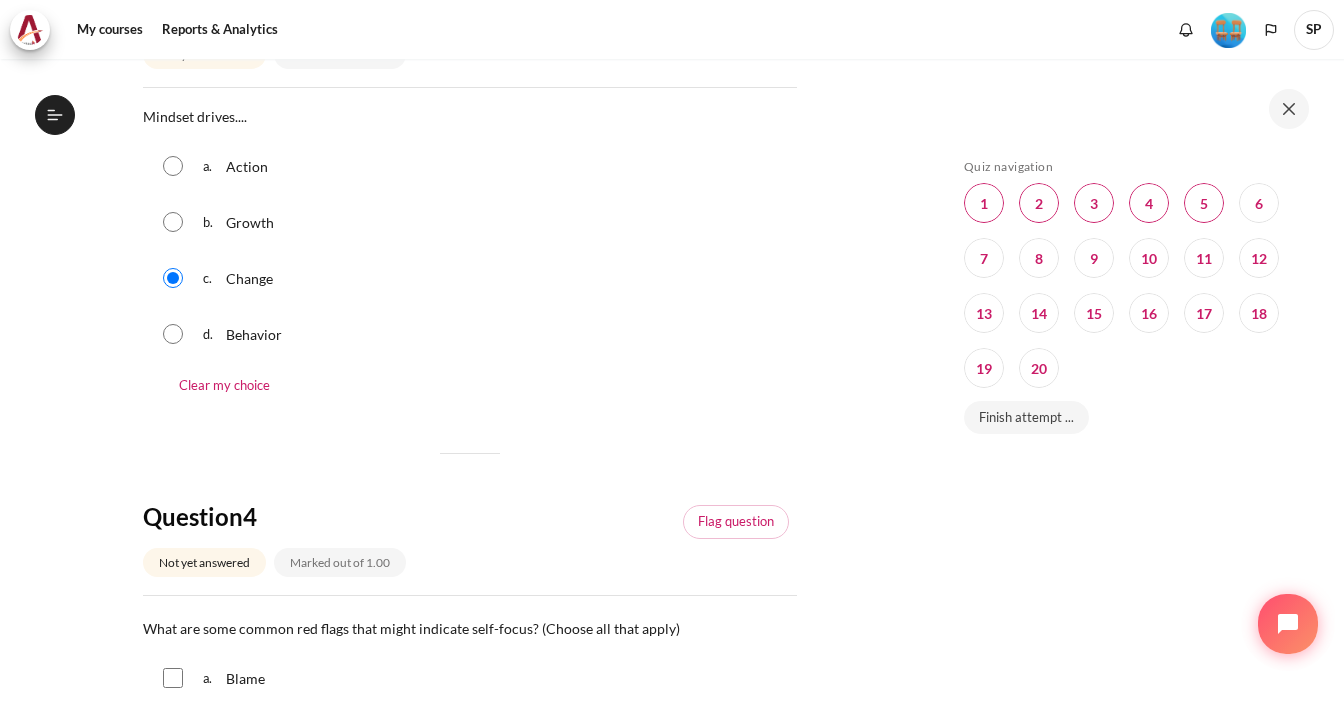 radio on "true" 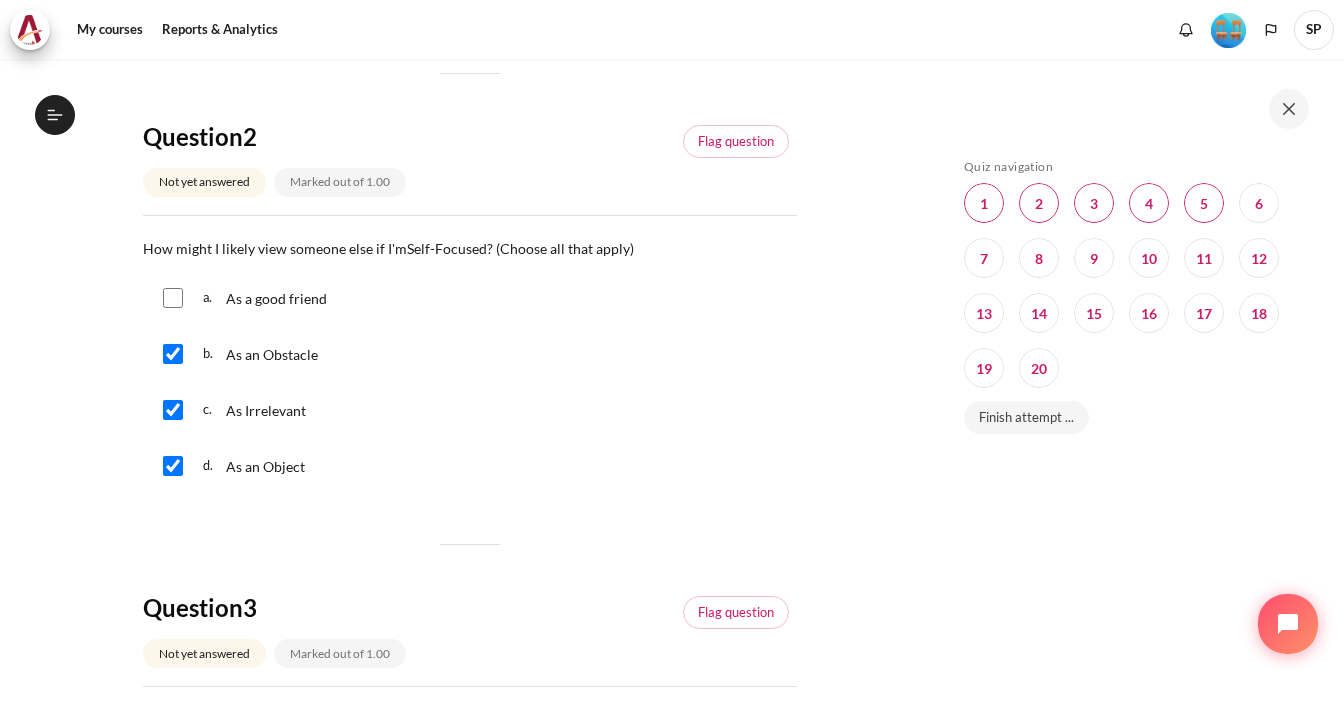 scroll, scrollTop: 630, scrollLeft: 0, axis: vertical 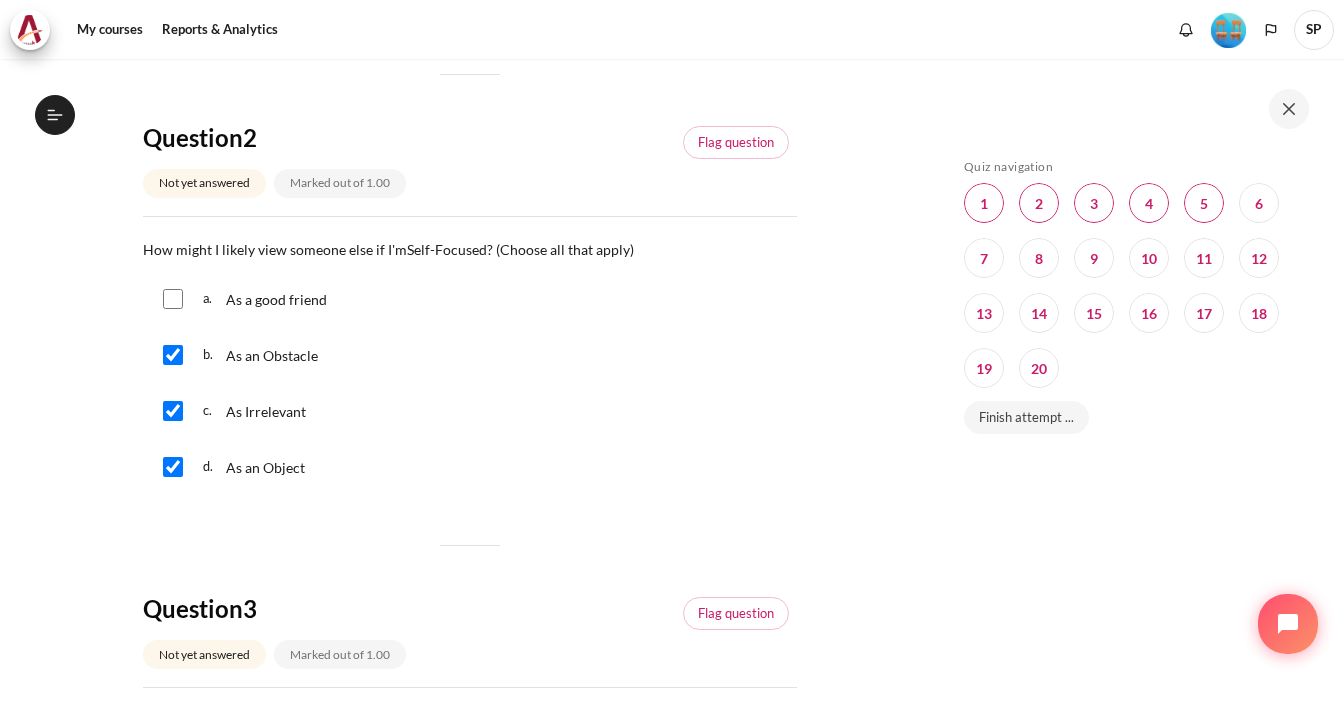 click at bounding box center [173, 355] 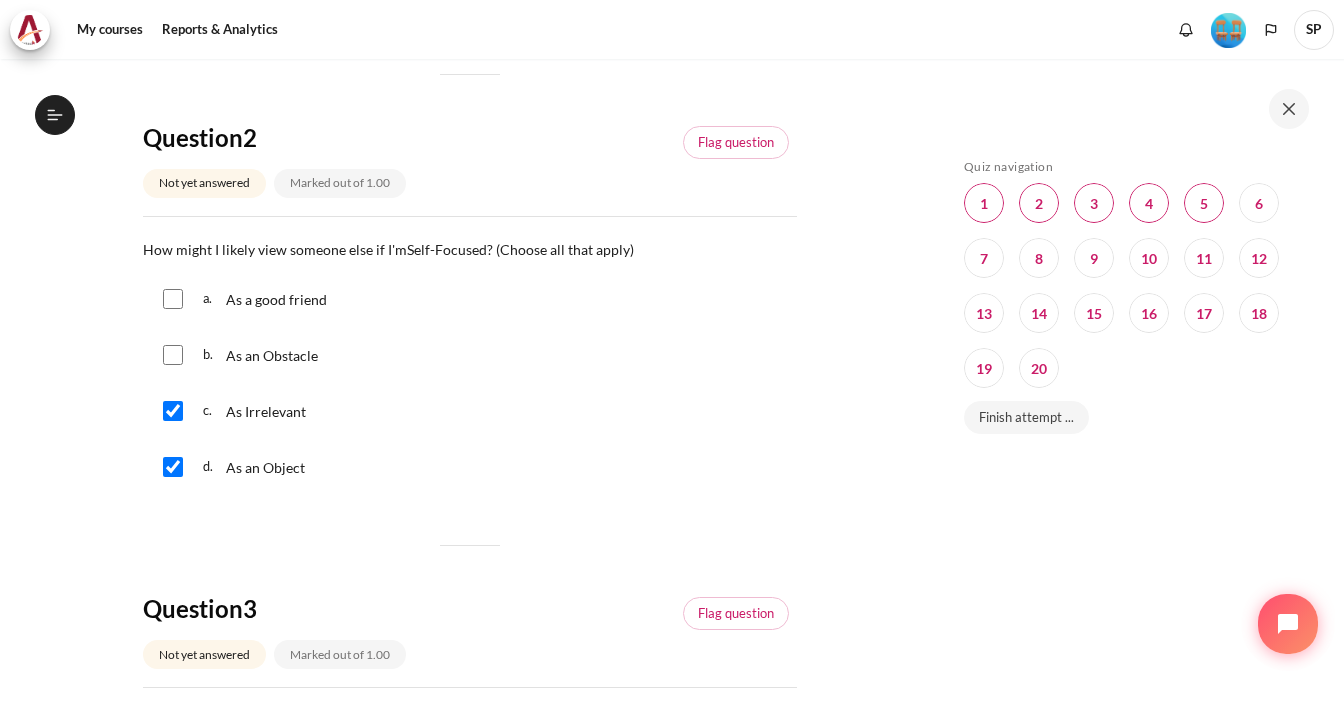 click at bounding box center (173, 411) 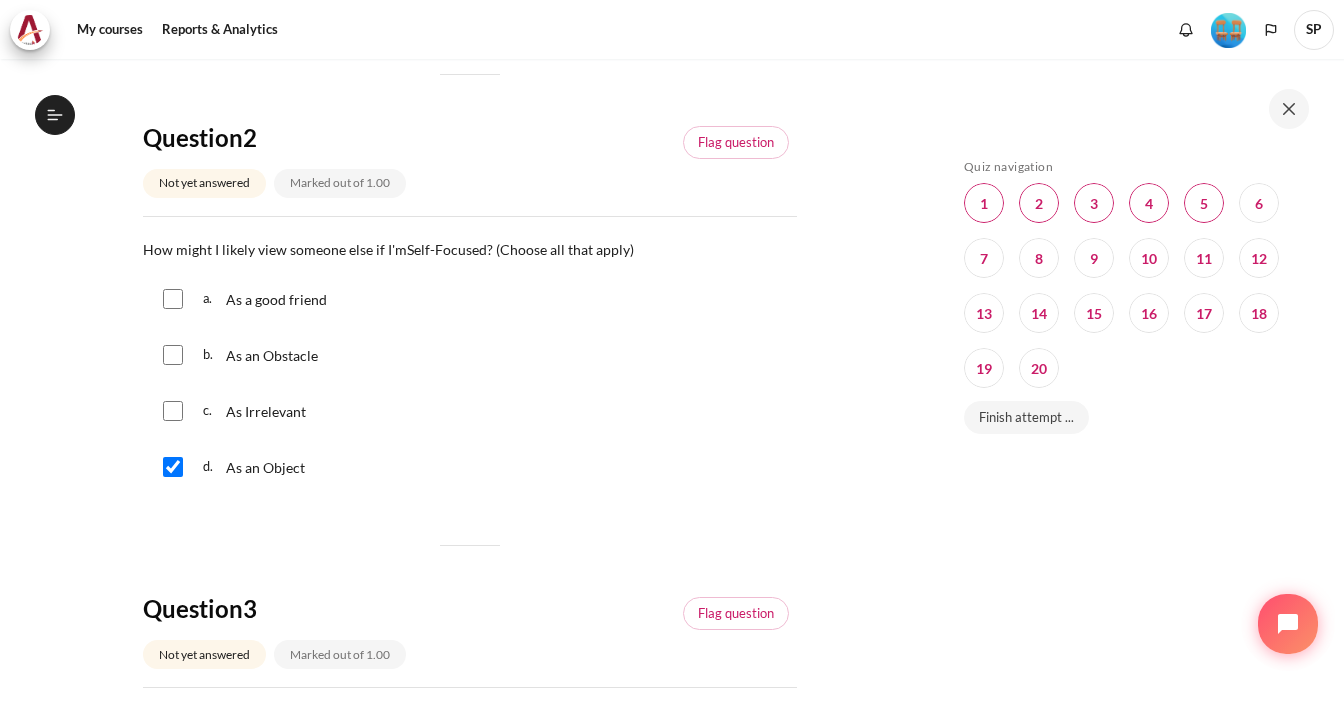 click at bounding box center (173, 467) 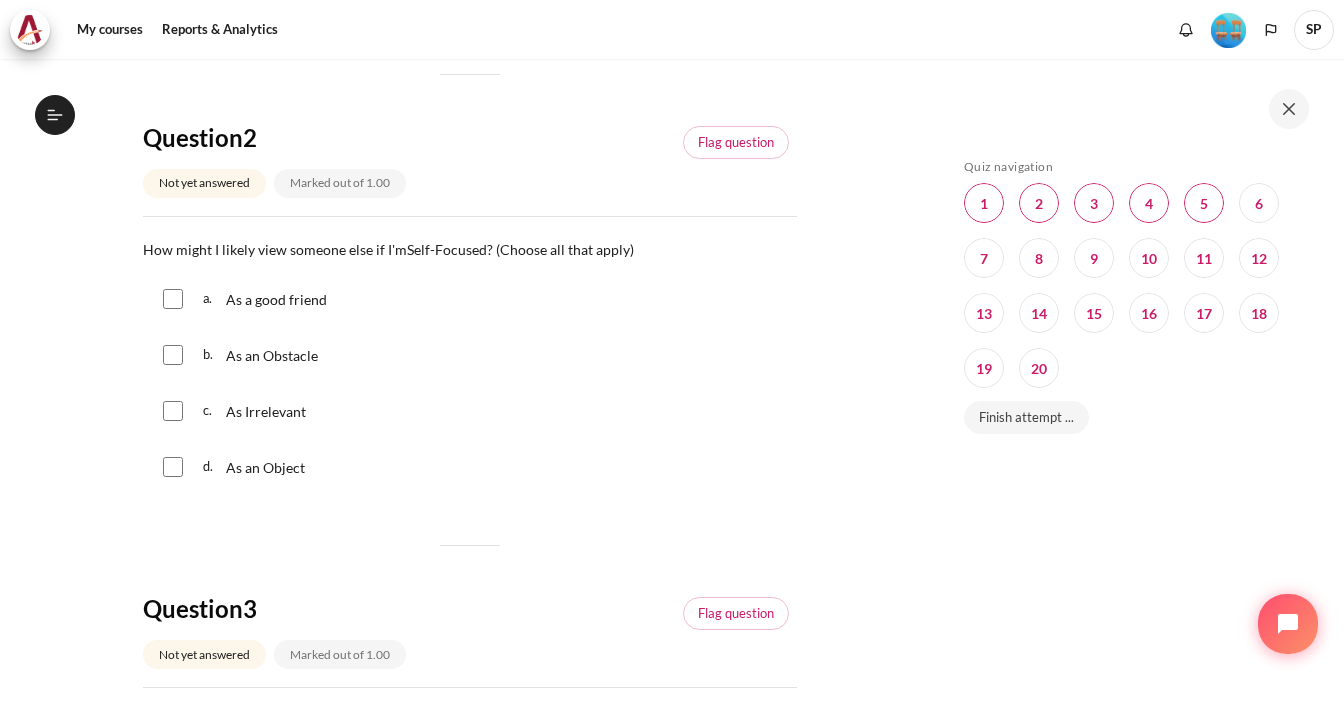 scroll, scrollTop: 130, scrollLeft: 0, axis: vertical 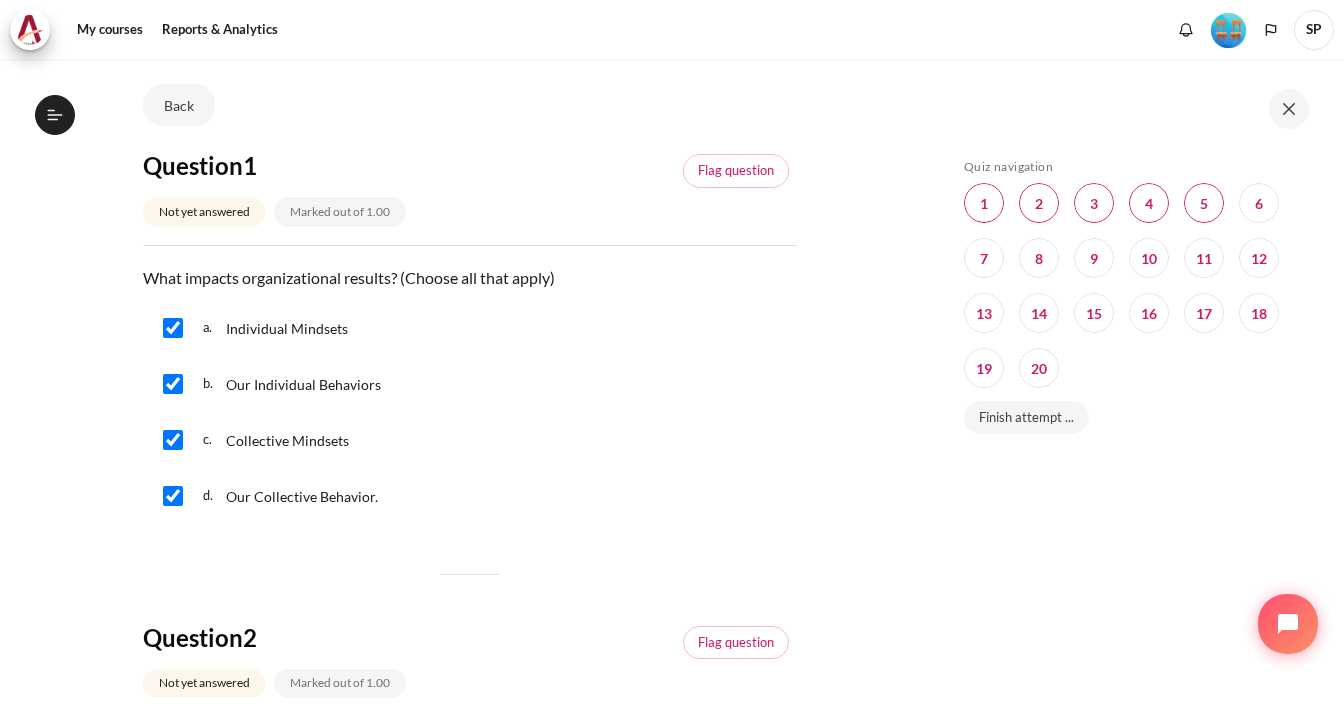click at bounding box center [173, 328] 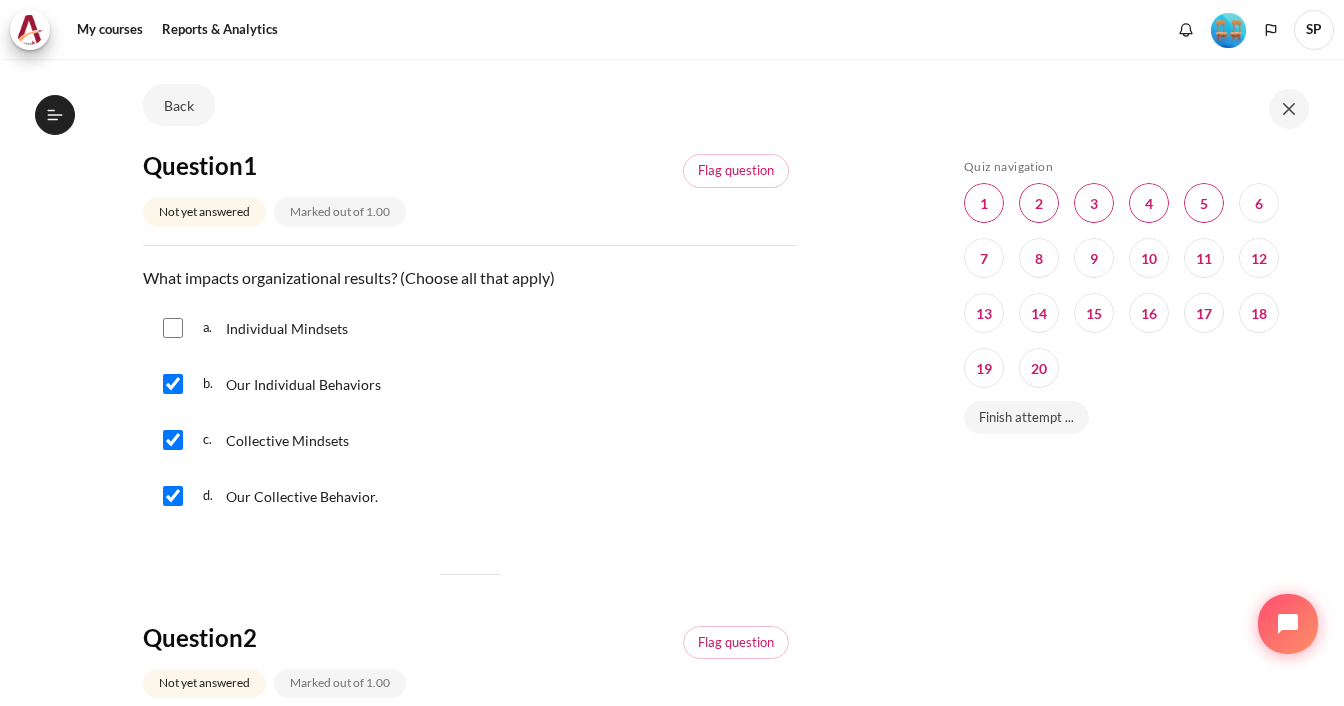 drag, startPoint x: 164, startPoint y: 386, endPoint x: 171, endPoint y: 406, distance: 21.189621 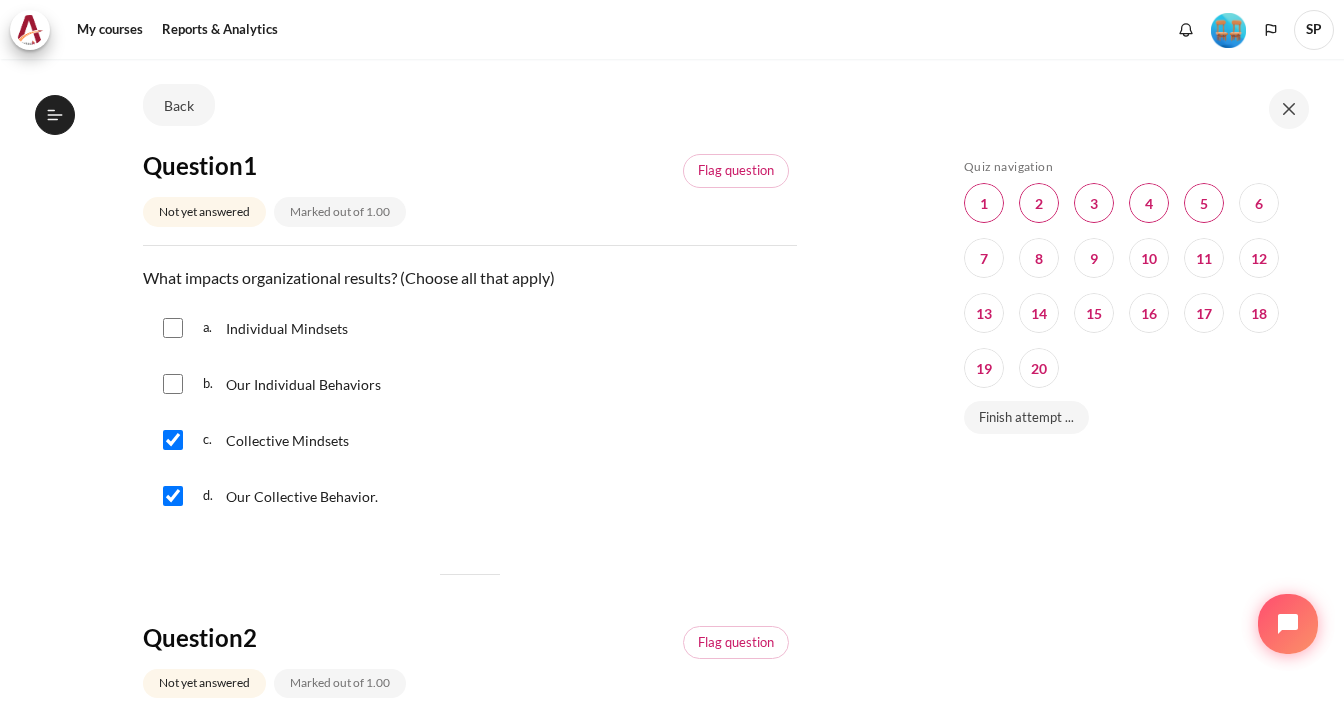 click at bounding box center [173, 440] 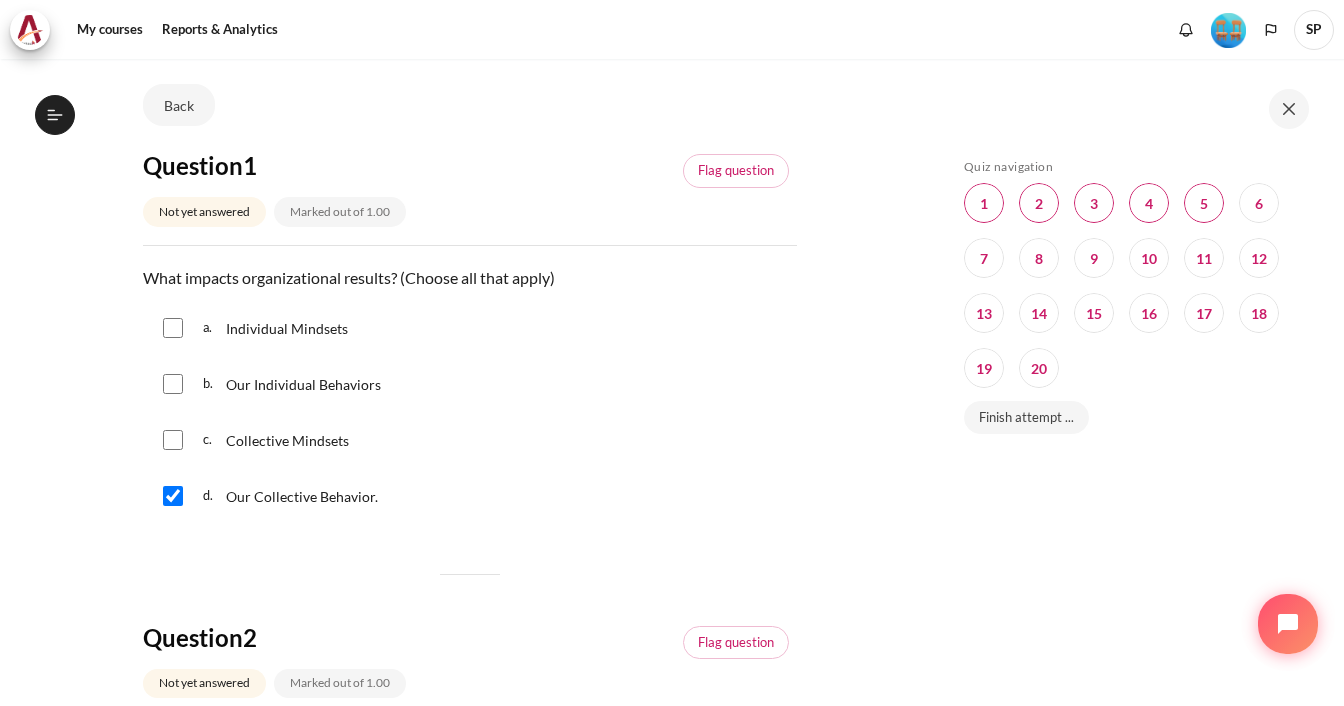 click at bounding box center (173, 496) 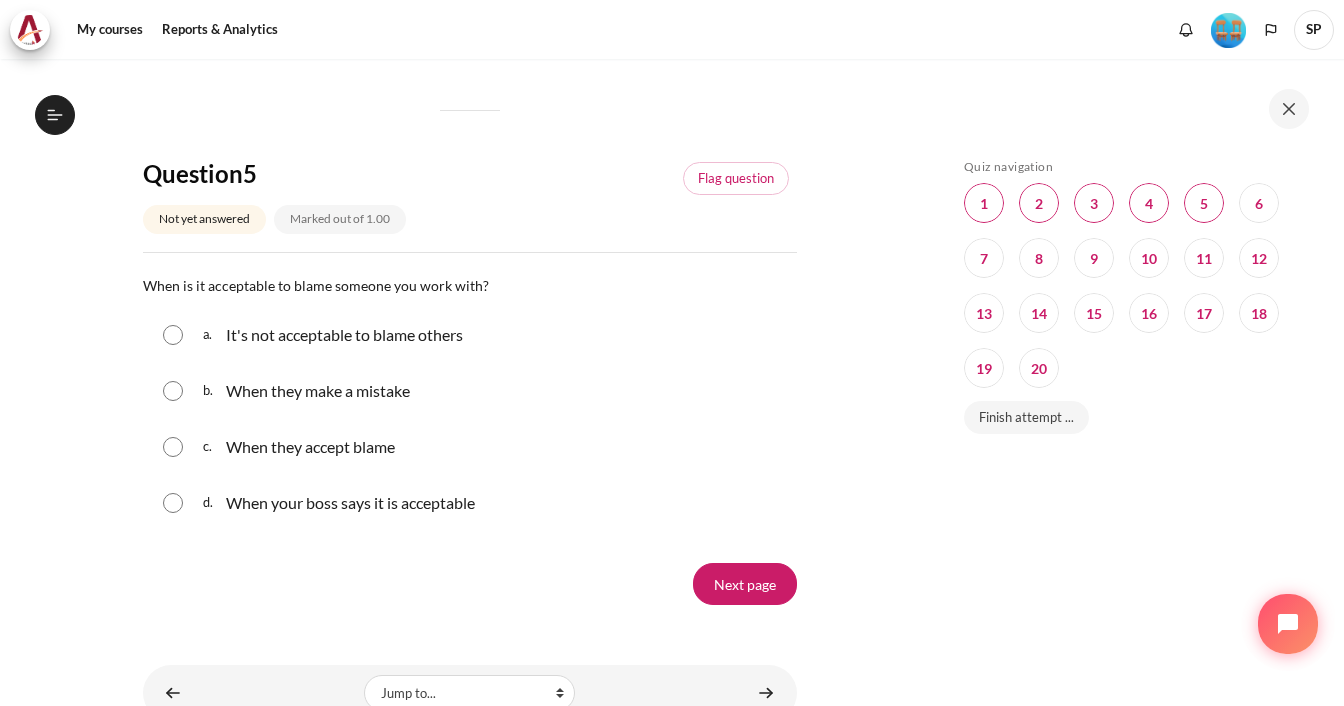 scroll, scrollTop: 1889, scrollLeft: 0, axis: vertical 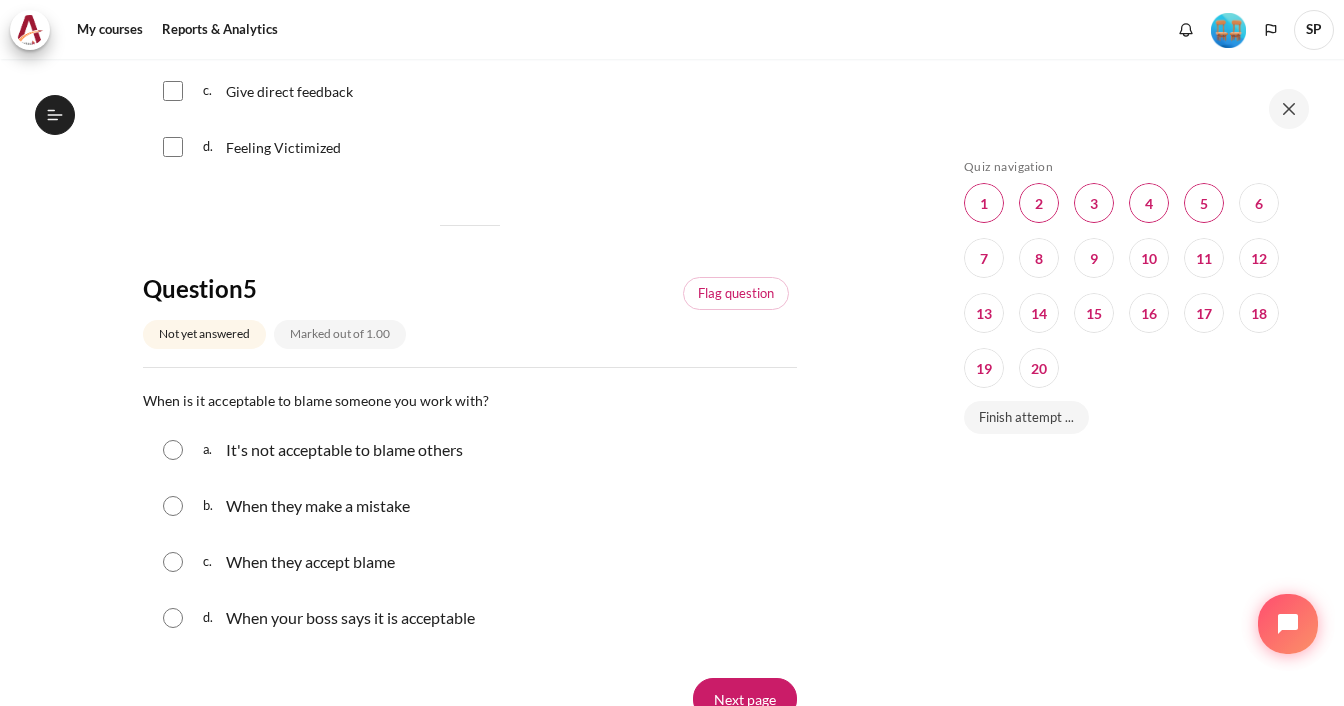 click at bounding box center [173, 450] 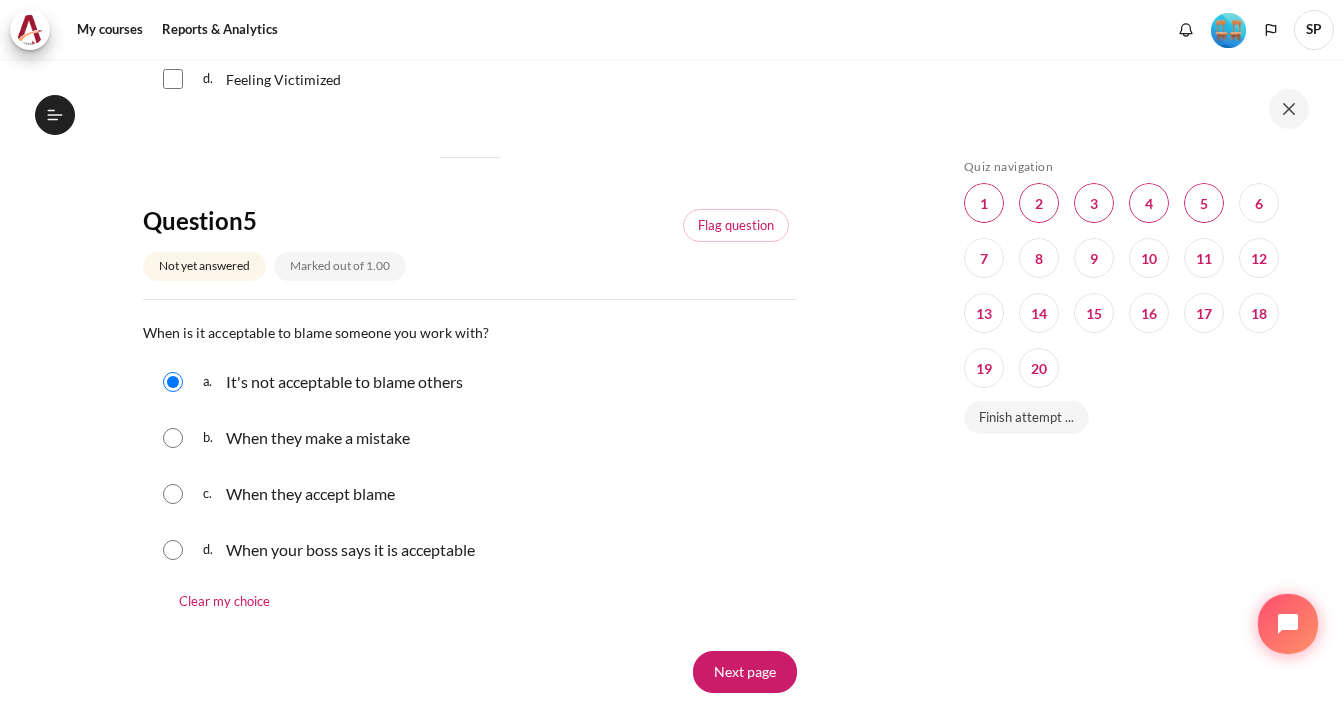 scroll, scrollTop: 2089, scrollLeft: 0, axis: vertical 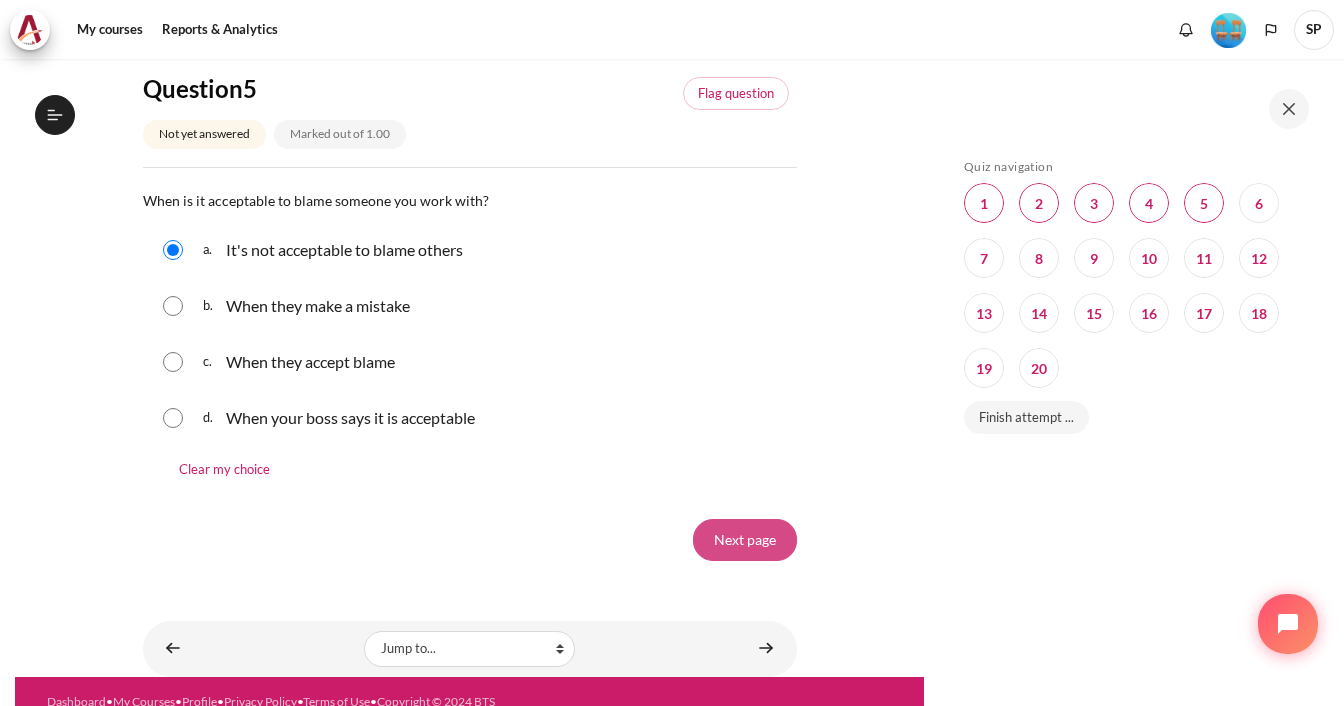 click on "Next page" at bounding box center [745, 540] 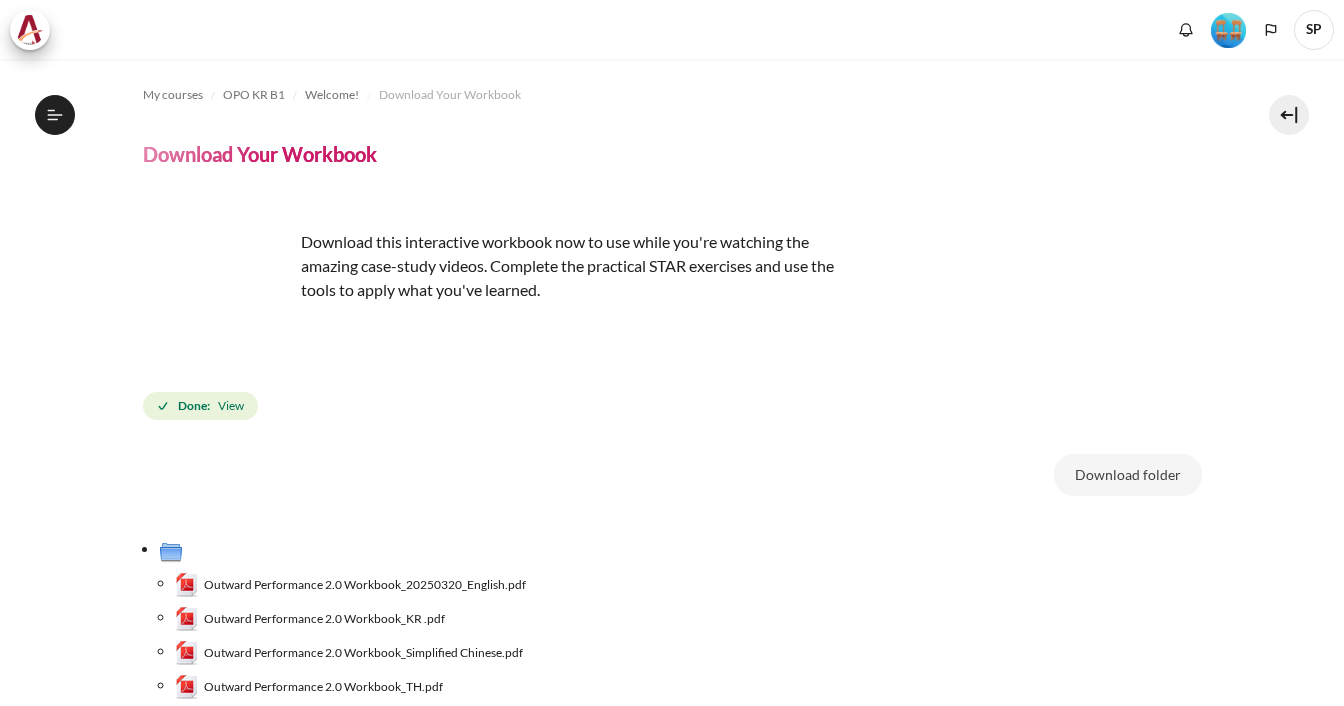 scroll, scrollTop: 0, scrollLeft: 0, axis: both 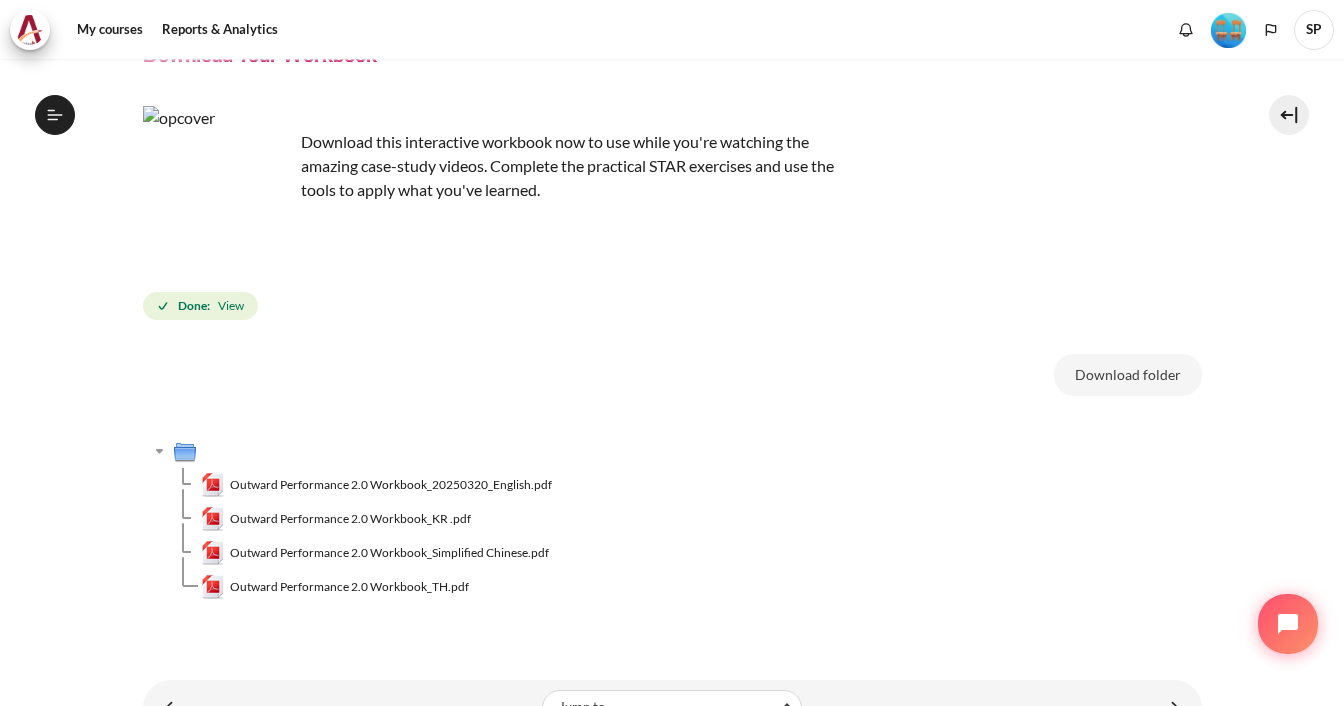 drag, startPoint x: 906, startPoint y: 333, endPoint x: 914, endPoint y: 364, distance: 32.01562 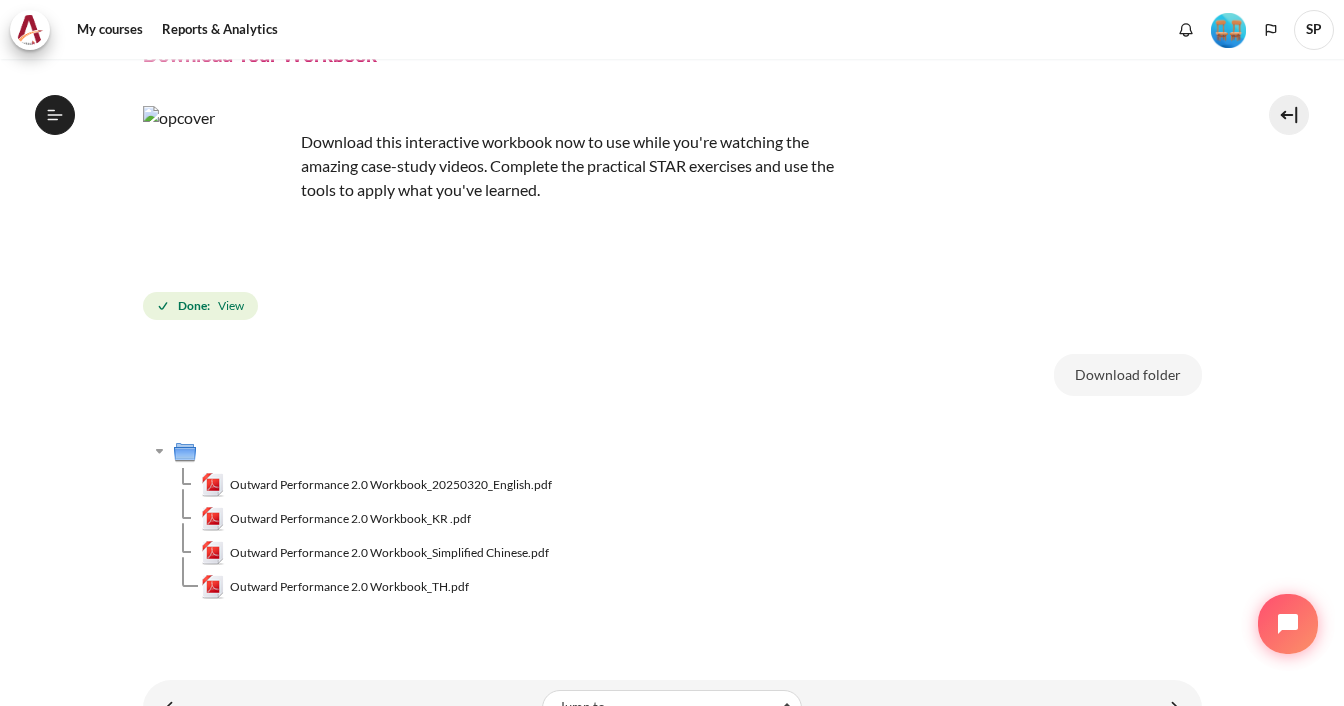 click on "Download folder" at bounding box center (672, 379) 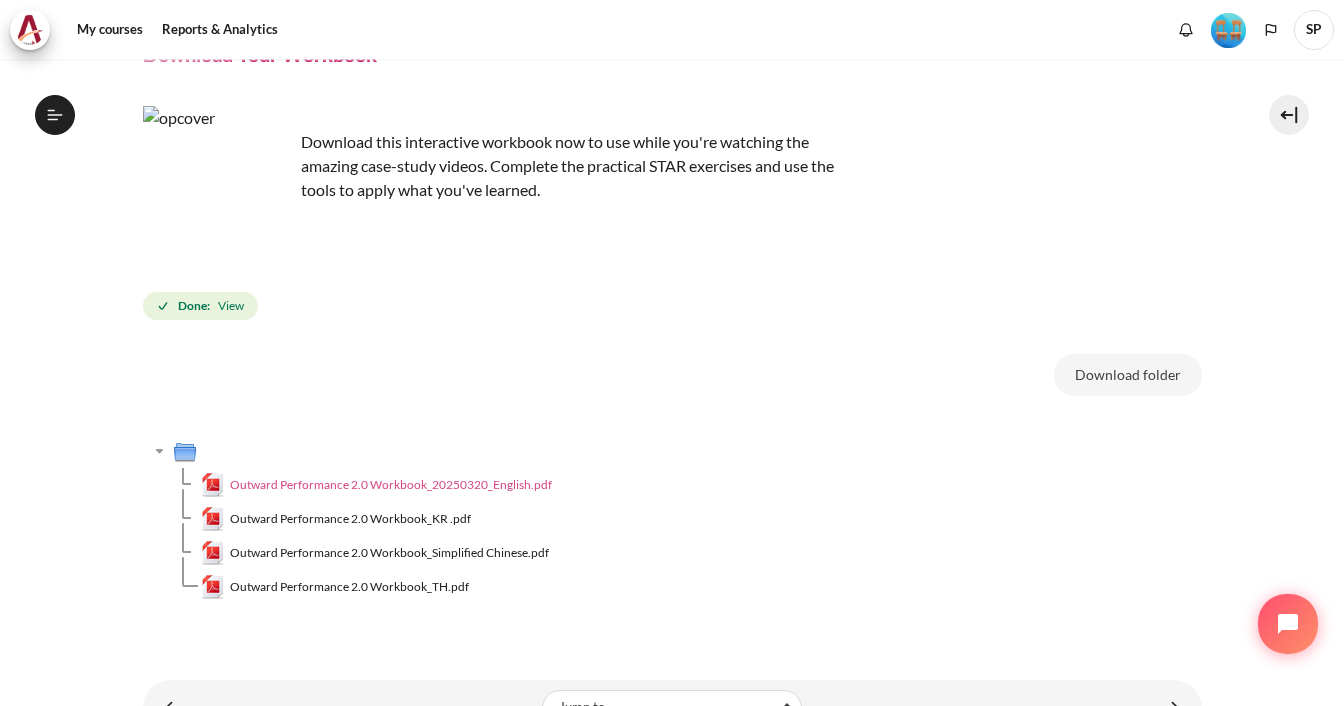 click on "Outward Performance 2.0 Workbook_20250320_English.pdf" at bounding box center [391, 485] 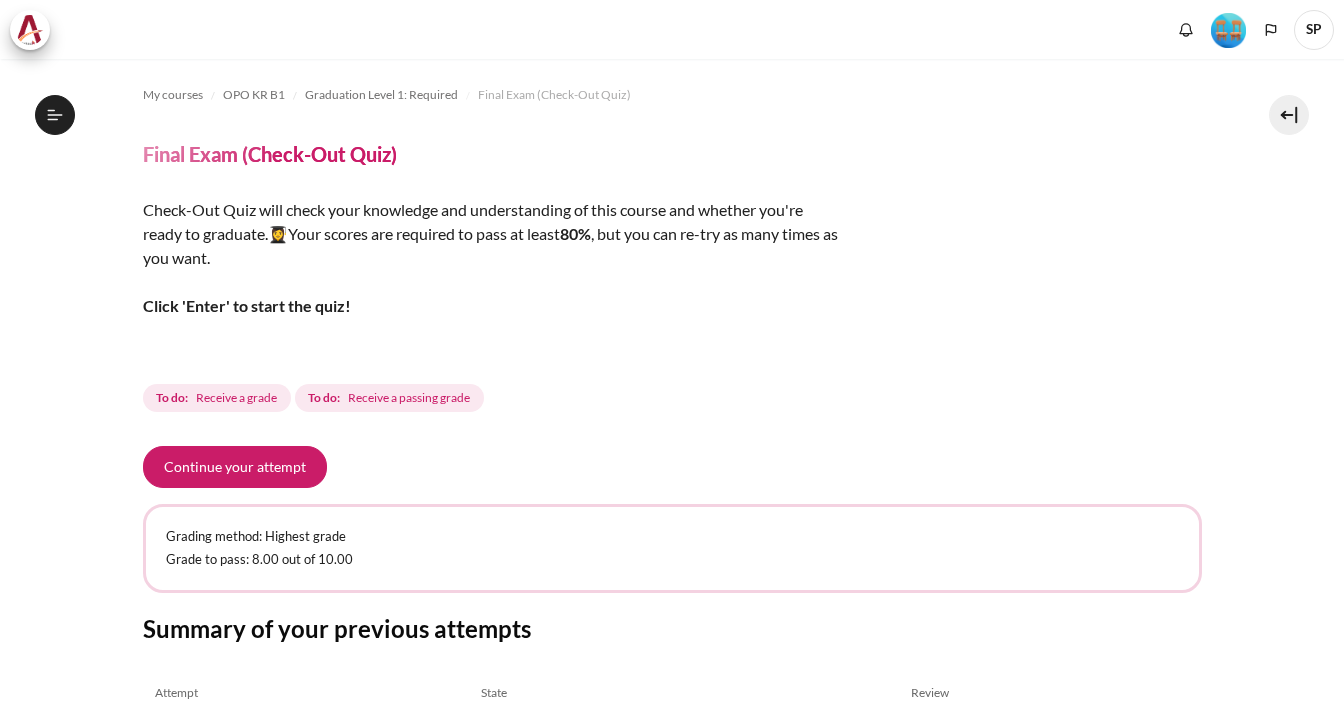 scroll, scrollTop: 0, scrollLeft: 0, axis: both 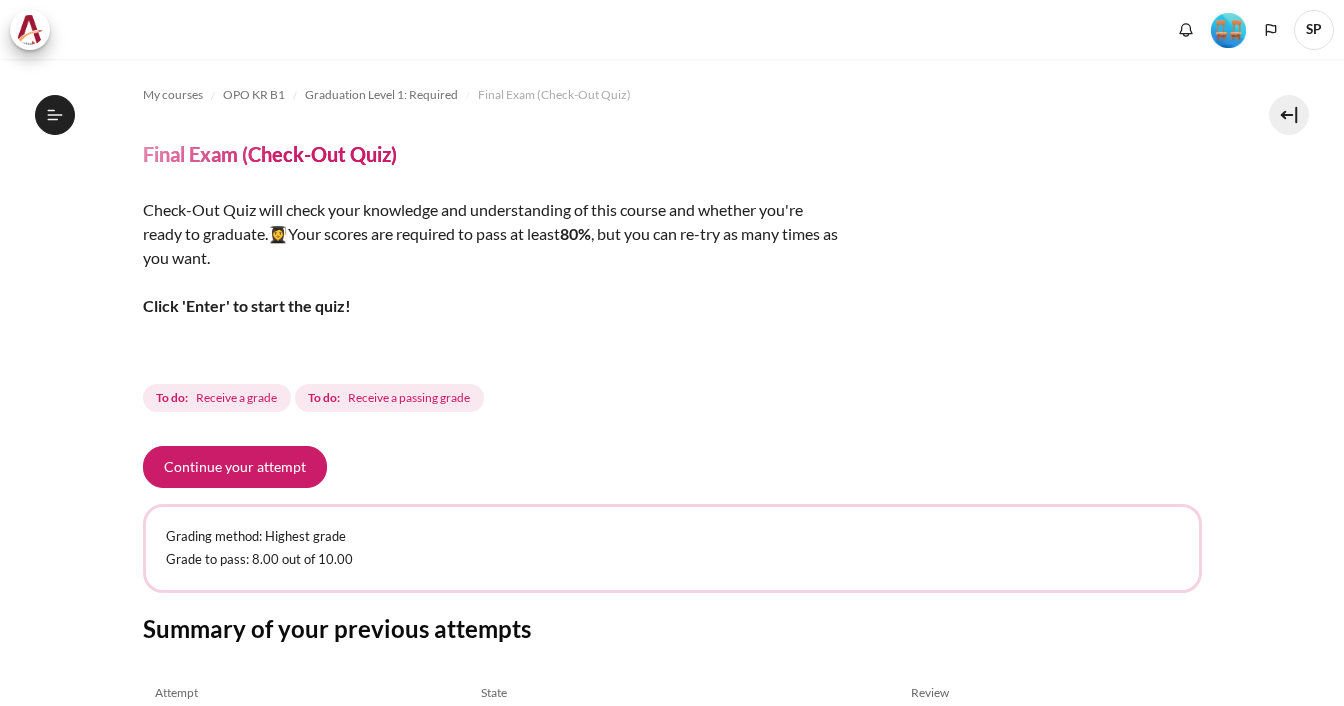 click on "Check-Out Quiz will check your knowledge and understanding of this course and whether you're ready to graduate.👩‍🎓Your scores are required to pass at least  80 % , but you can re-try as many times as you want. Click 'Enter' to start the quiz!" at bounding box center [493, 258] 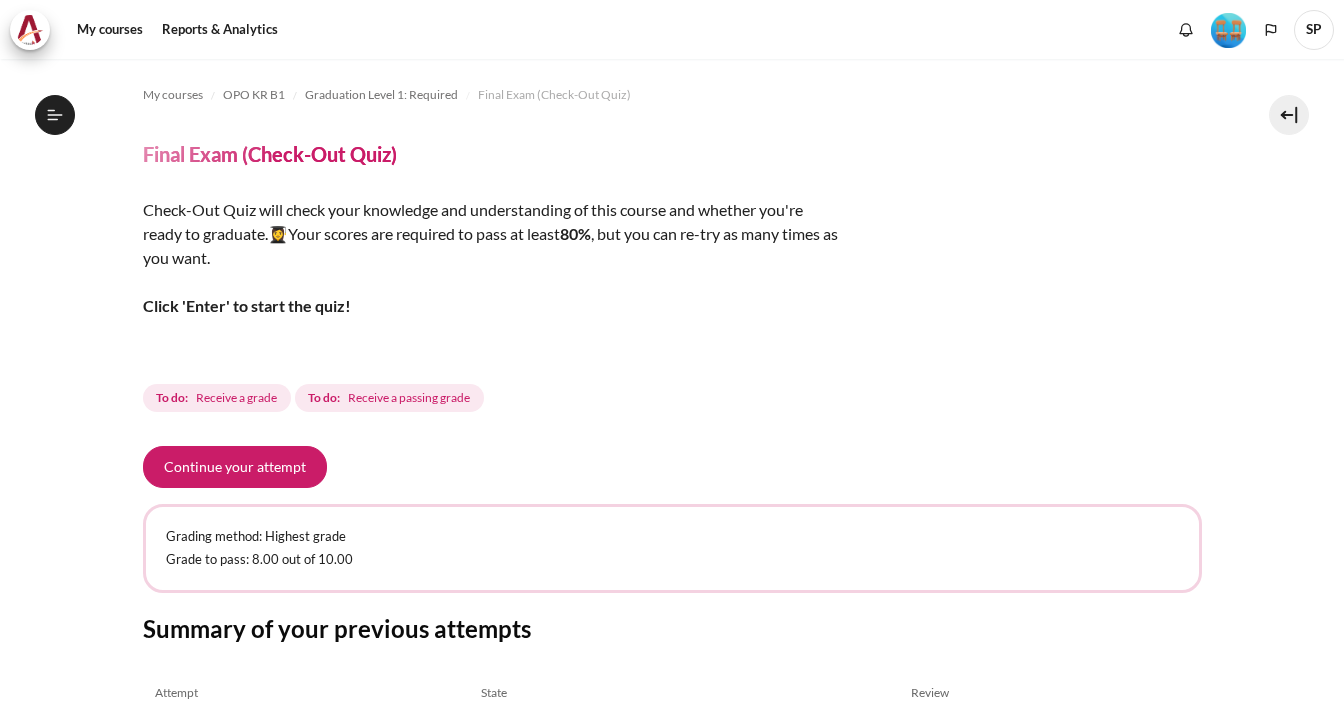 scroll, scrollTop: 0, scrollLeft: 0, axis: both 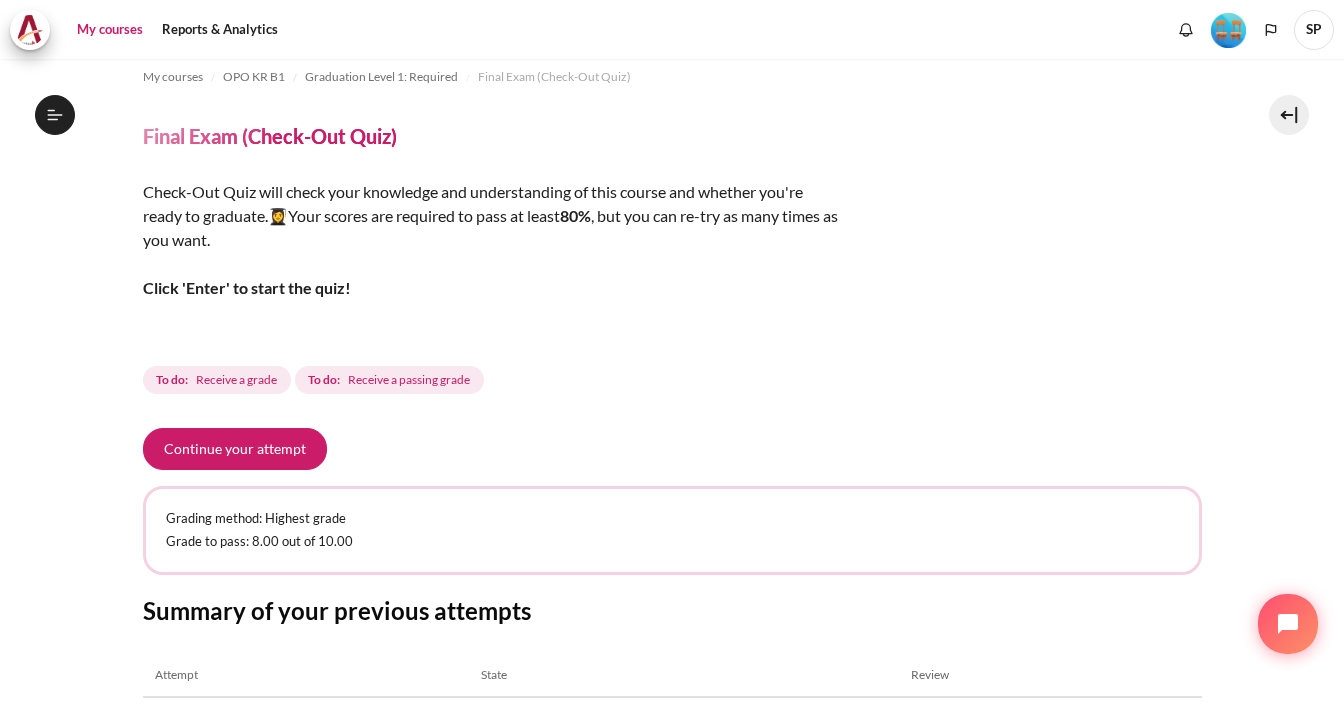 click on "My courses" at bounding box center [110, 30] 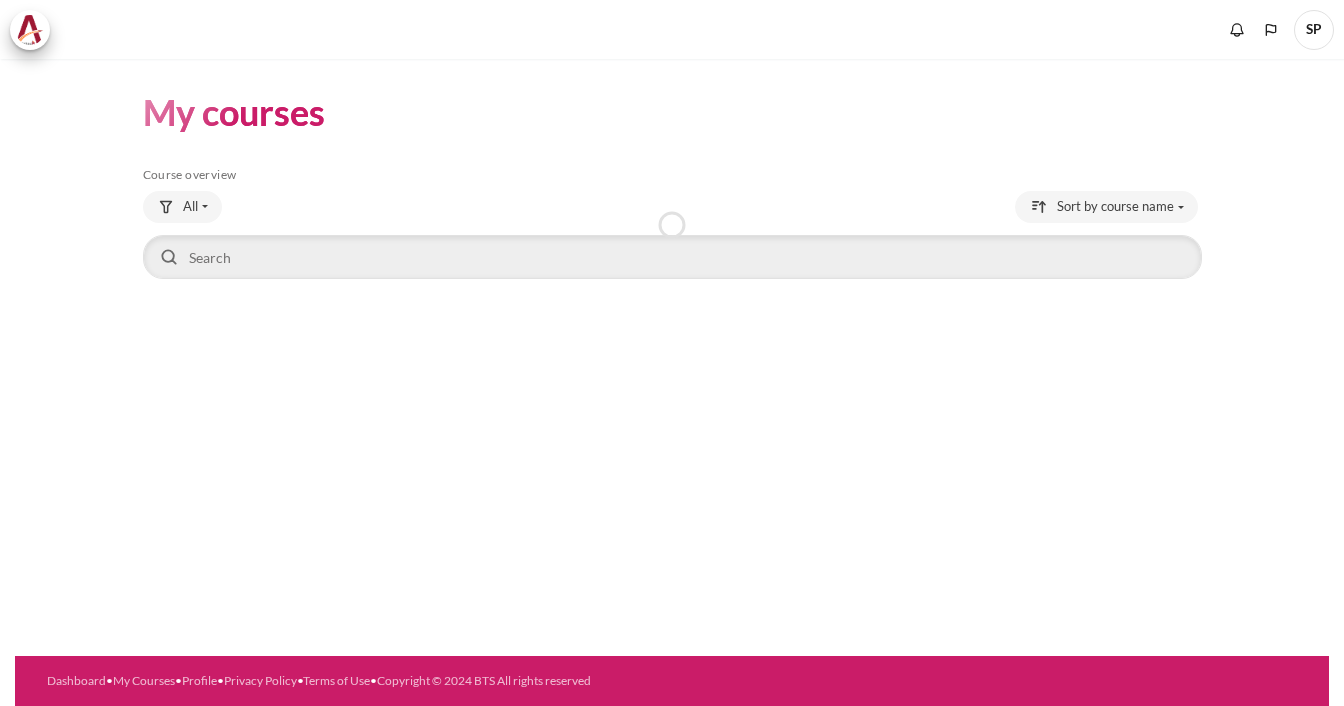 scroll, scrollTop: 0, scrollLeft: 0, axis: both 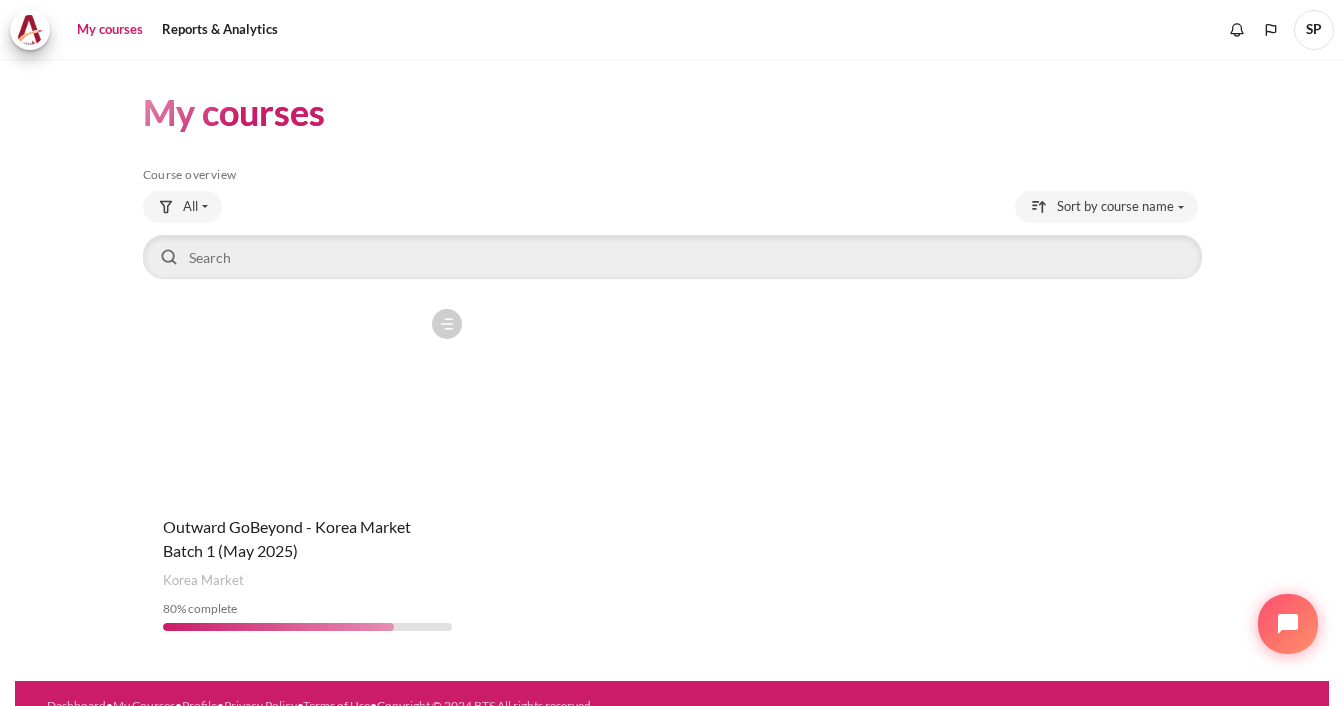 click at bounding box center (307, 399) 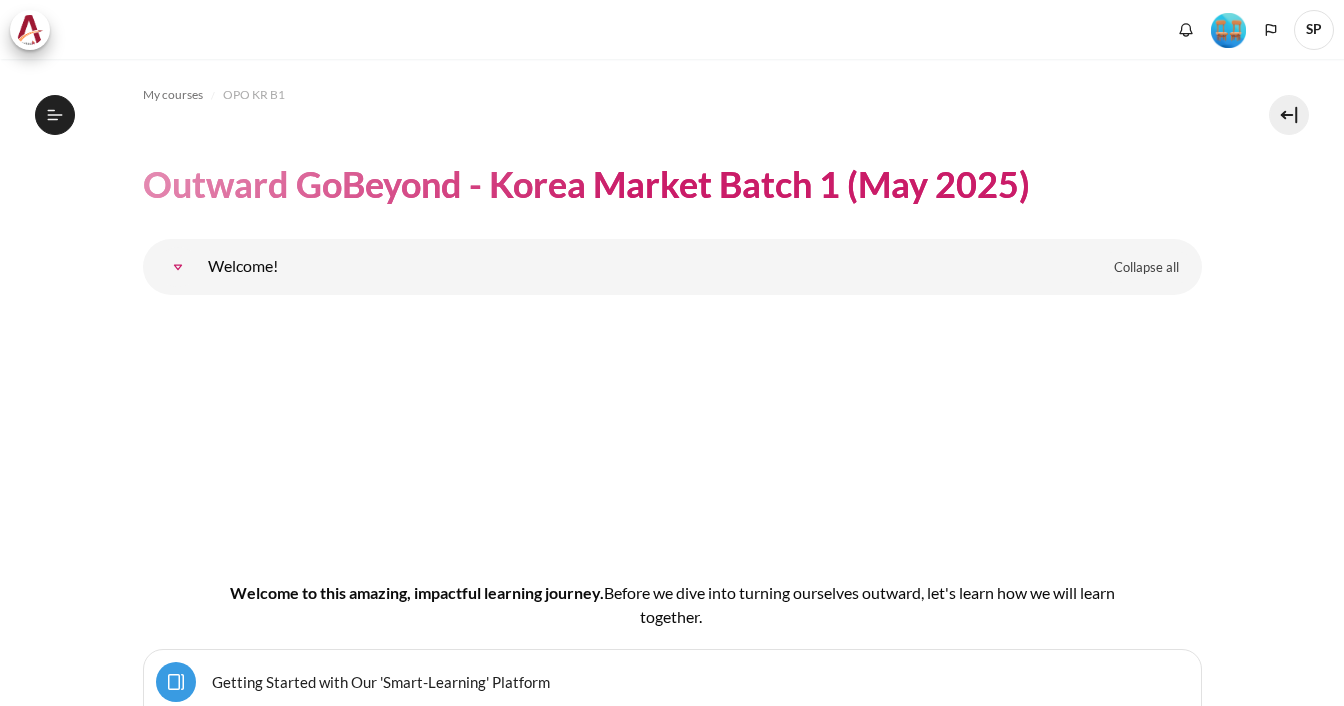 scroll, scrollTop: 0, scrollLeft: 0, axis: both 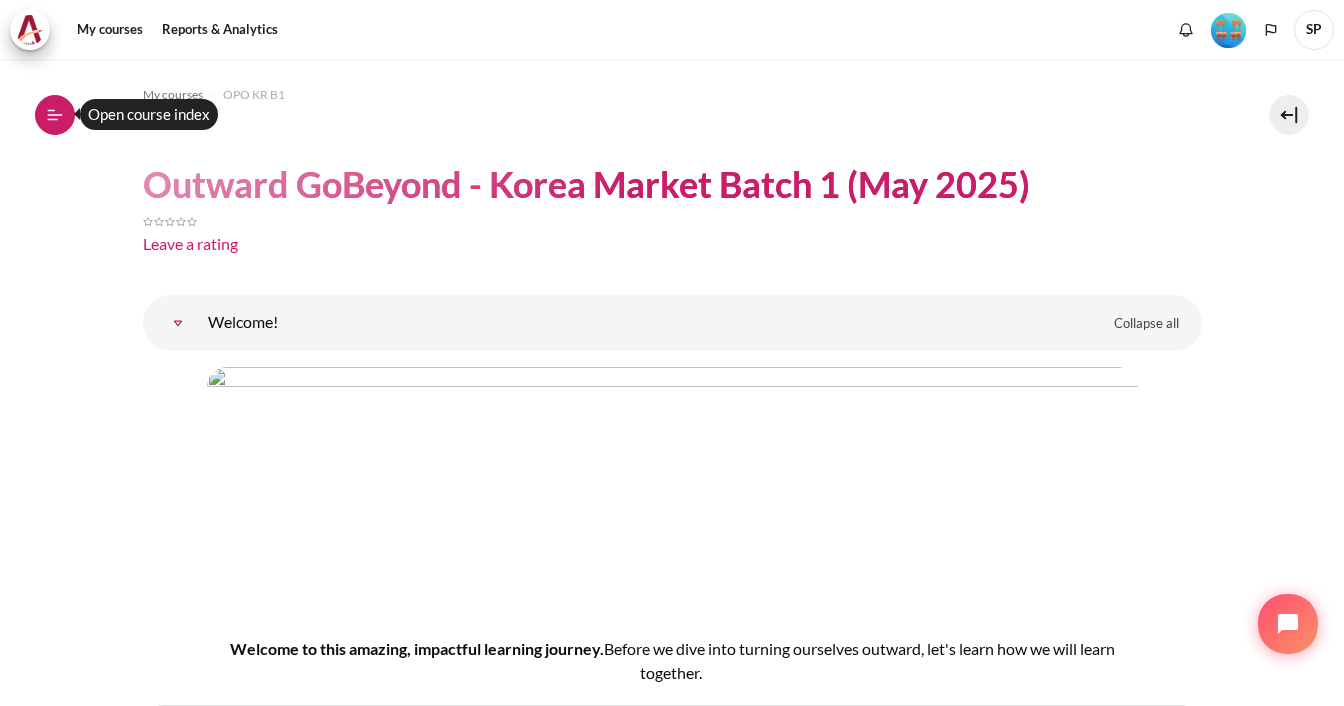click 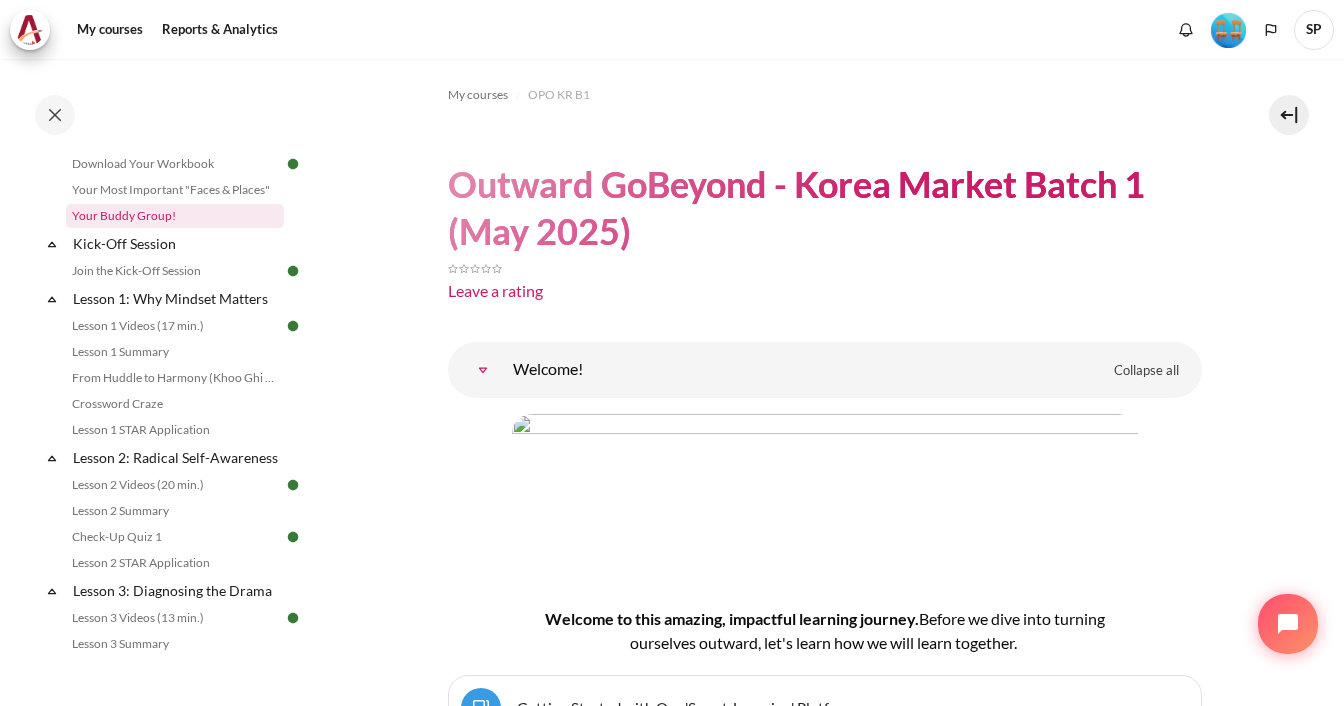 scroll, scrollTop: 200, scrollLeft: 0, axis: vertical 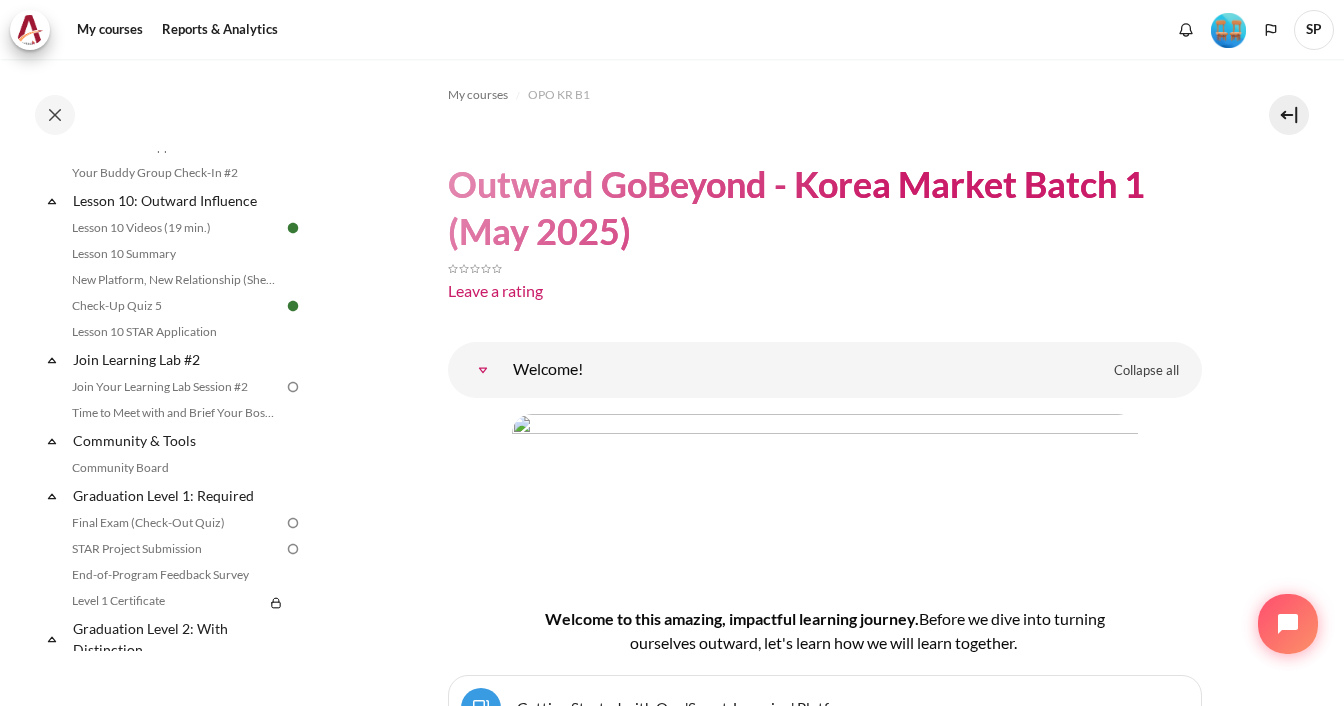 drag, startPoint x: 1012, startPoint y: 302, endPoint x: 324, endPoint y: 365, distance: 690.8784 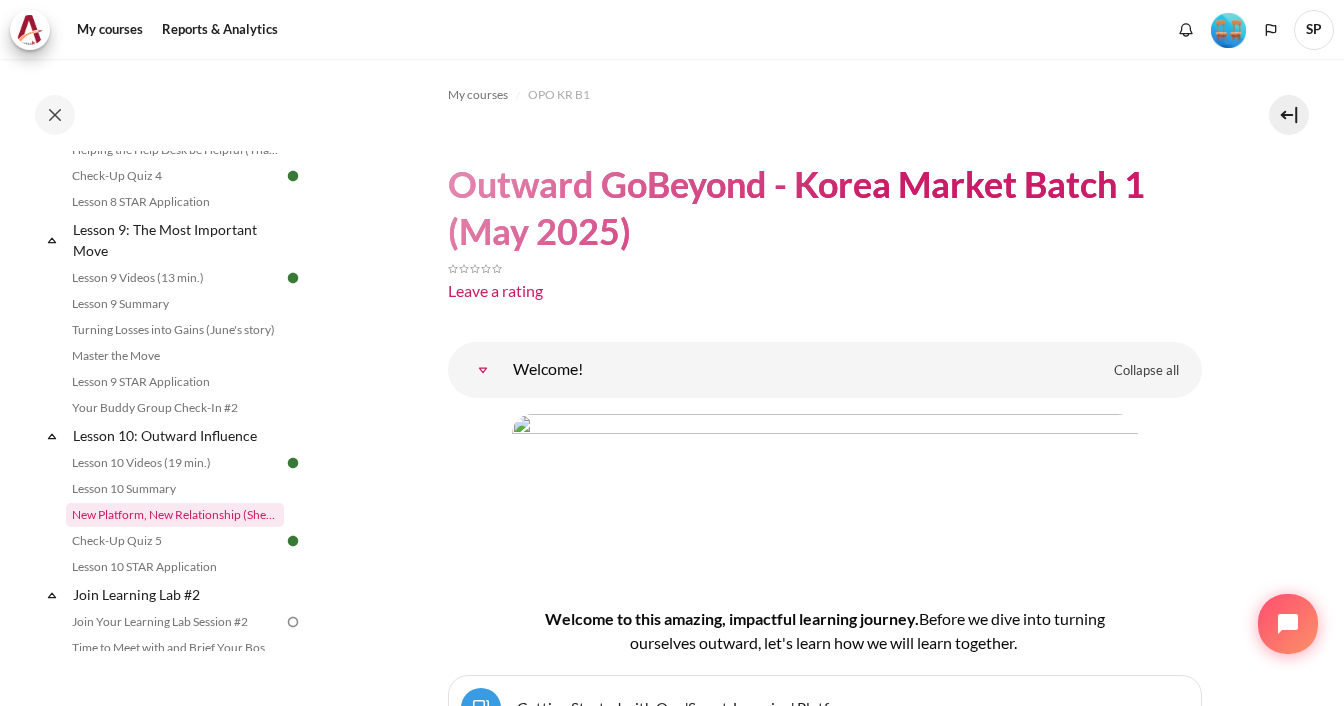 scroll, scrollTop: 1598, scrollLeft: 0, axis: vertical 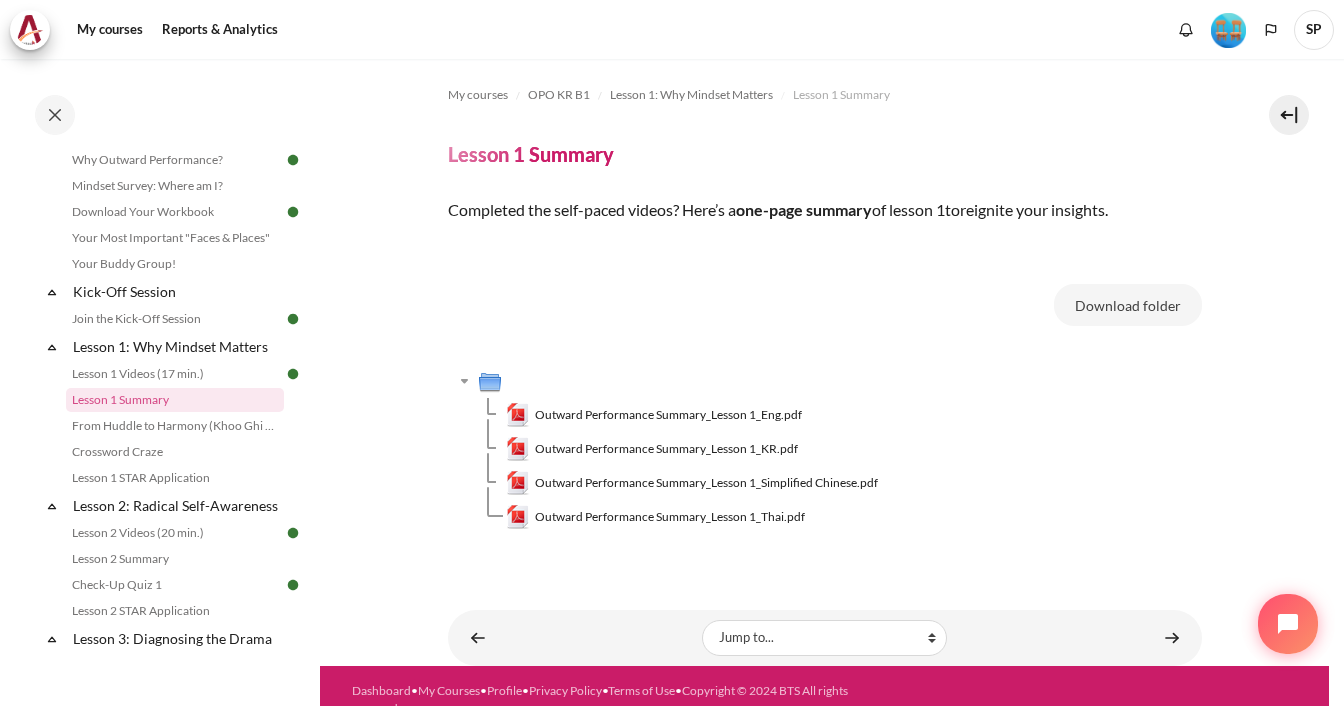 click on "Download folder" at bounding box center [825, 309] 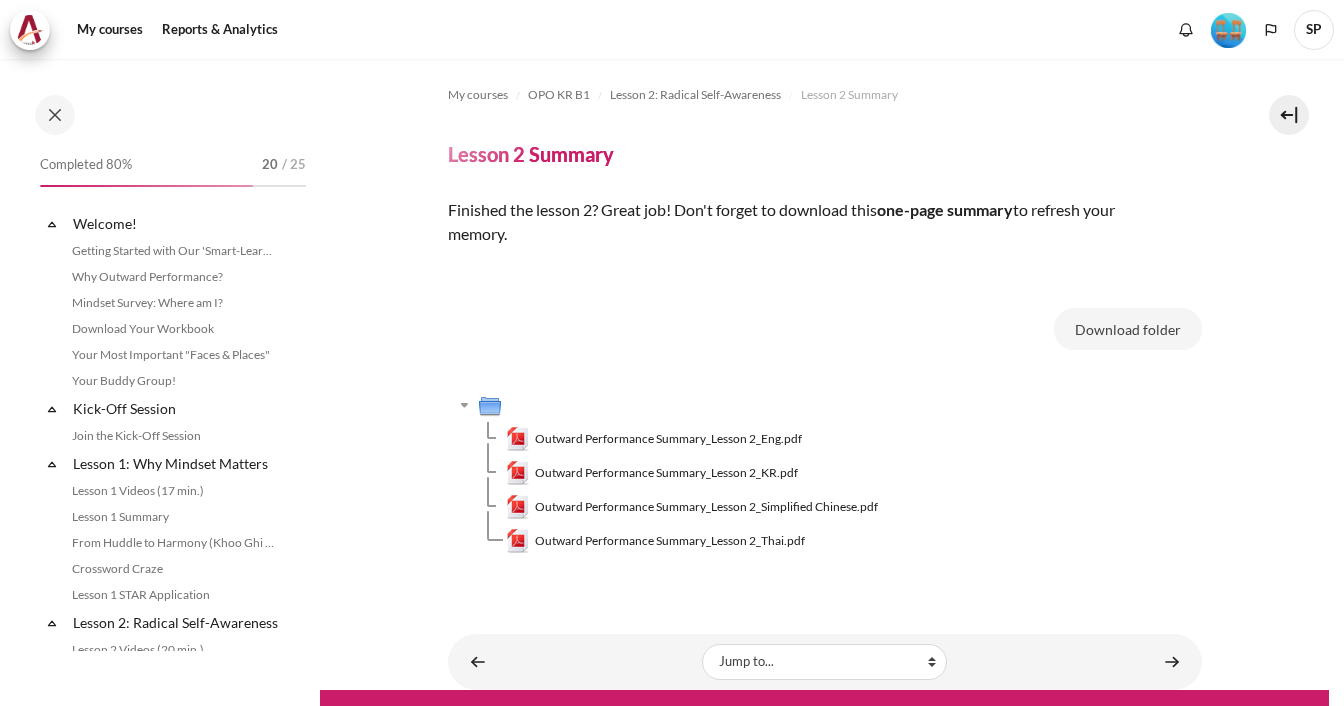 scroll, scrollTop: 0, scrollLeft: 0, axis: both 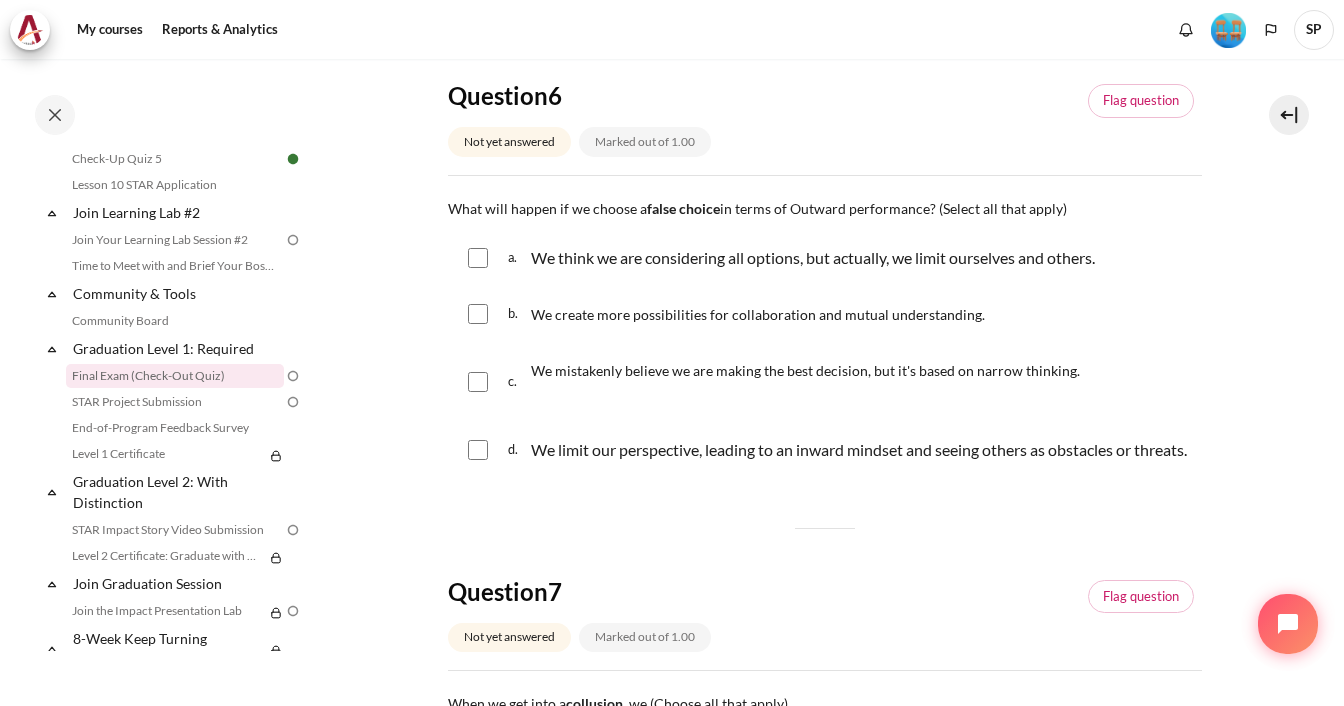 click at bounding box center (478, 382) 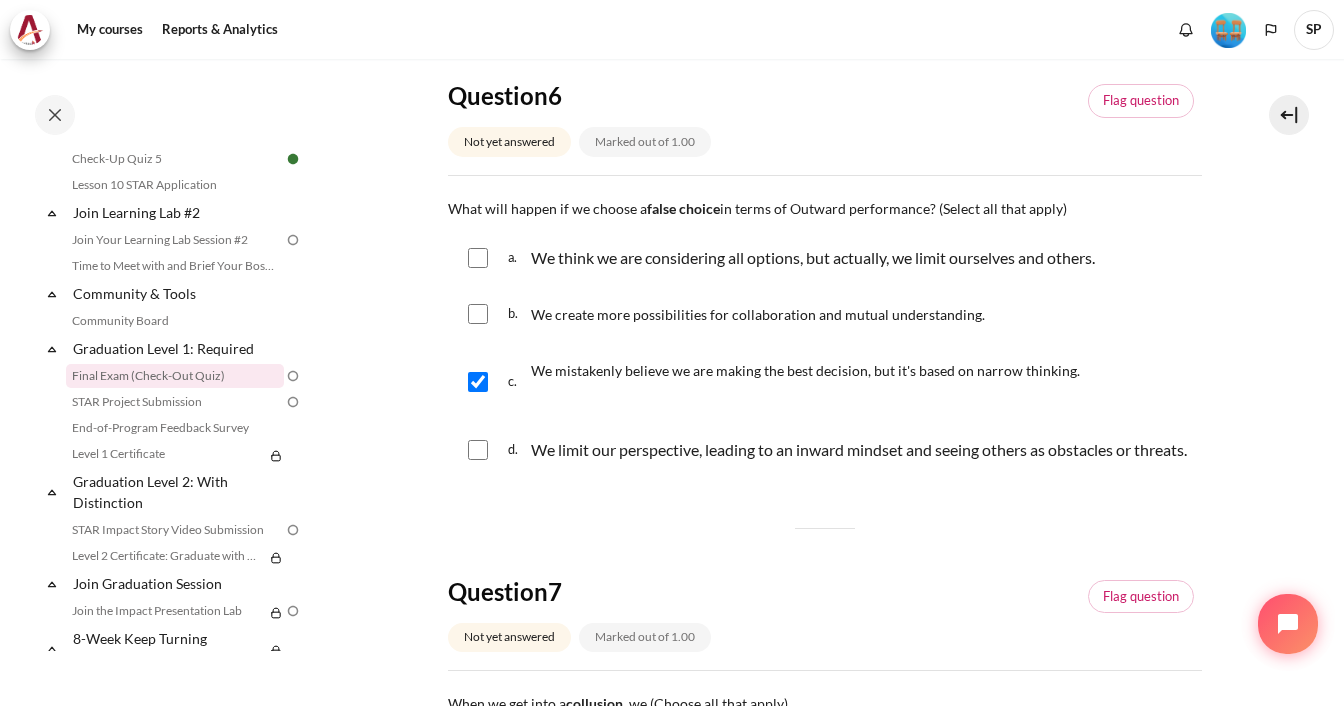 click at bounding box center (478, 450) 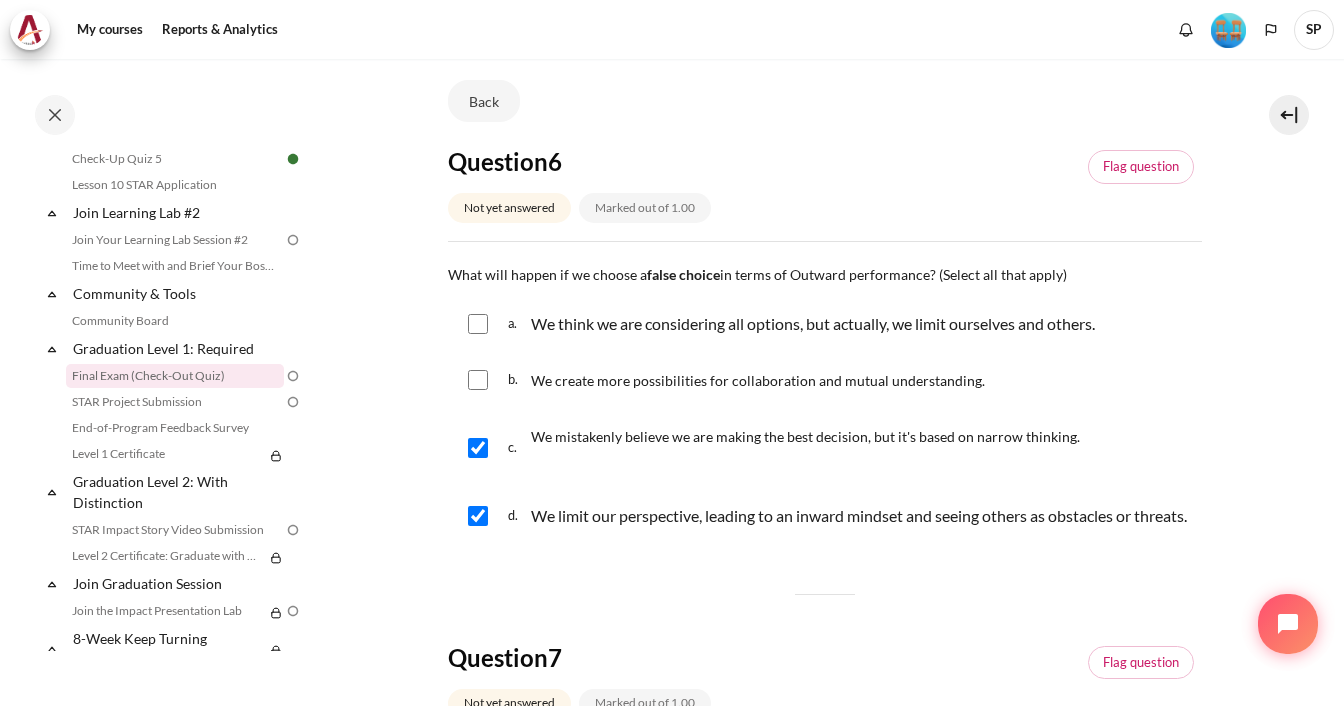 scroll, scrollTop: 100, scrollLeft: 0, axis: vertical 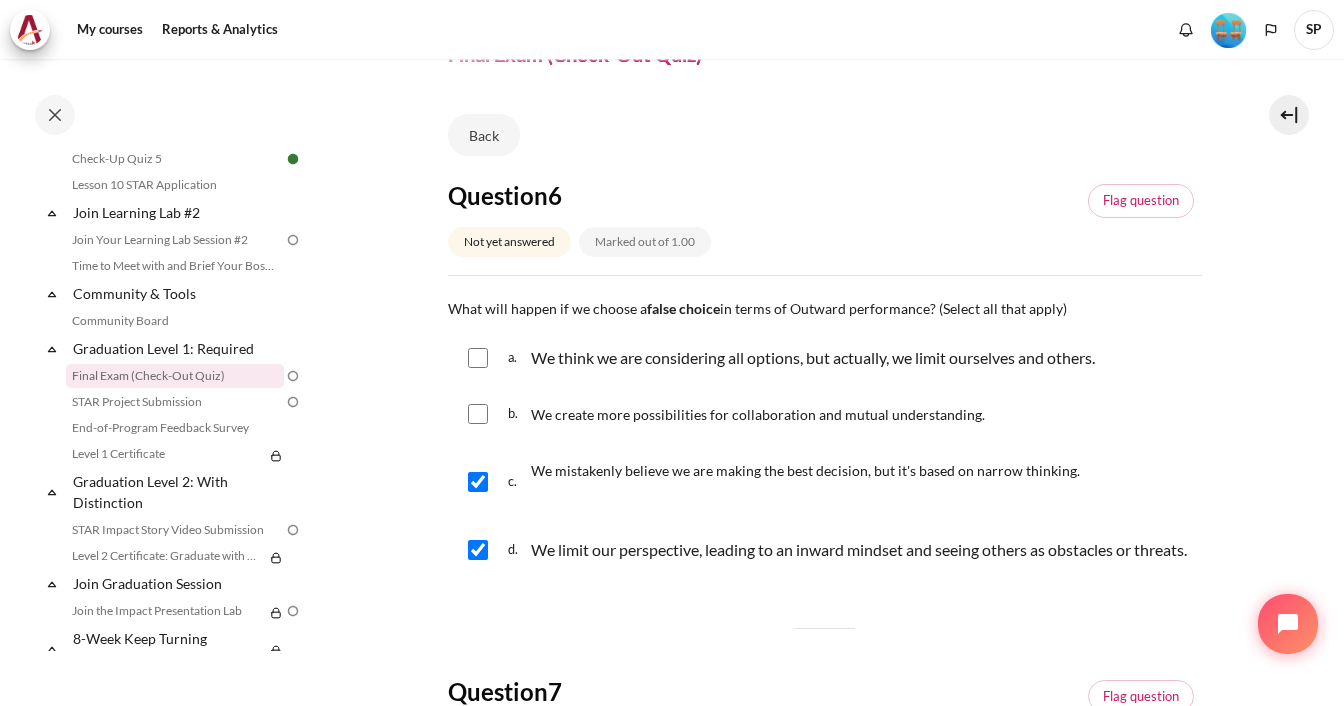 click at bounding box center (478, 358) 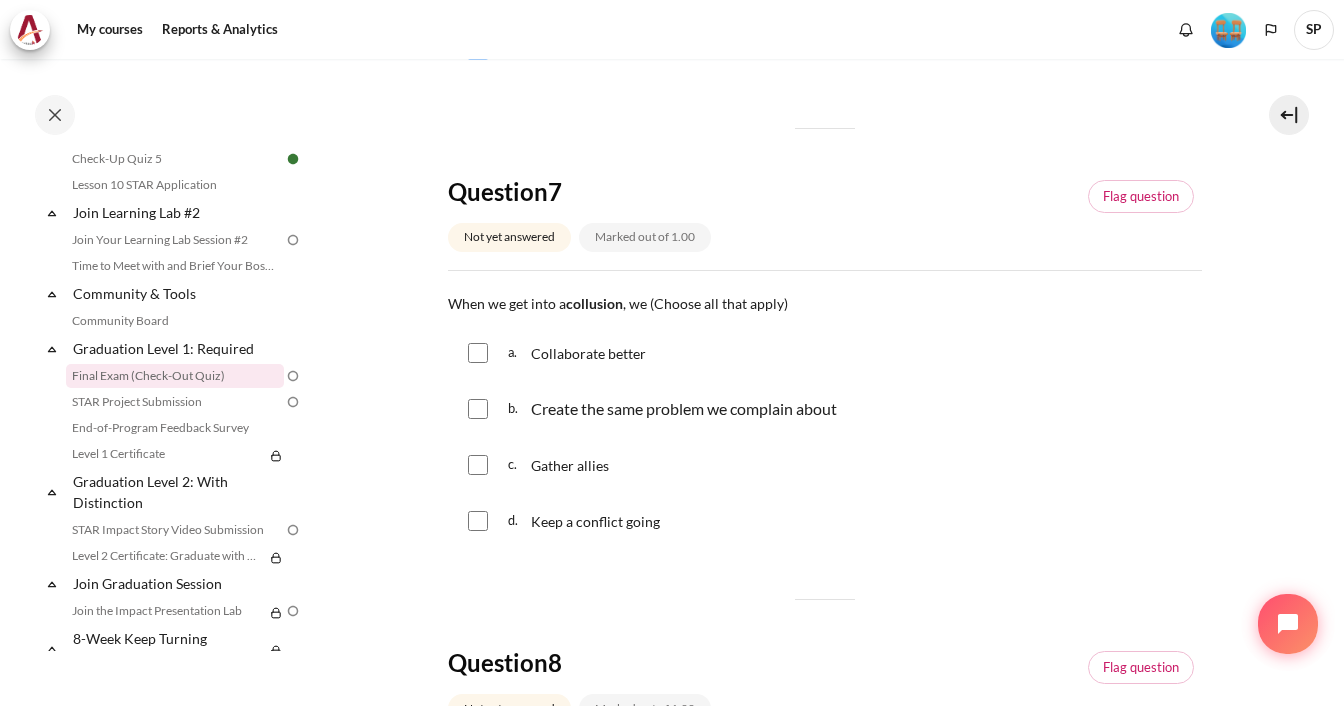 scroll, scrollTop: 700, scrollLeft: 0, axis: vertical 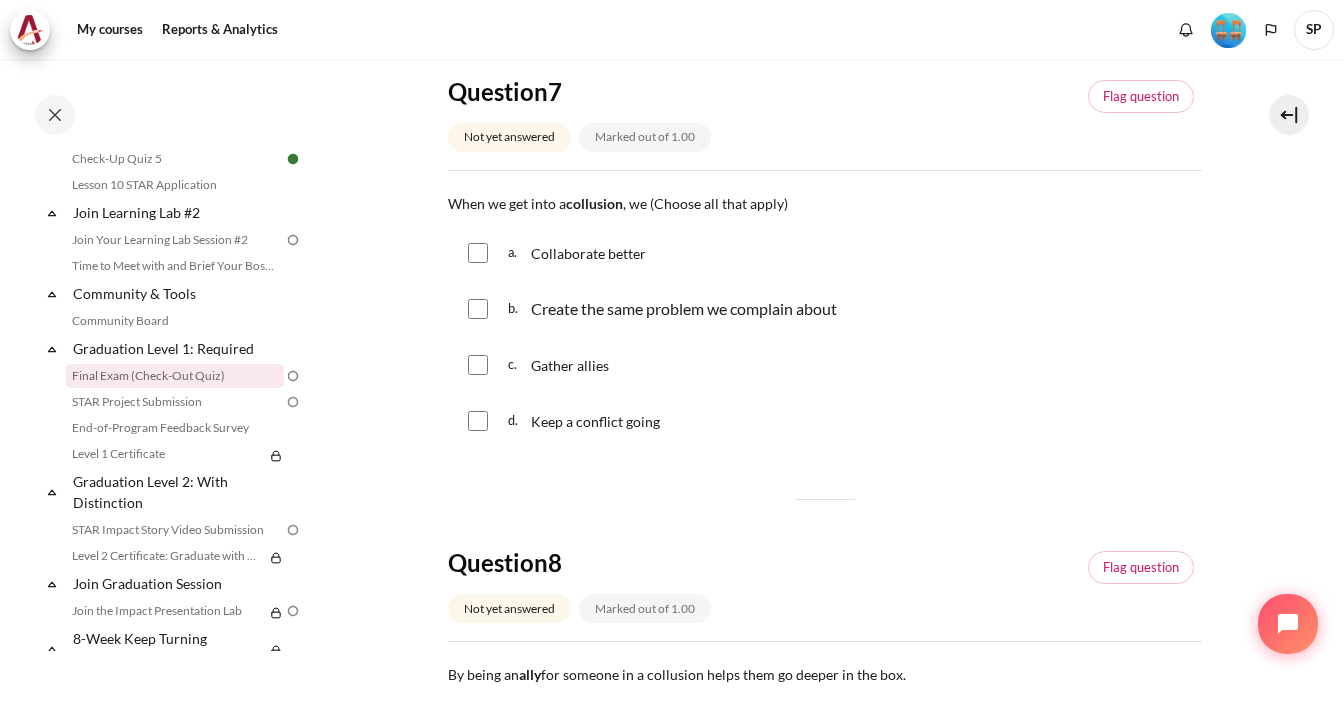 click at bounding box center [478, 365] 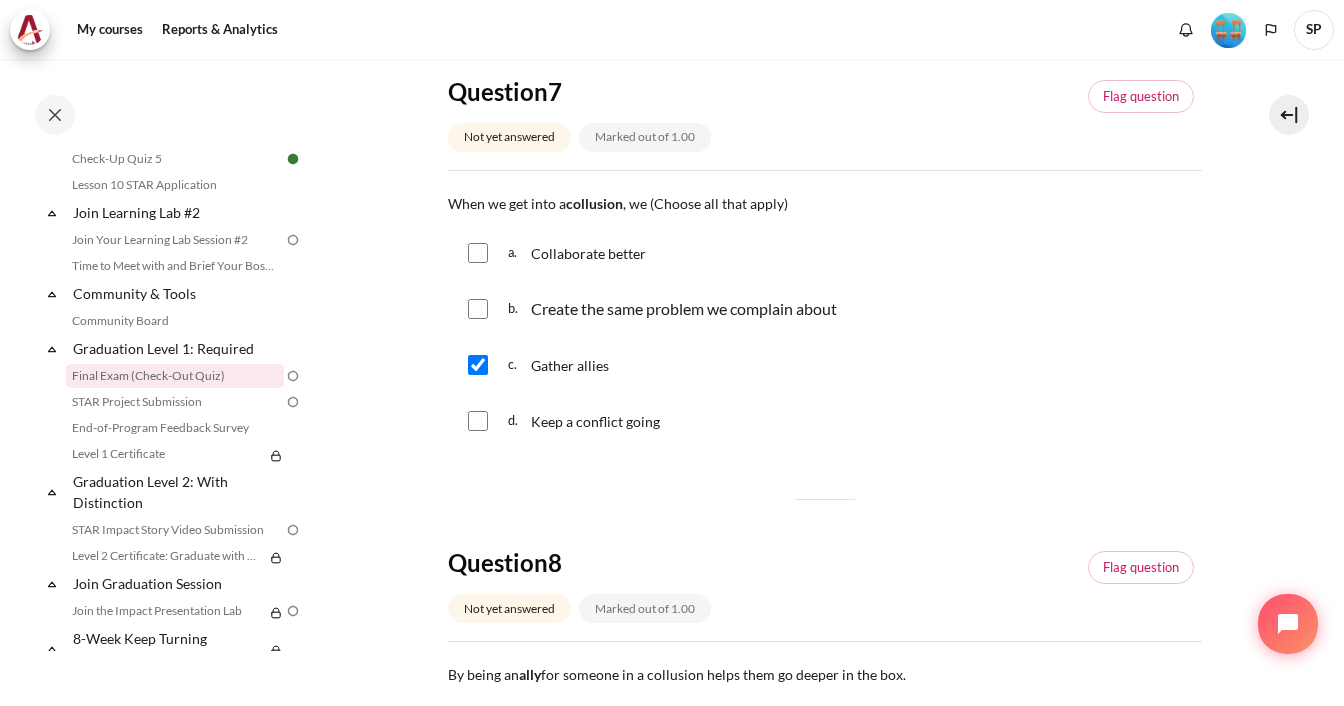 click at bounding box center [478, 309] 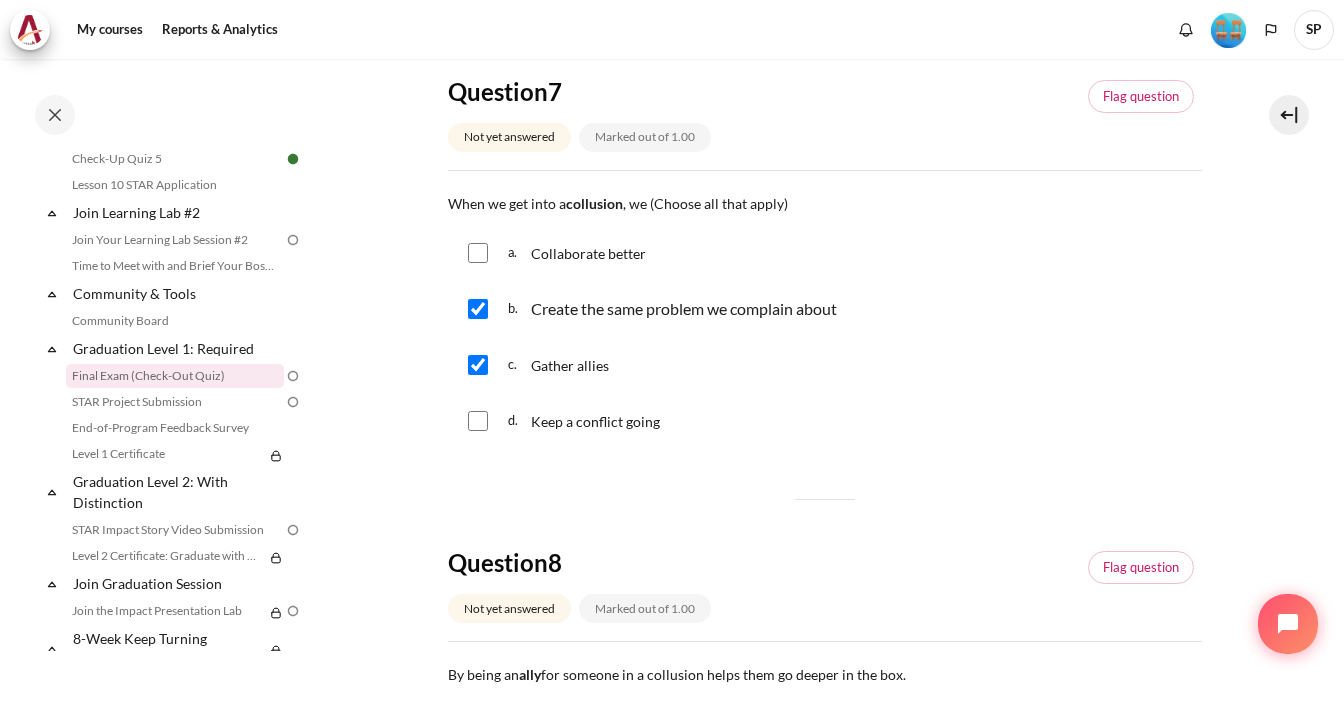 click at bounding box center [478, 421] 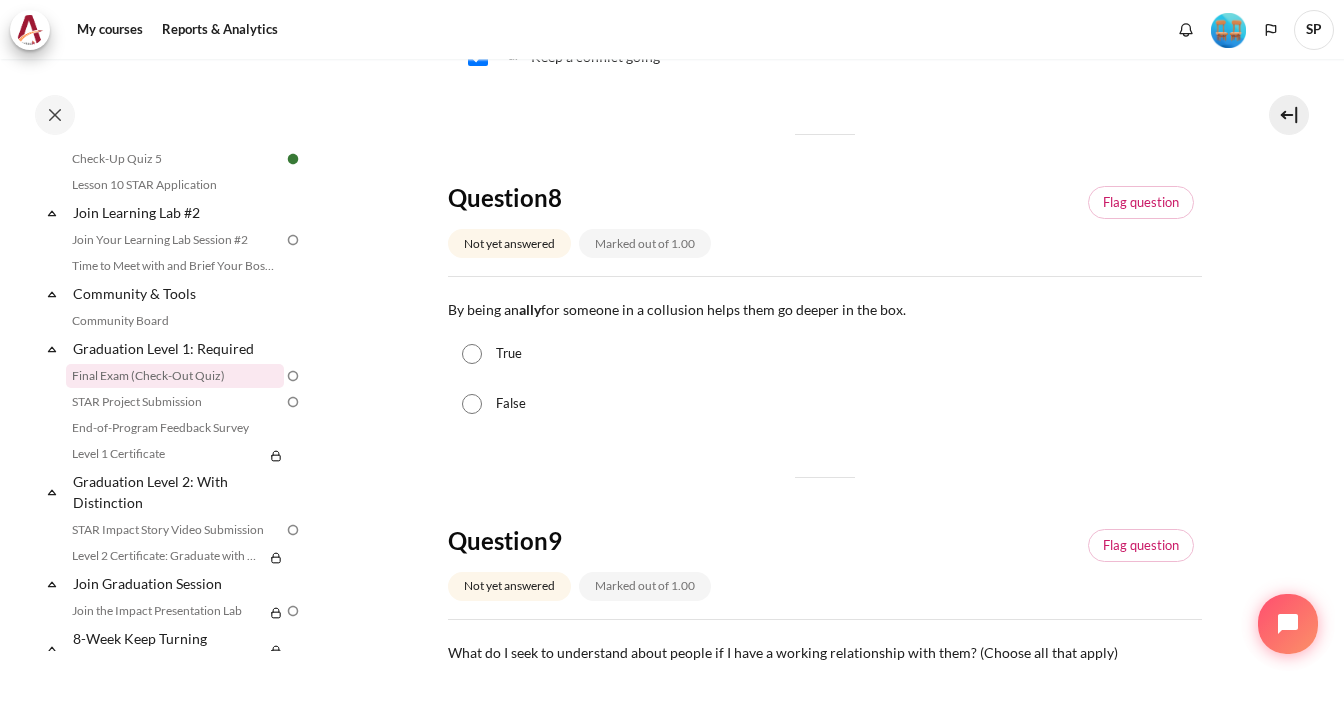 scroll, scrollTop: 1100, scrollLeft: 0, axis: vertical 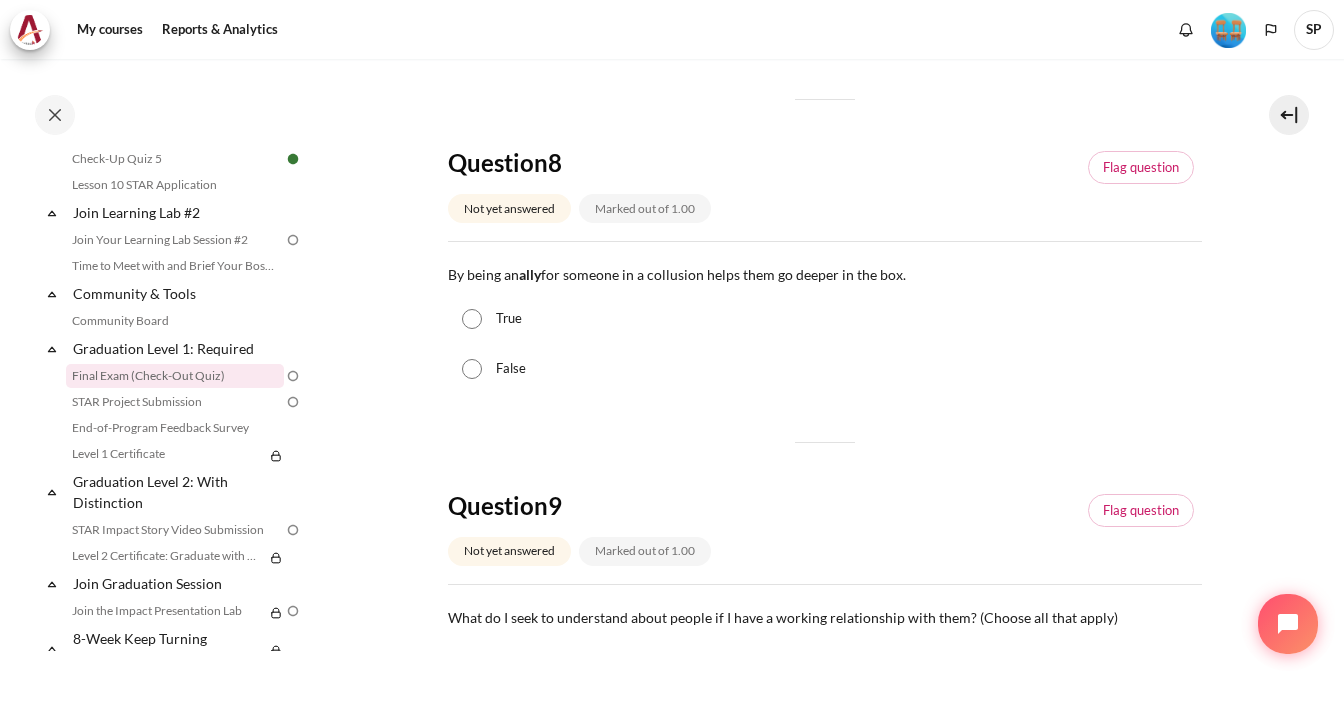 click on "True" at bounding box center (472, 319) 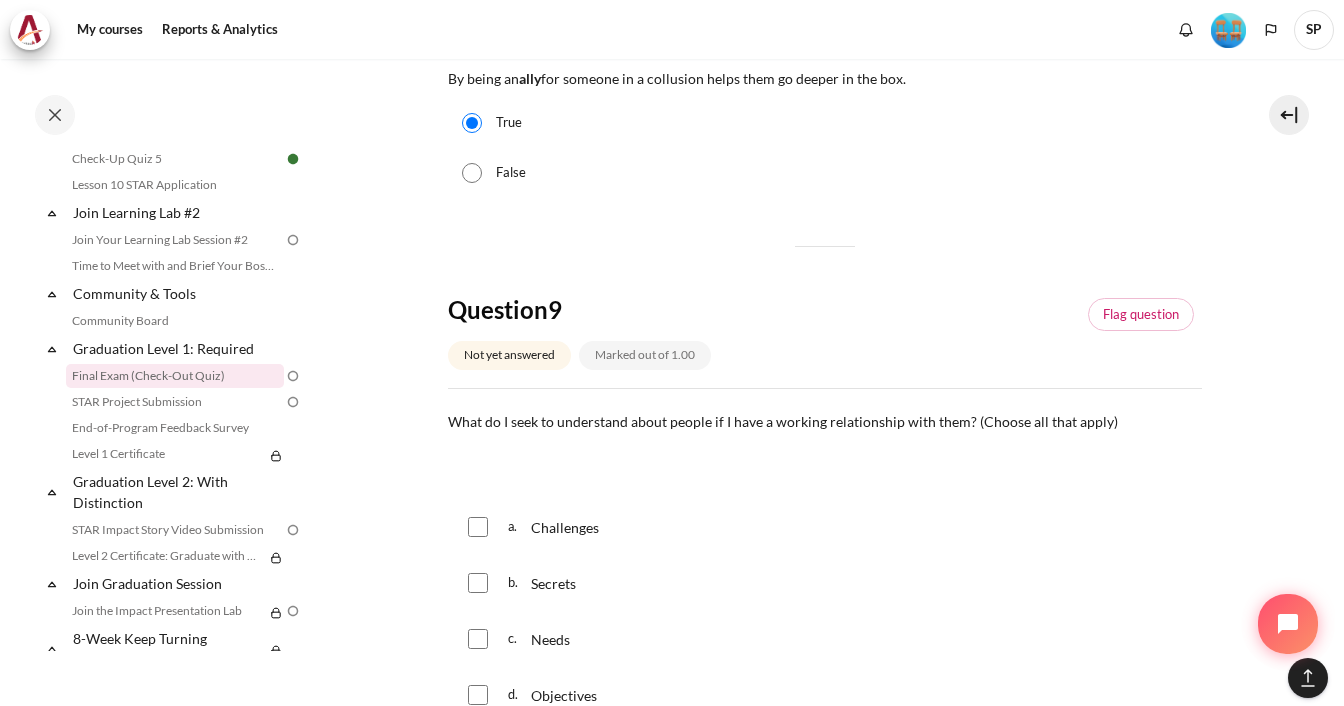 scroll, scrollTop: 1500, scrollLeft: 0, axis: vertical 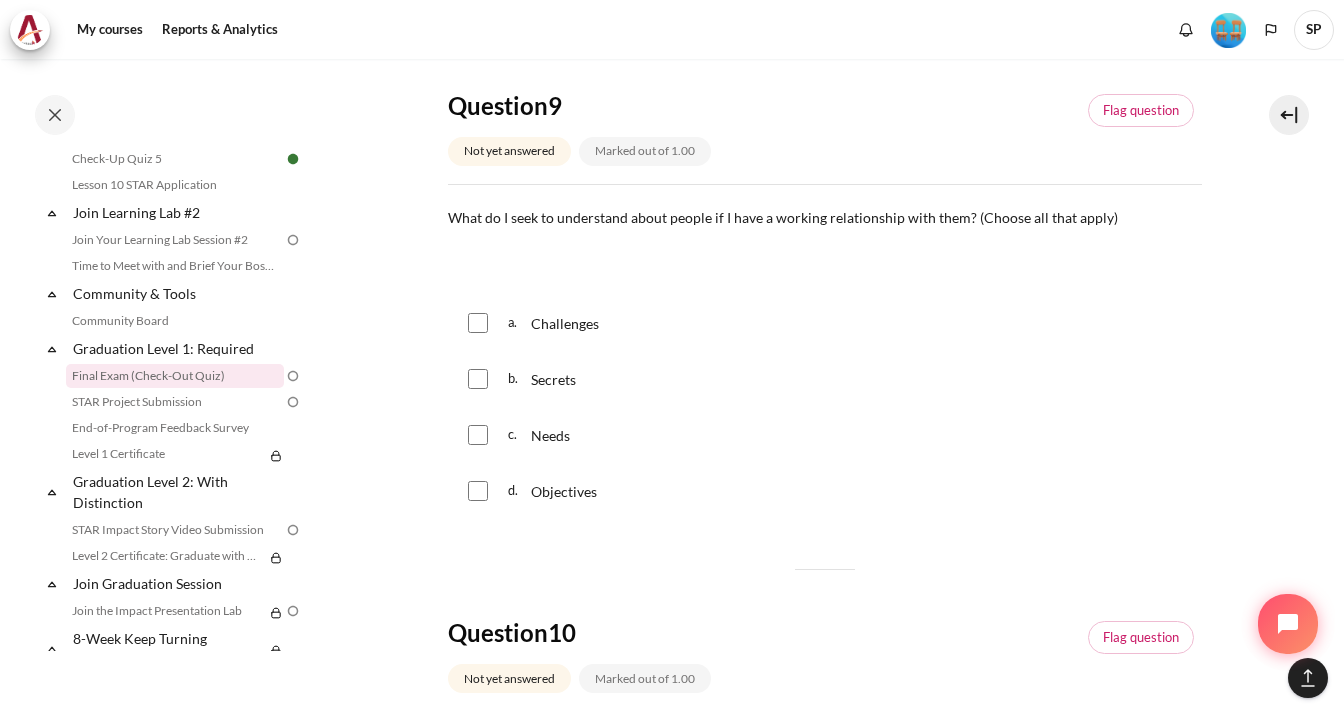 click at bounding box center [478, 435] 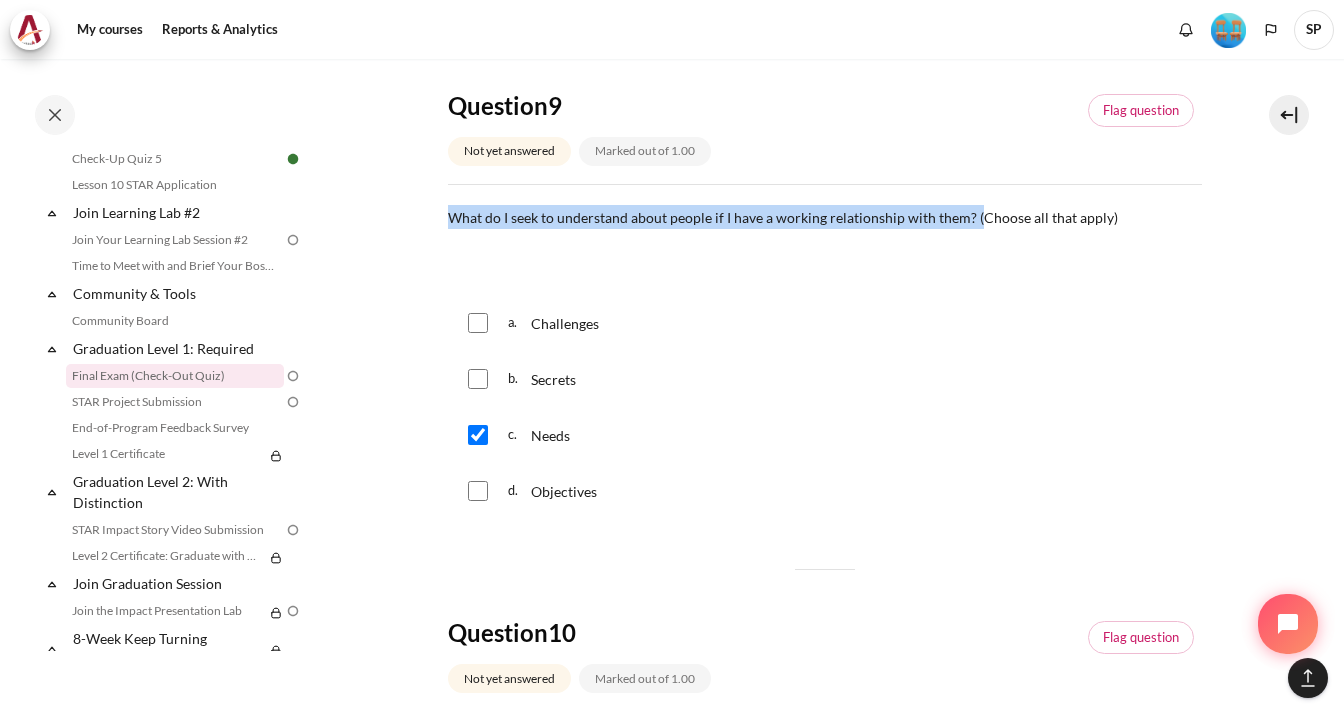 drag, startPoint x: 451, startPoint y: 246, endPoint x: 975, endPoint y: 233, distance: 524.16125 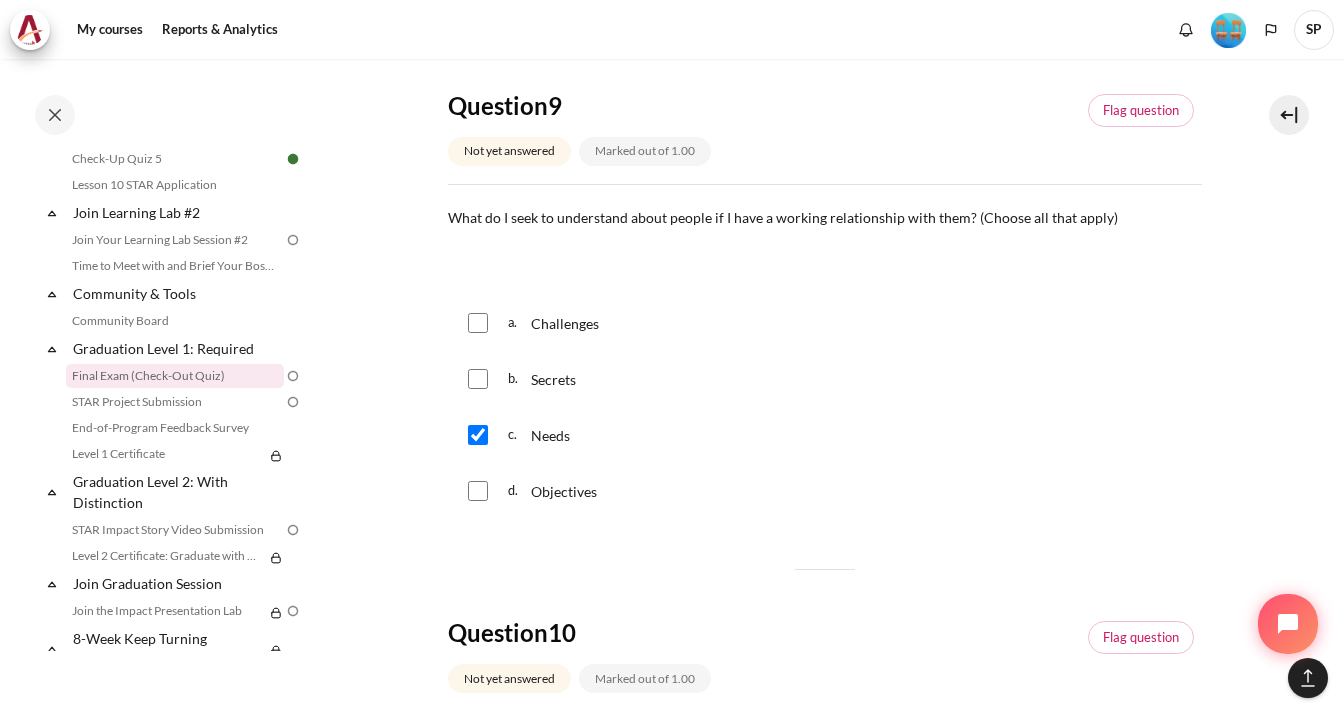 click on "My courses
OPO KR B1
Graduation Level 1: Required
Final Exam (Check-Out Quiz)
Final Exam (Check-Out Quiz)
Back
6" at bounding box center (824, -117) 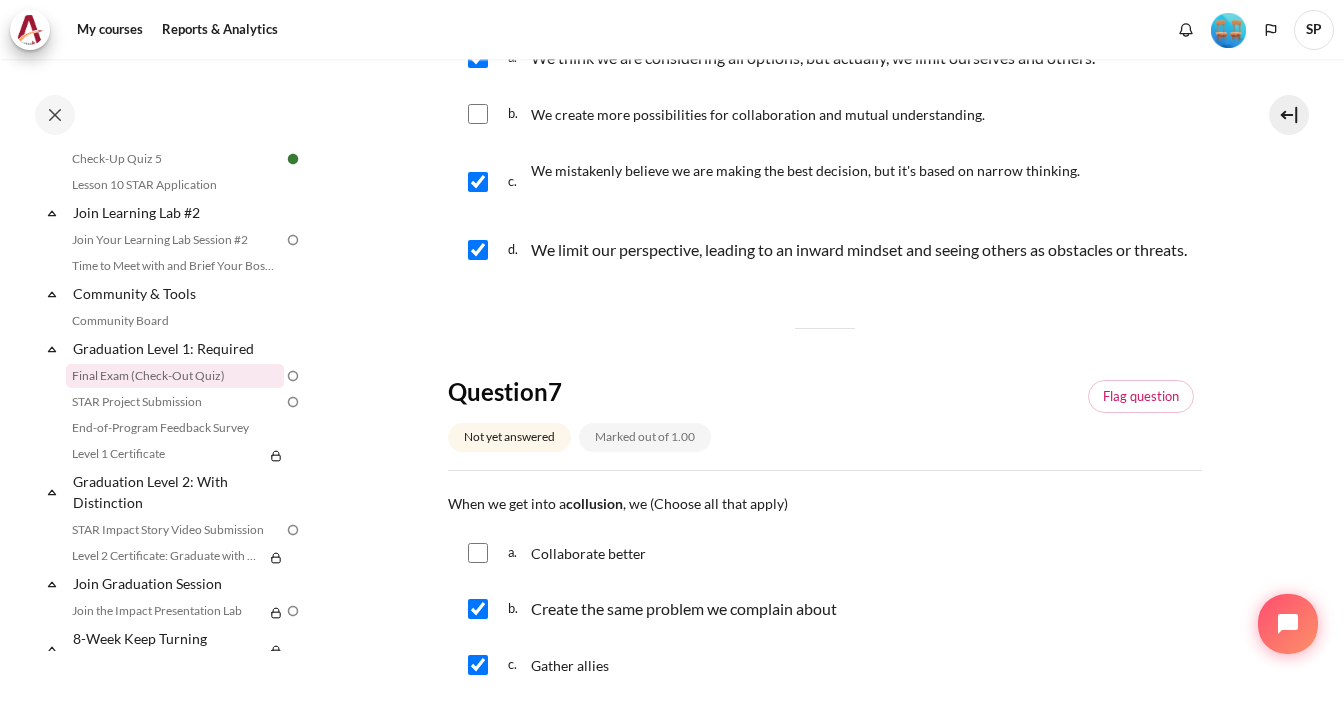 scroll, scrollTop: 0, scrollLeft: 0, axis: both 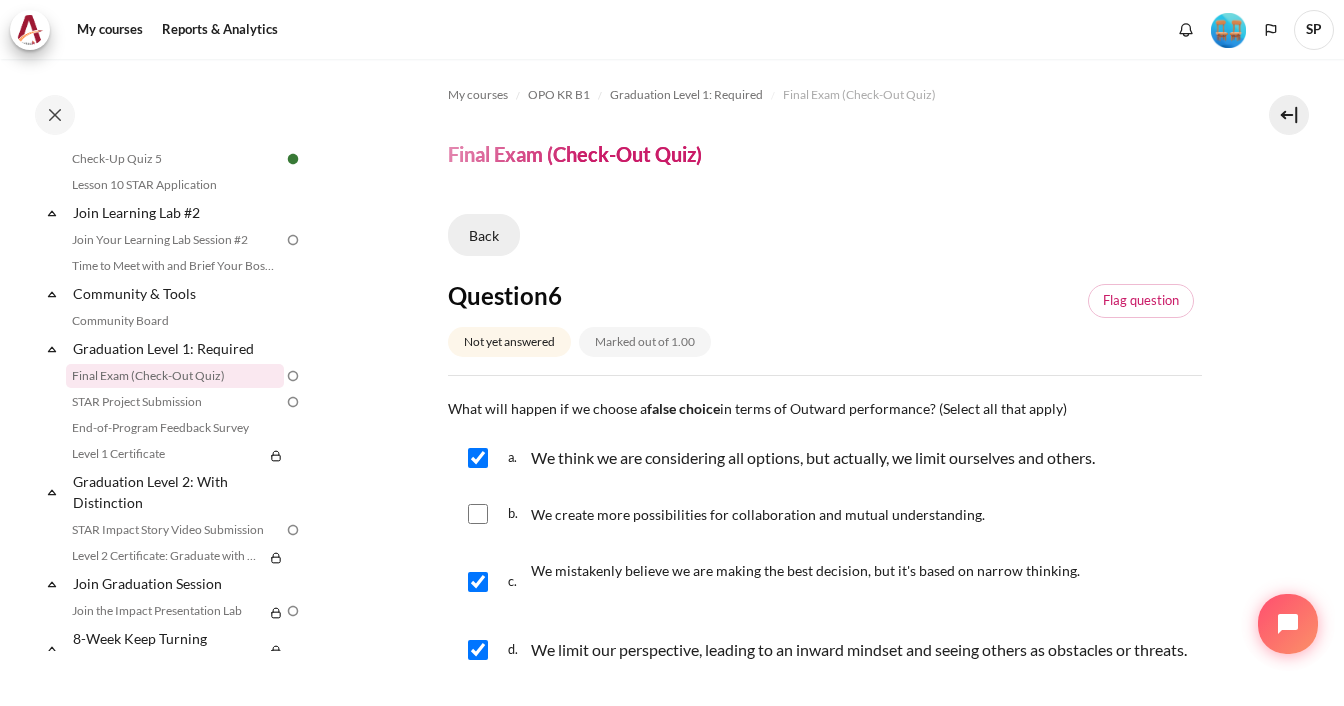 click on "Back" at bounding box center (484, 235) 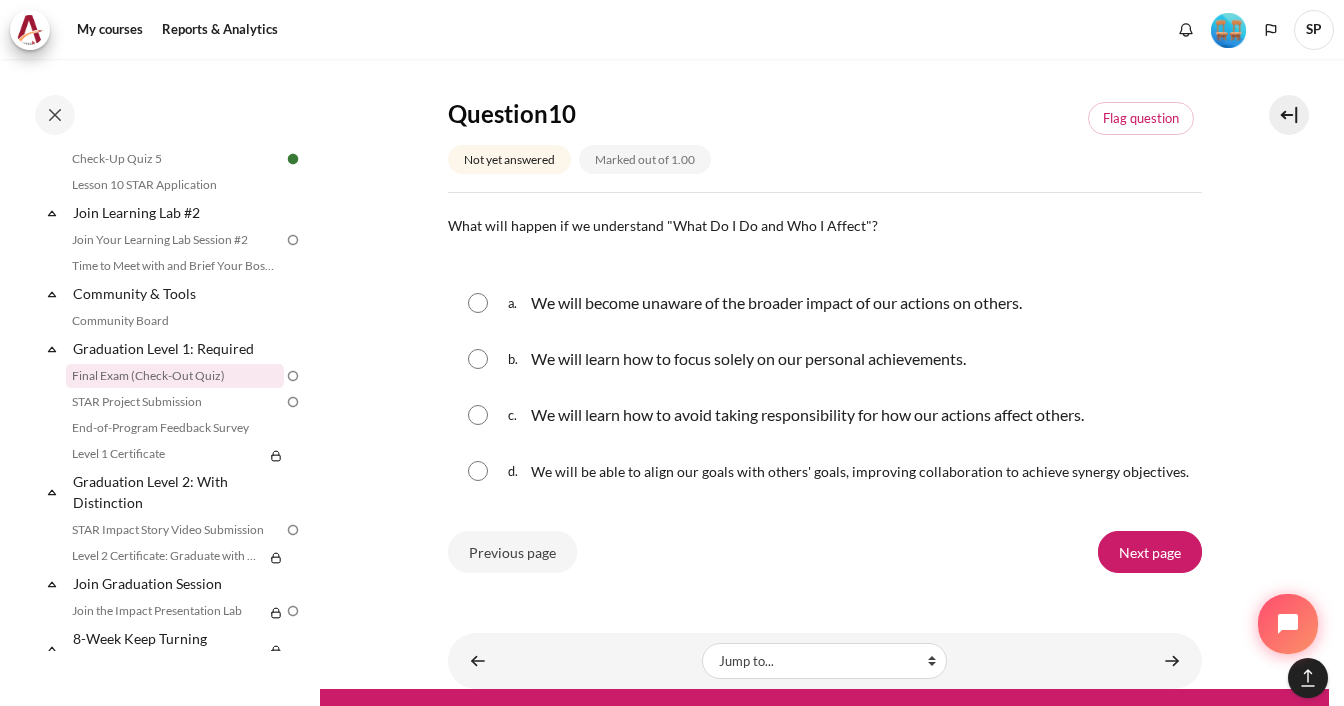 scroll, scrollTop: 2096, scrollLeft: 0, axis: vertical 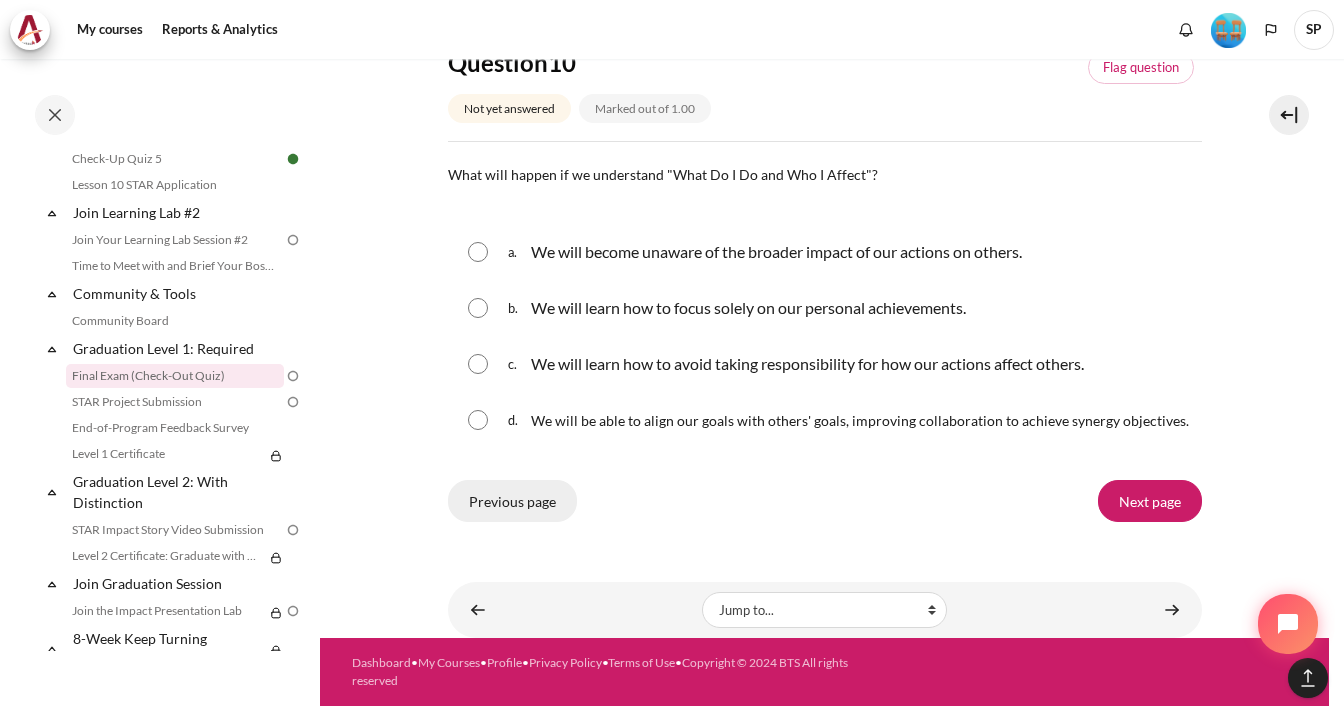 click on "Previous page" at bounding box center (512, 501) 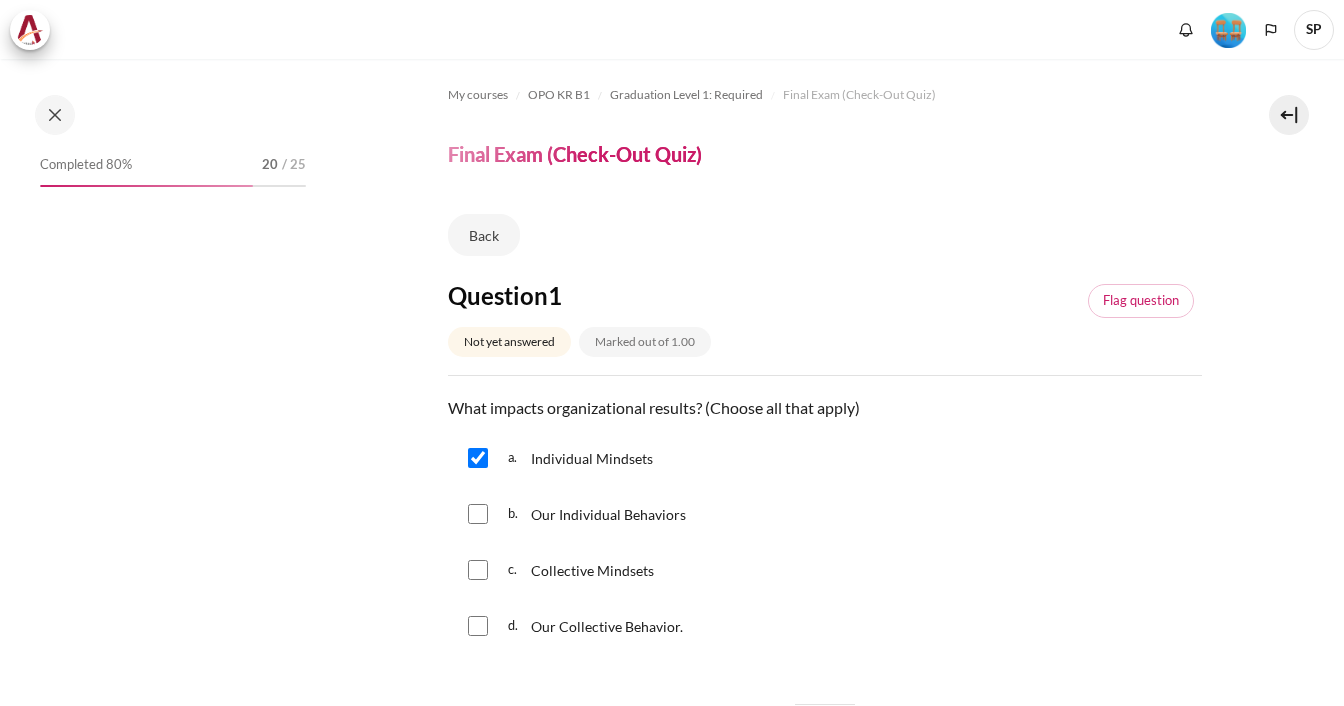 scroll, scrollTop: 0, scrollLeft: 0, axis: both 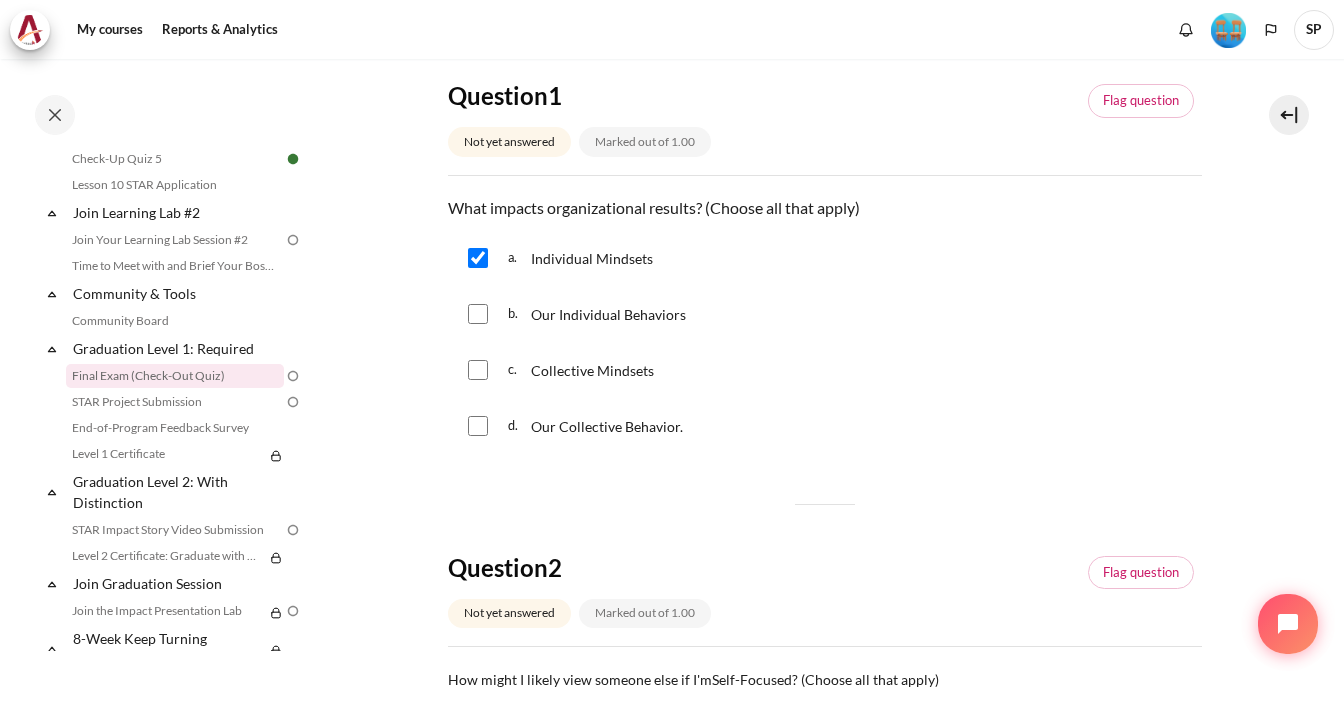 click at bounding box center (478, 314) 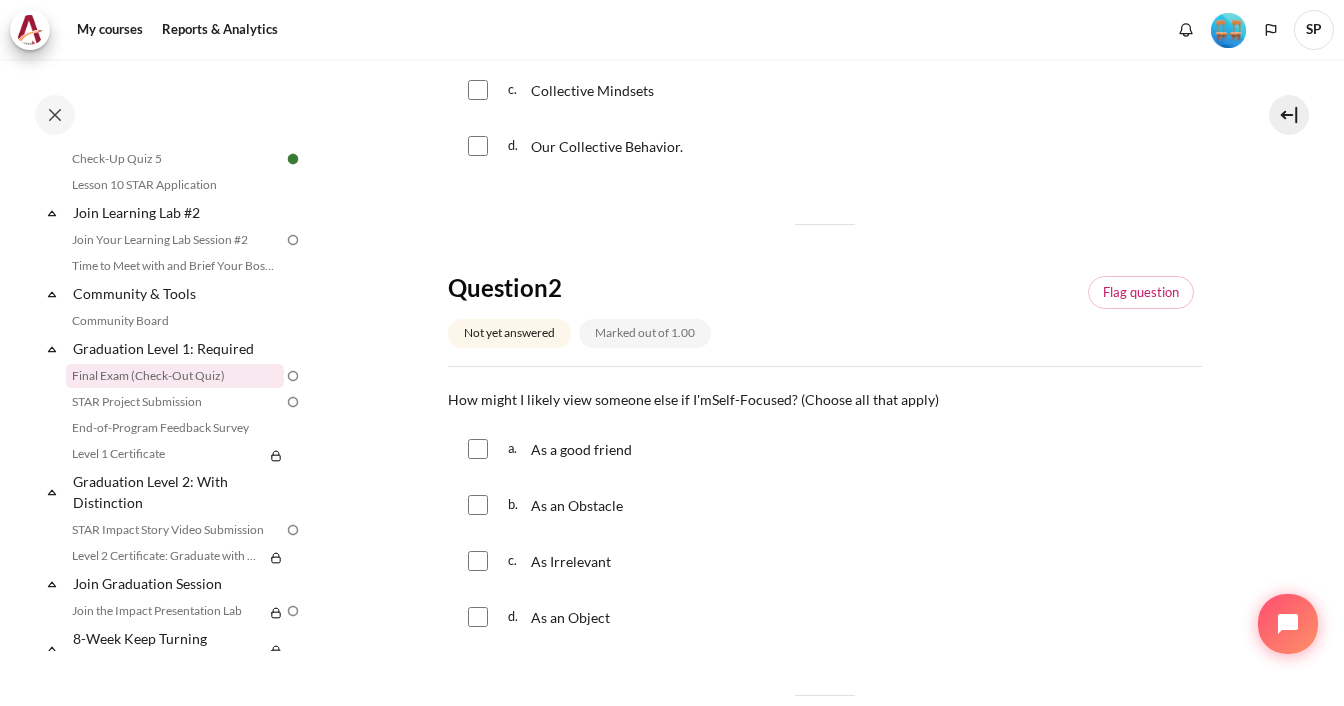 scroll, scrollTop: 500, scrollLeft: 0, axis: vertical 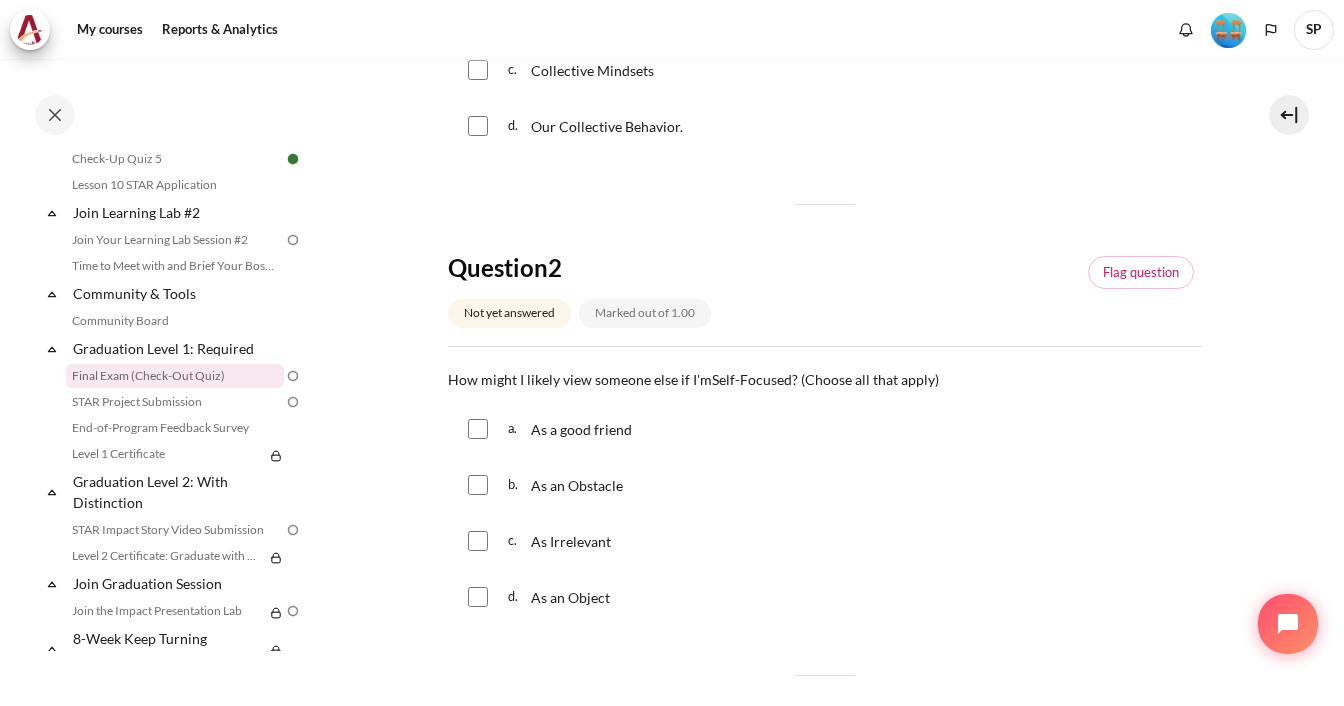 click at bounding box center (478, 485) 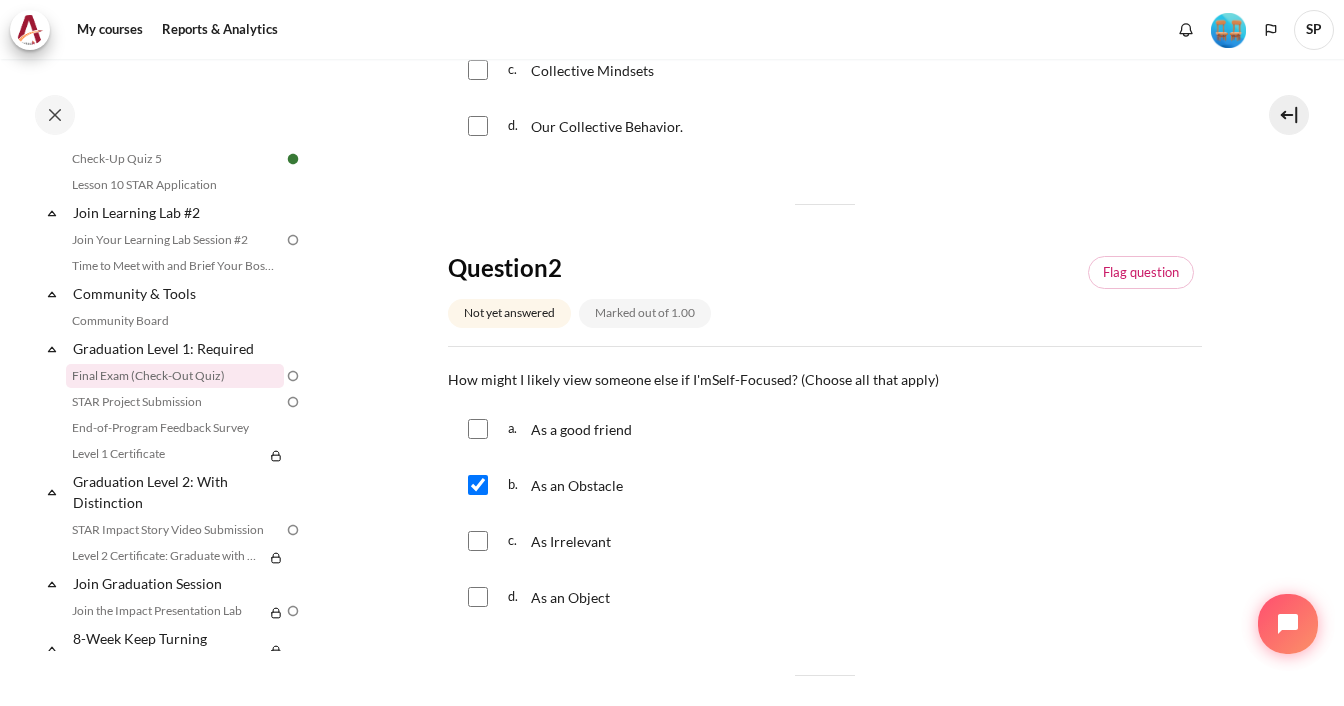 click at bounding box center (478, 541) 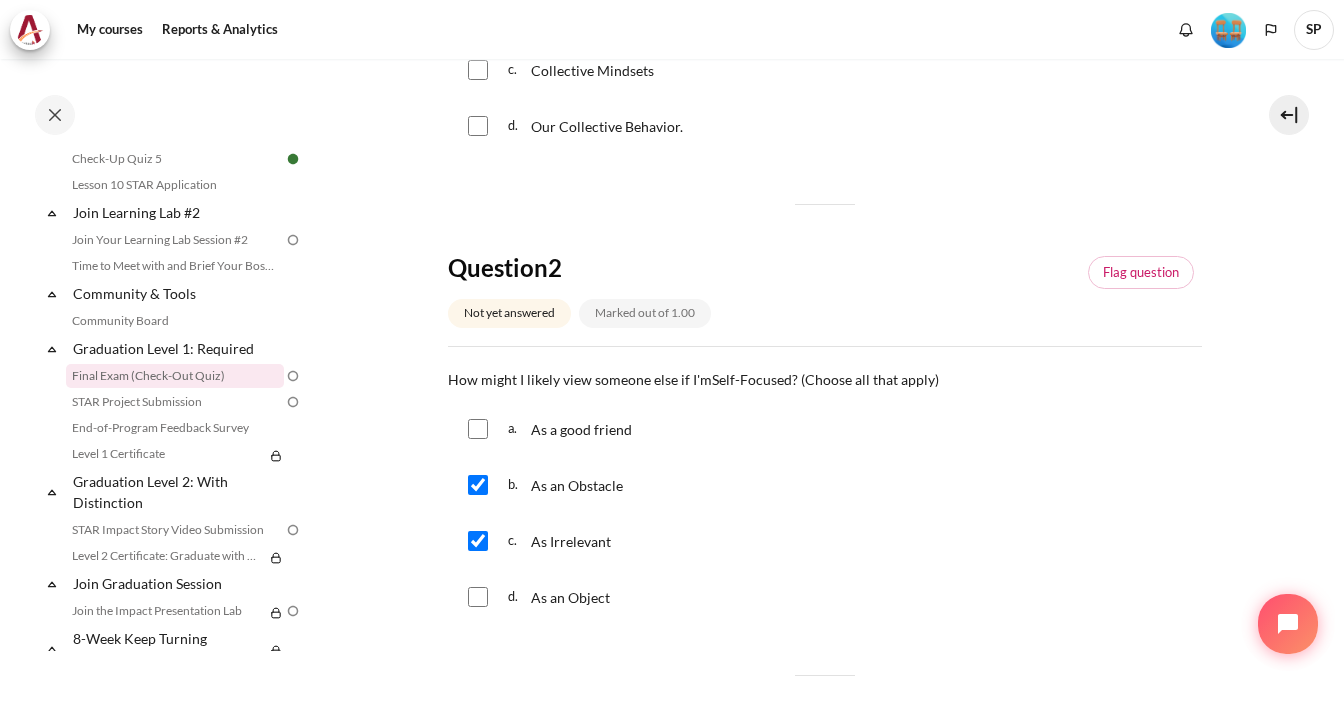click at bounding box center (478, 597) 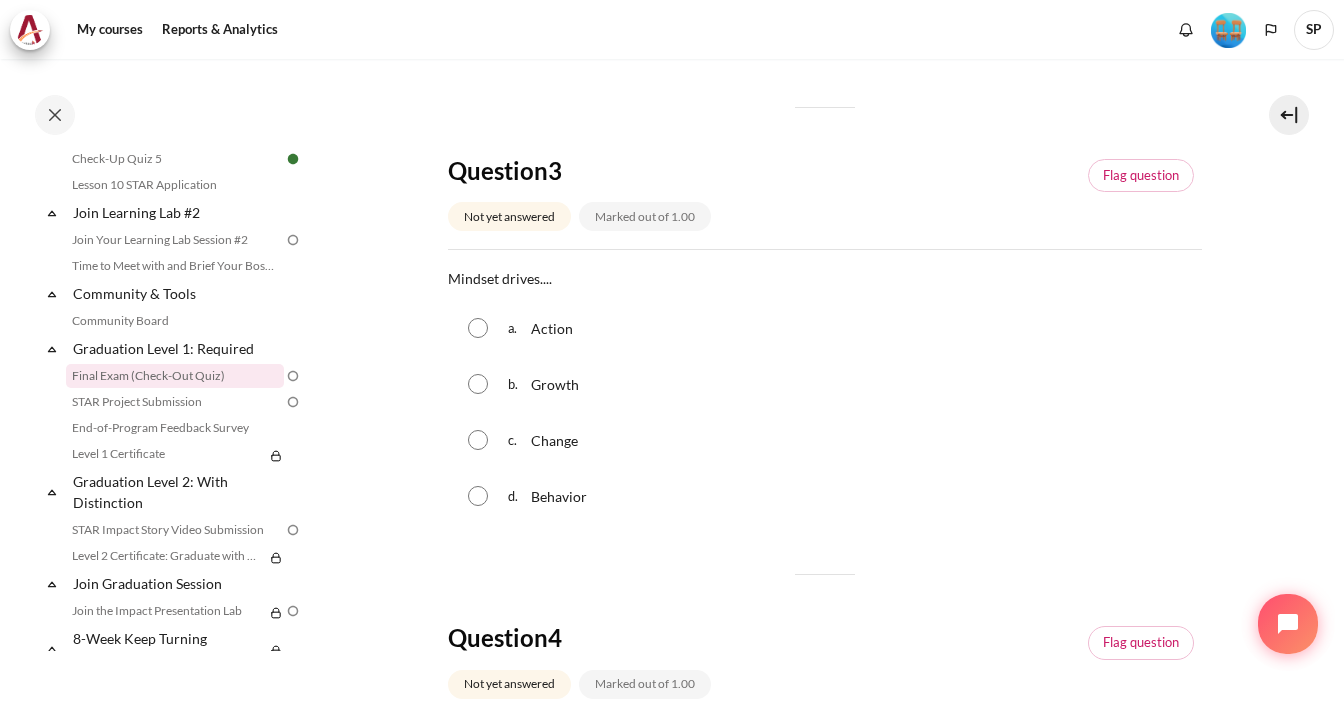 scroll, scrollTop: 1100, scrollLeft: 0, axis: vertical 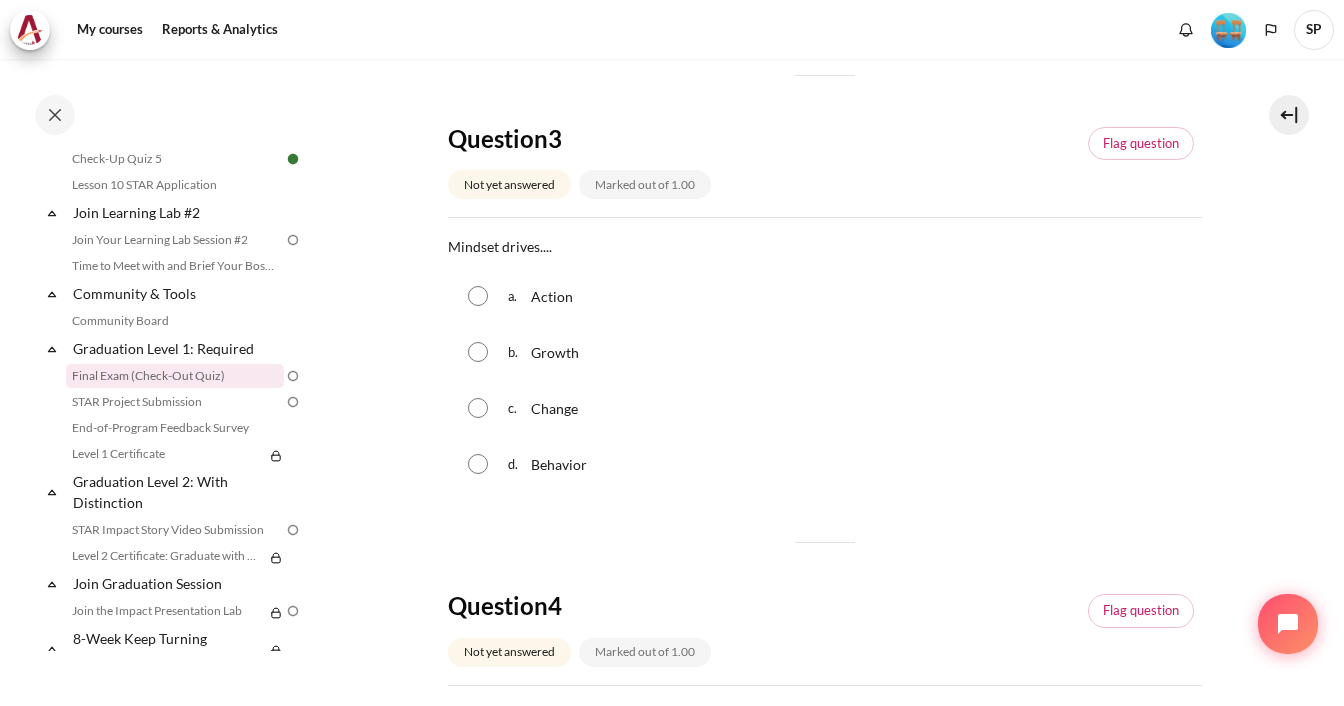 click at bounding box center [478, 464] 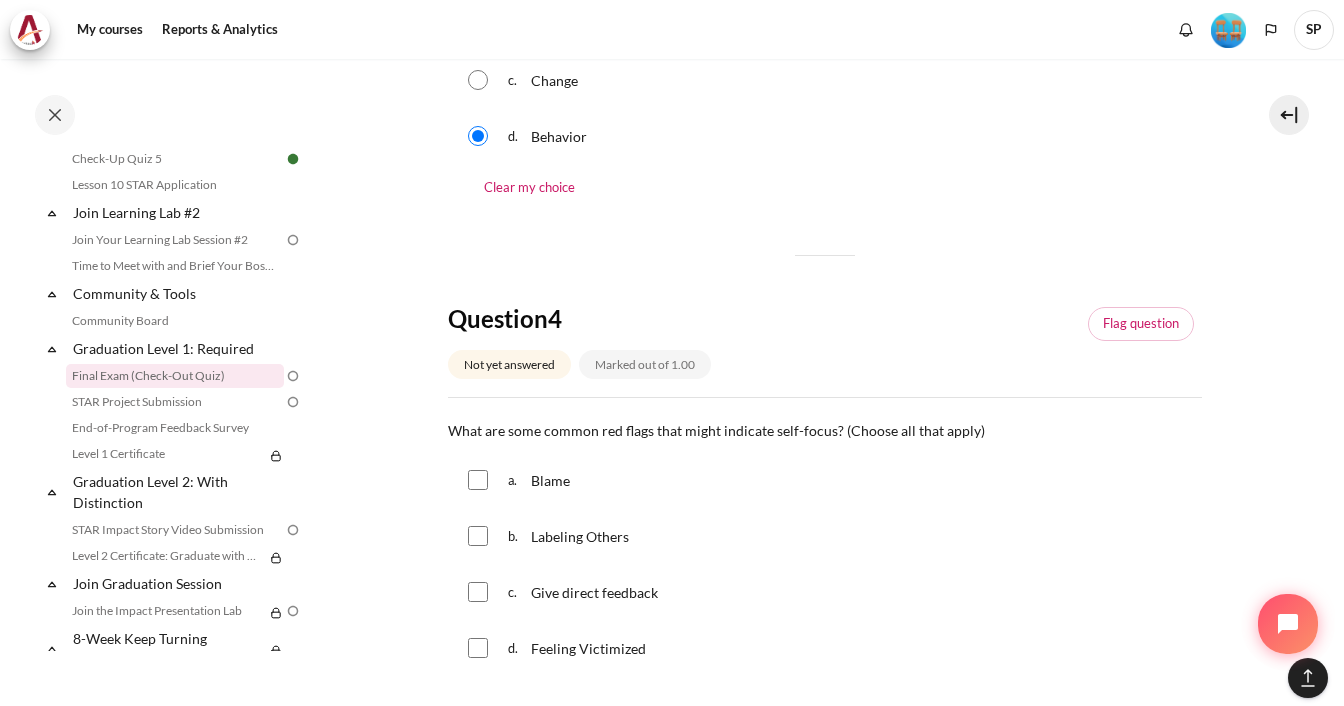 scroll, scrollTop: 1500, scrollLeft: 0, axis: vertical 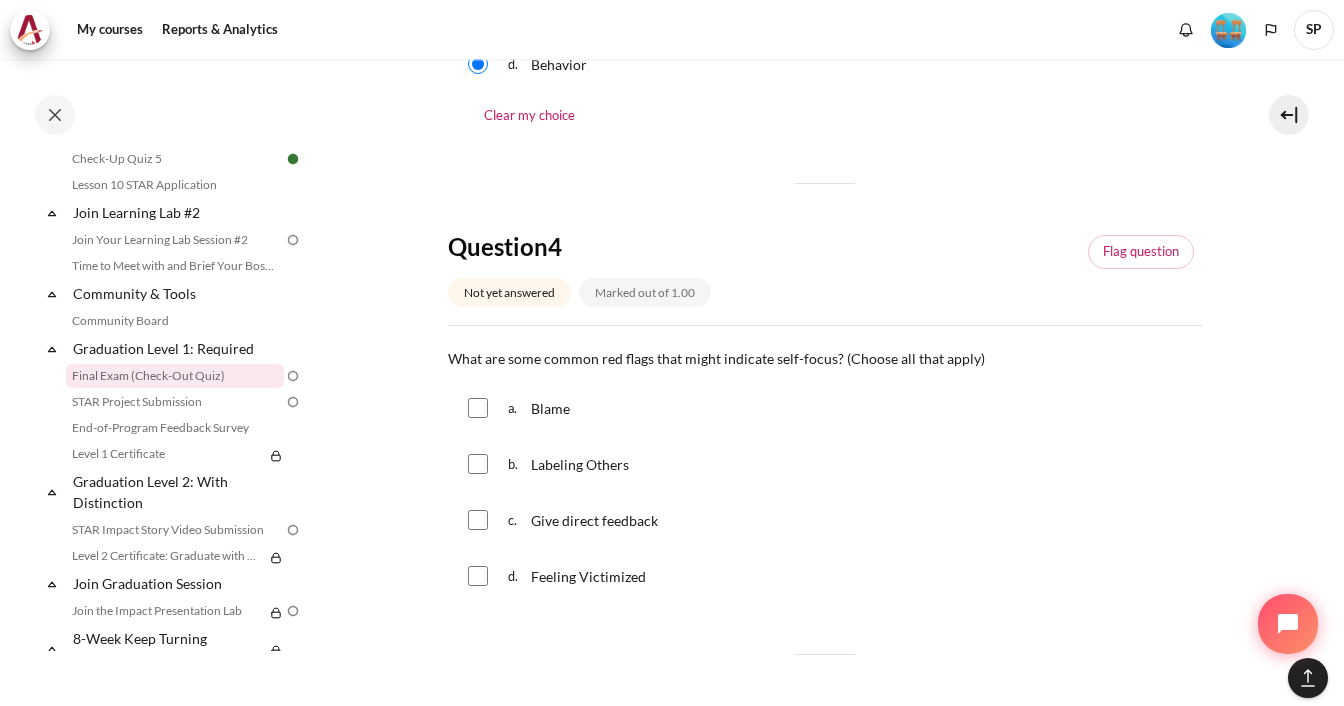 click at bounding box center (478, 408) 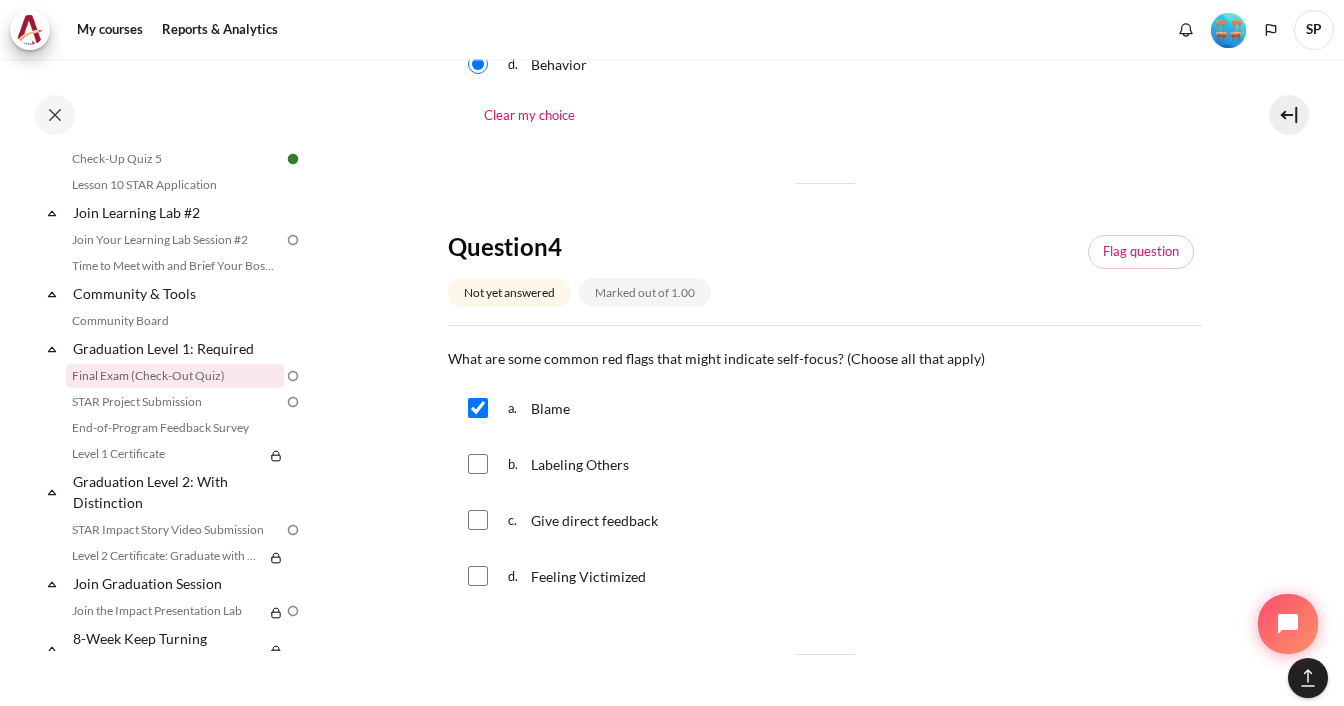 click at bounding box center (478, 464) 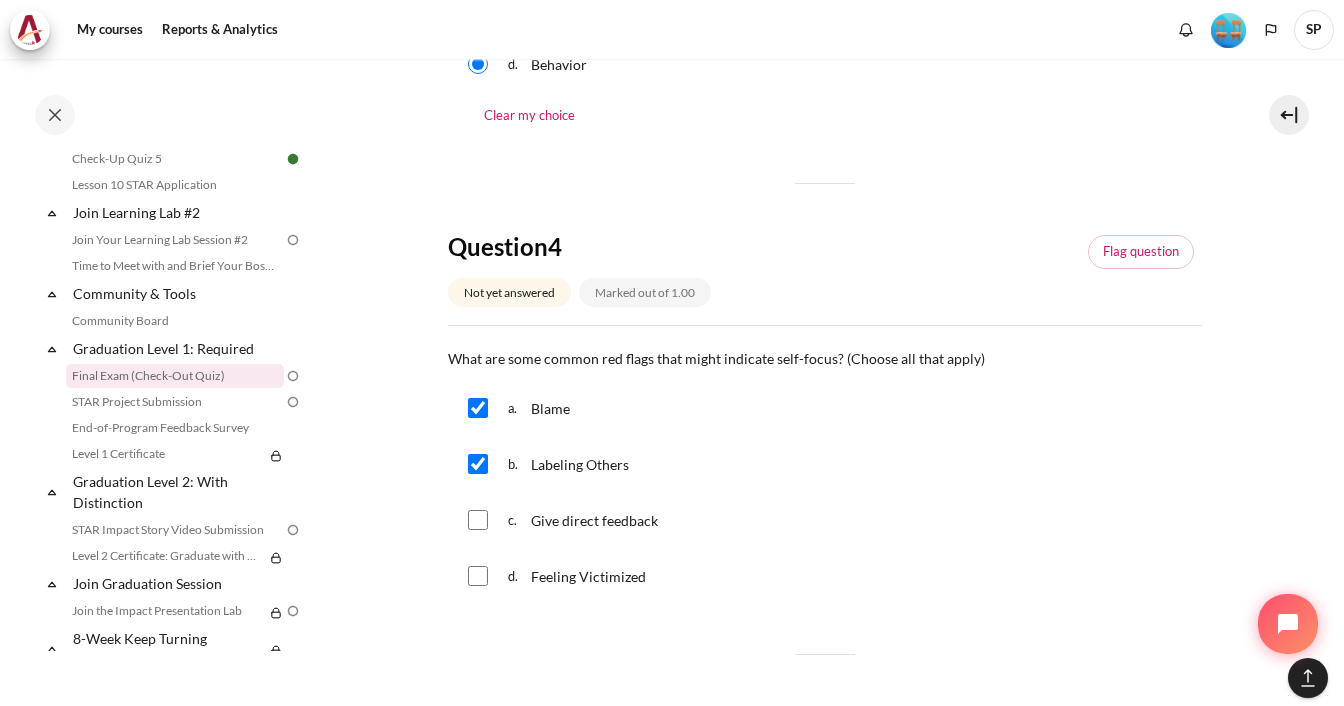 click at bounding box center [478, 576] 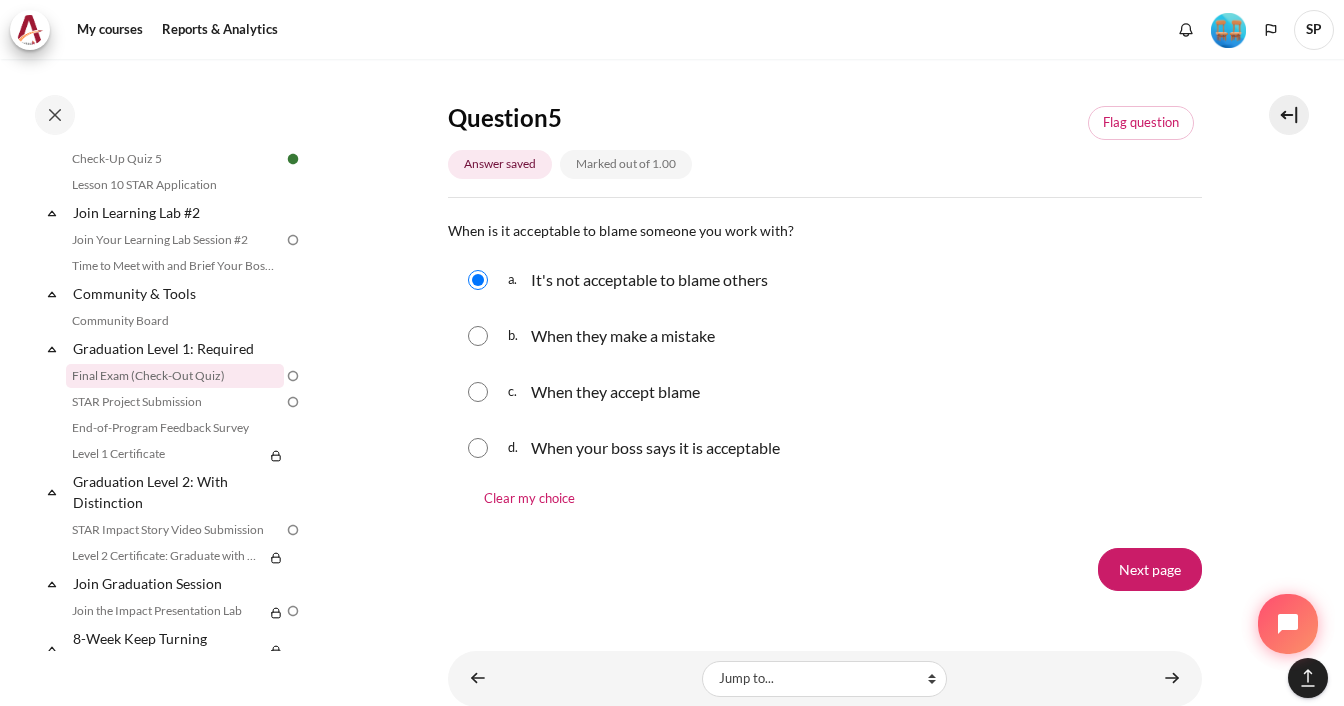 scroll, scrollTop: 2171, scrollLeft: 0, axis: vertical 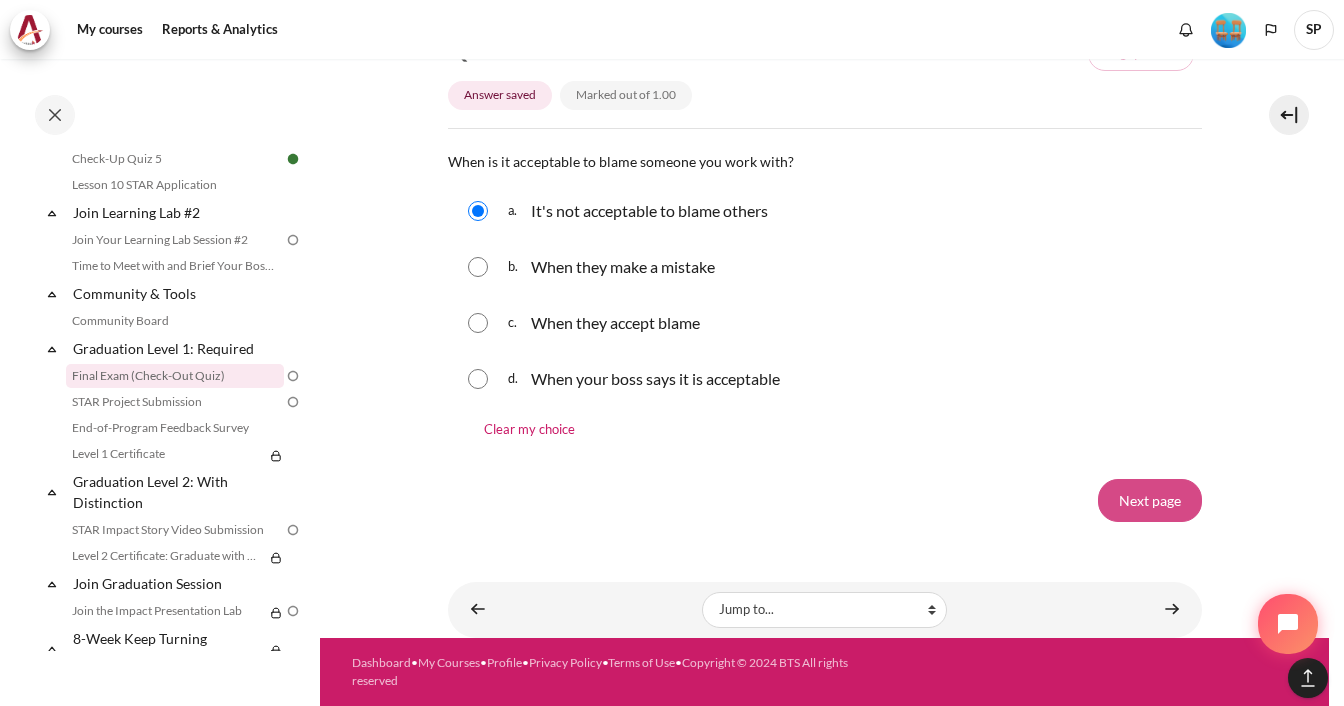 click on "Next page" at bounding box center (1150, 500) 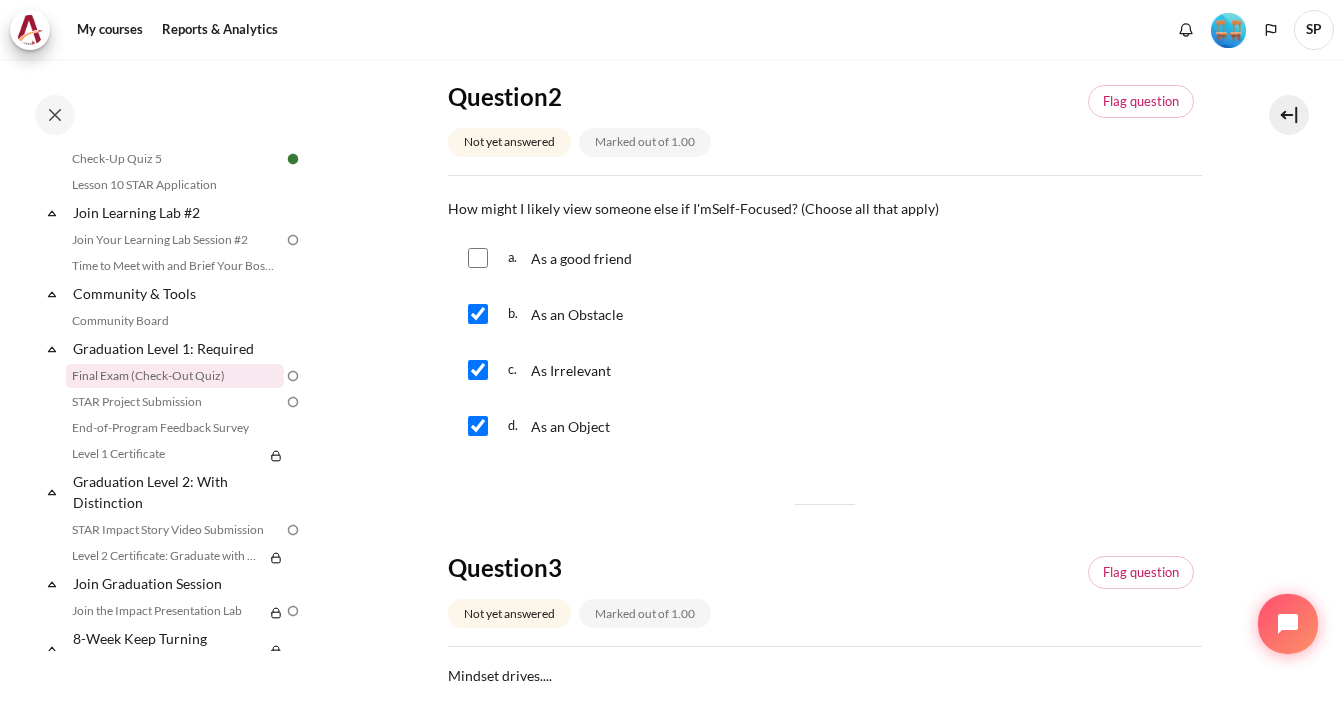 scroll, scrollTop: 596, scrollLeft: 0, axis: vertical 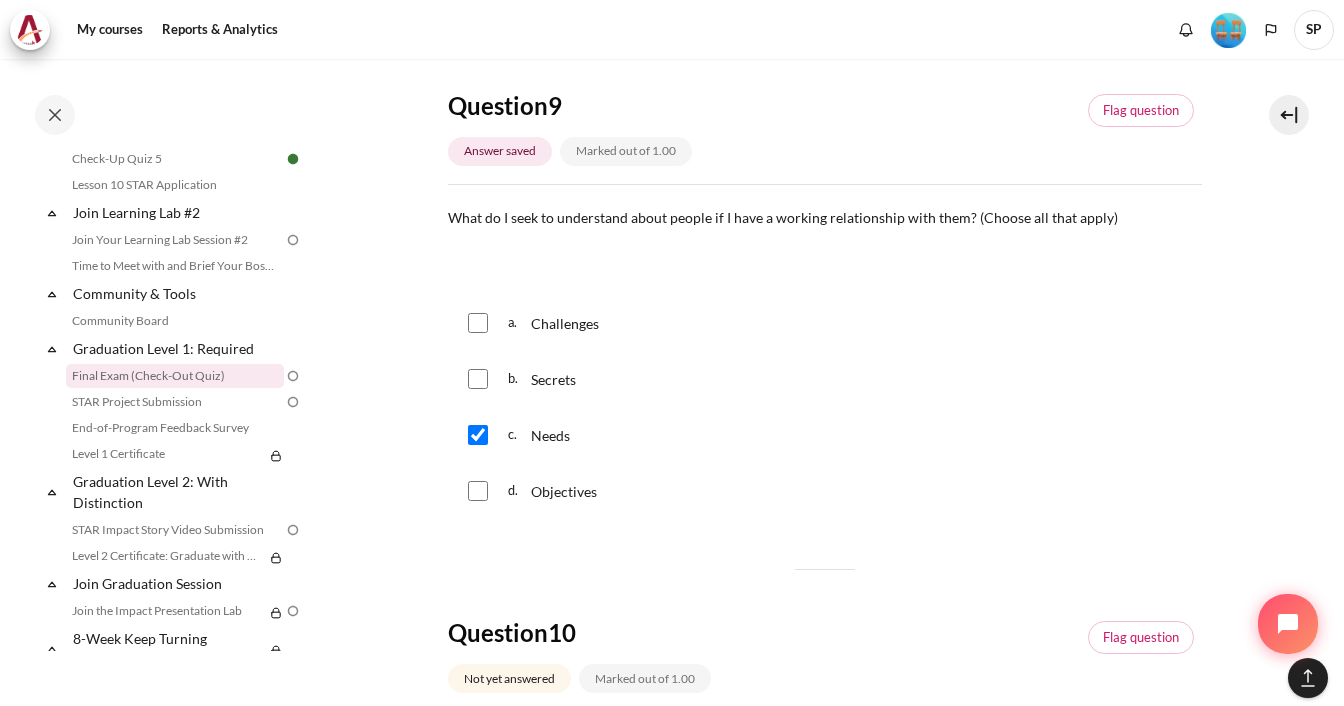 click at bounding box center [478, 491] 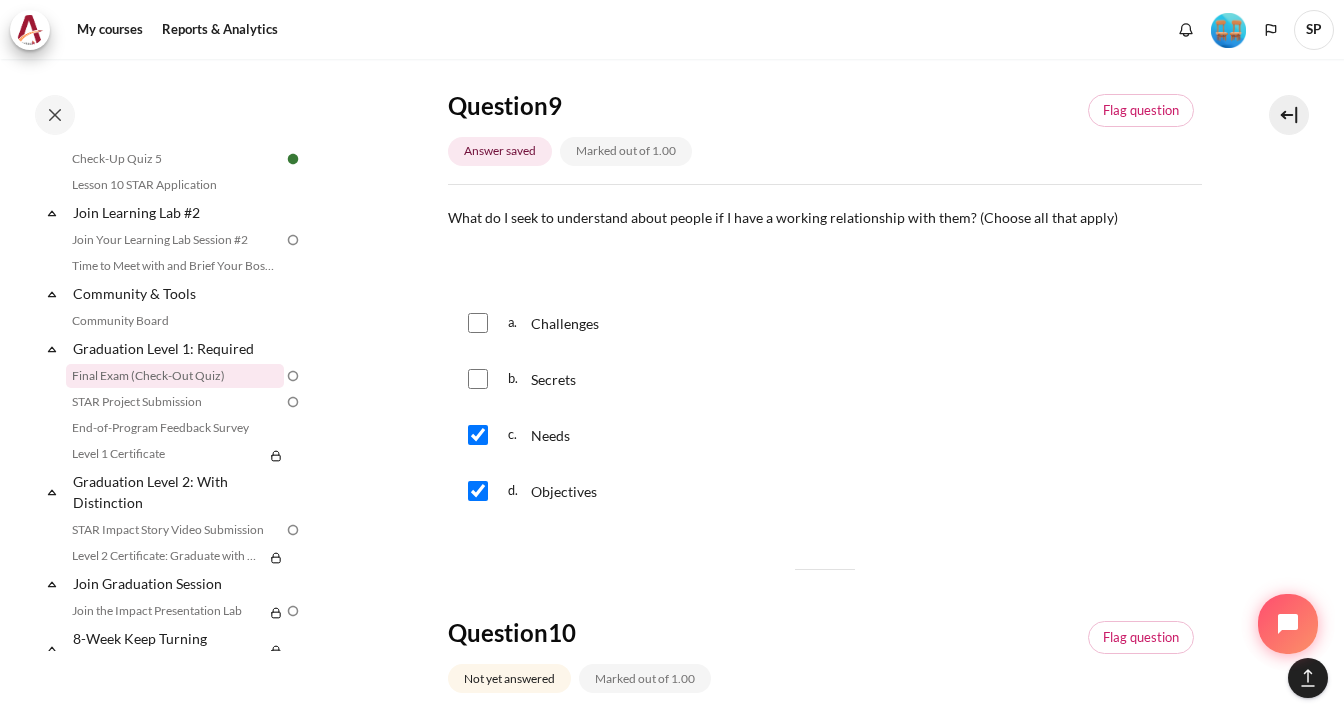 click on "a.   Challenges" at bounding box center (825, 323) 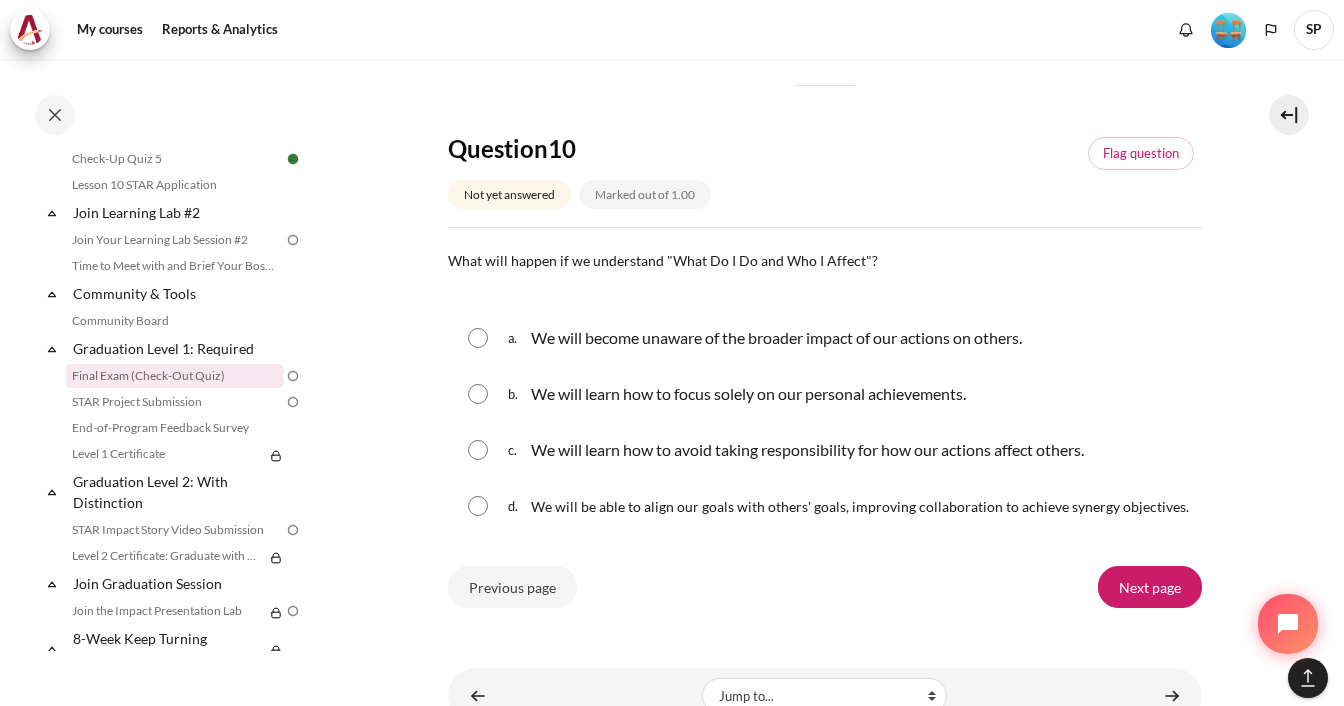 scroll, scrollTop: 2000, scrollLeft: 0, axis: vertical 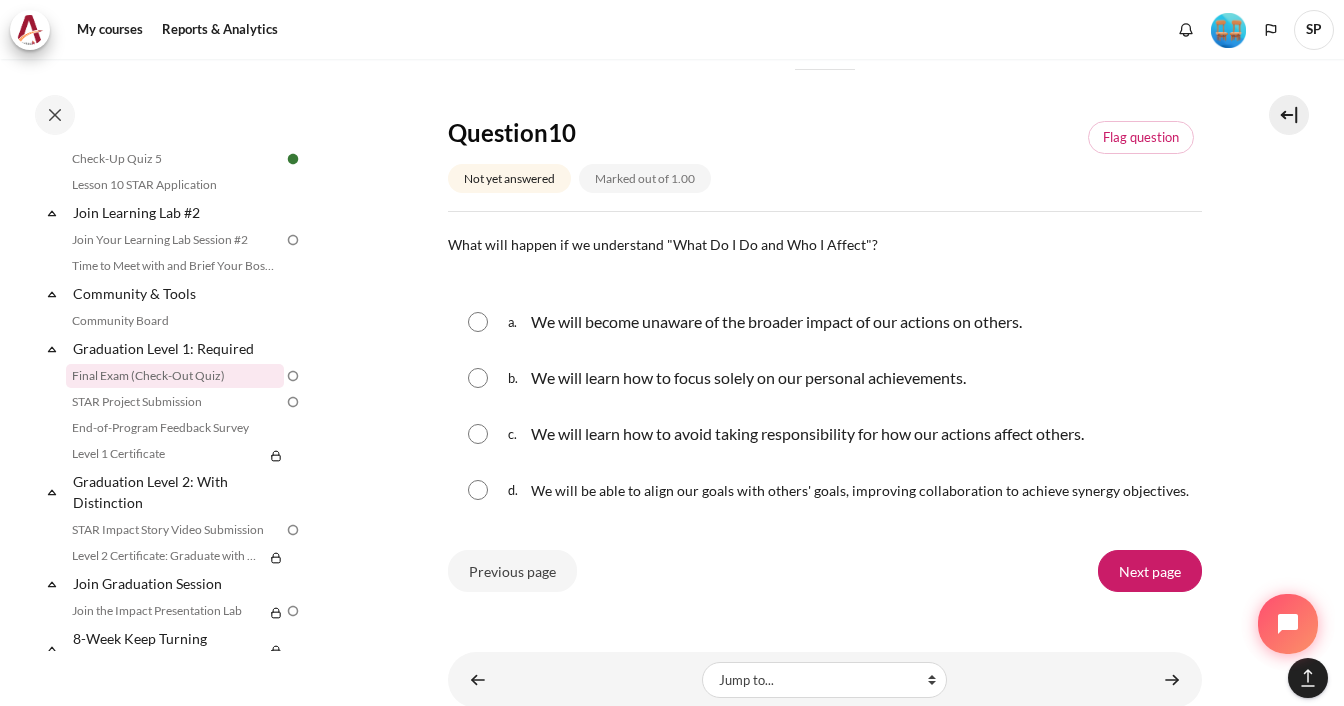 click at bounding box center (478, 490) 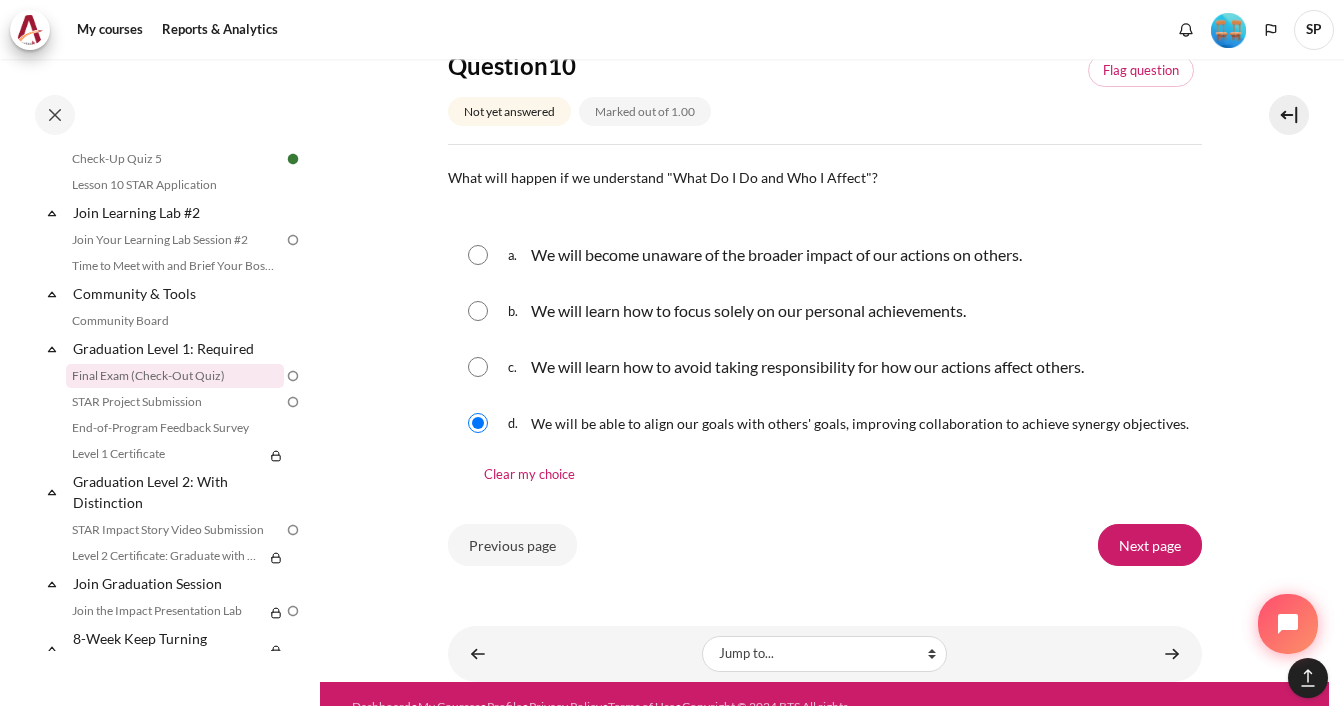 scroll, scrollTop: 2136, scrollLeft: 0, axis: vertical 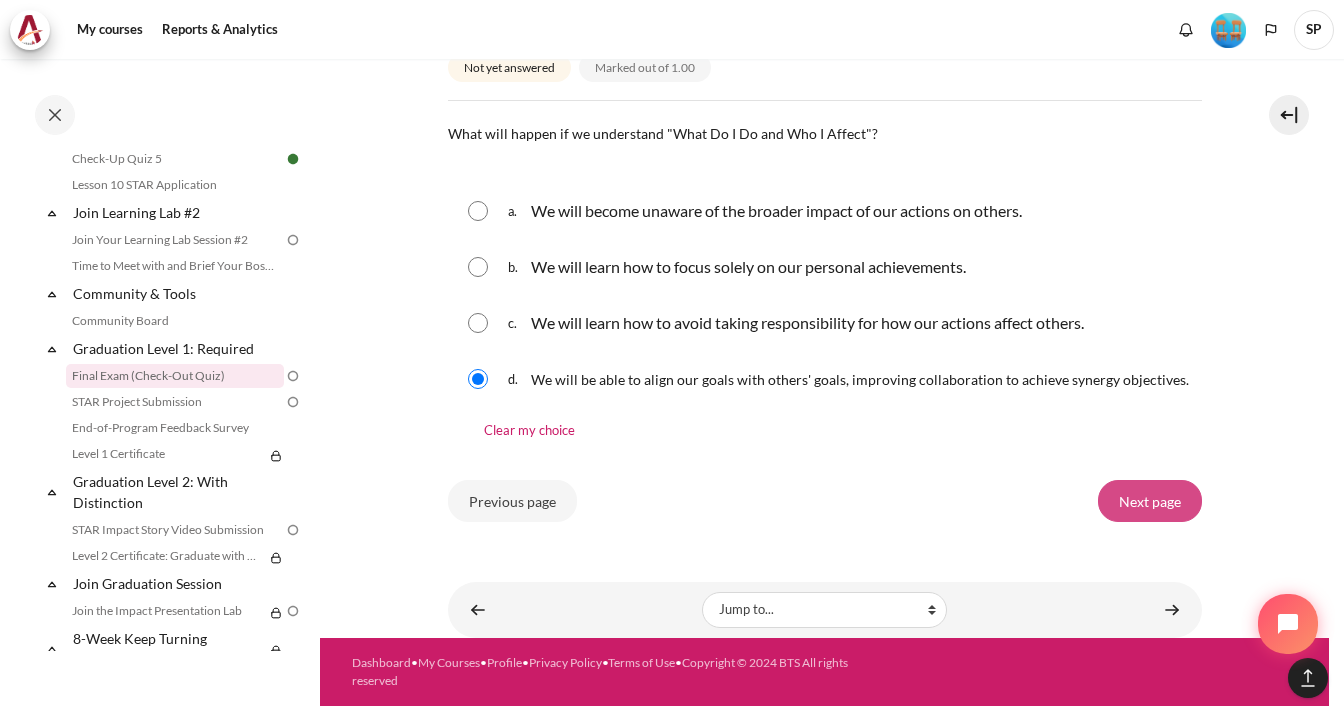 click on "Next page" at bounding box center [1150, 501] 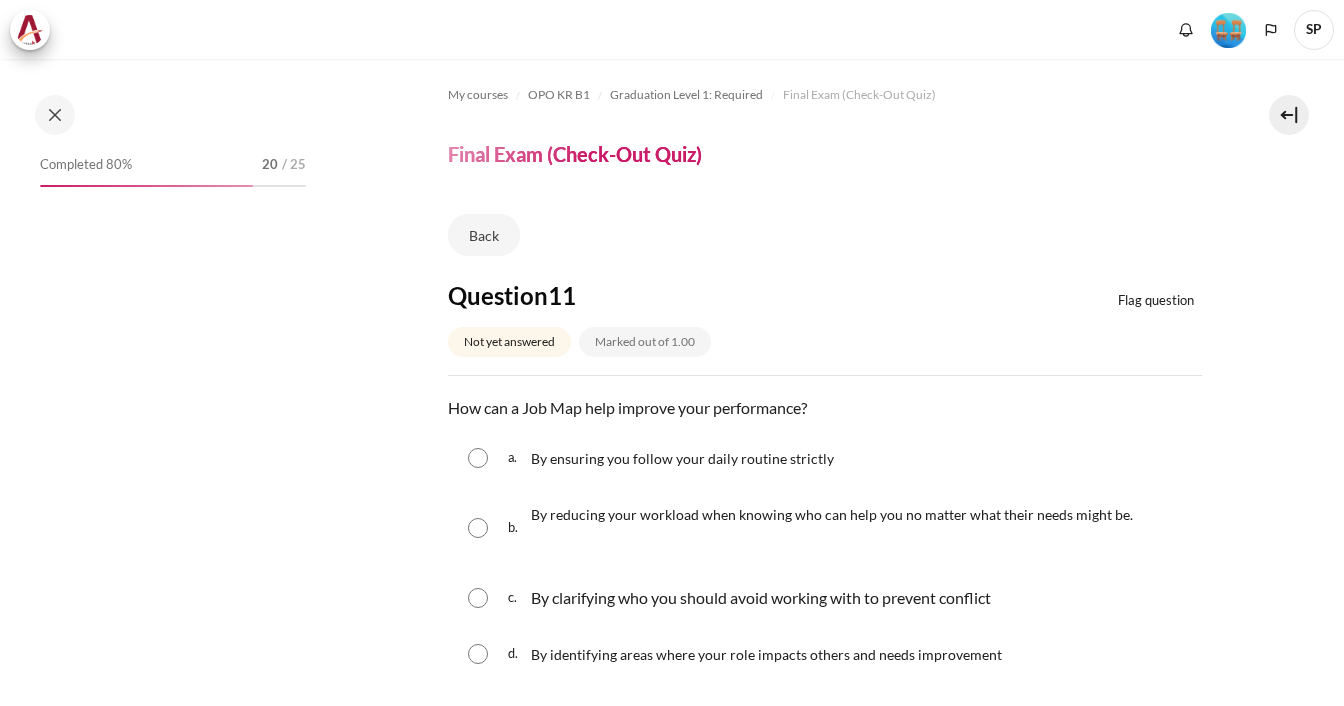 scroll, scrollTop: 0, scrollLeft: 0, axis: both 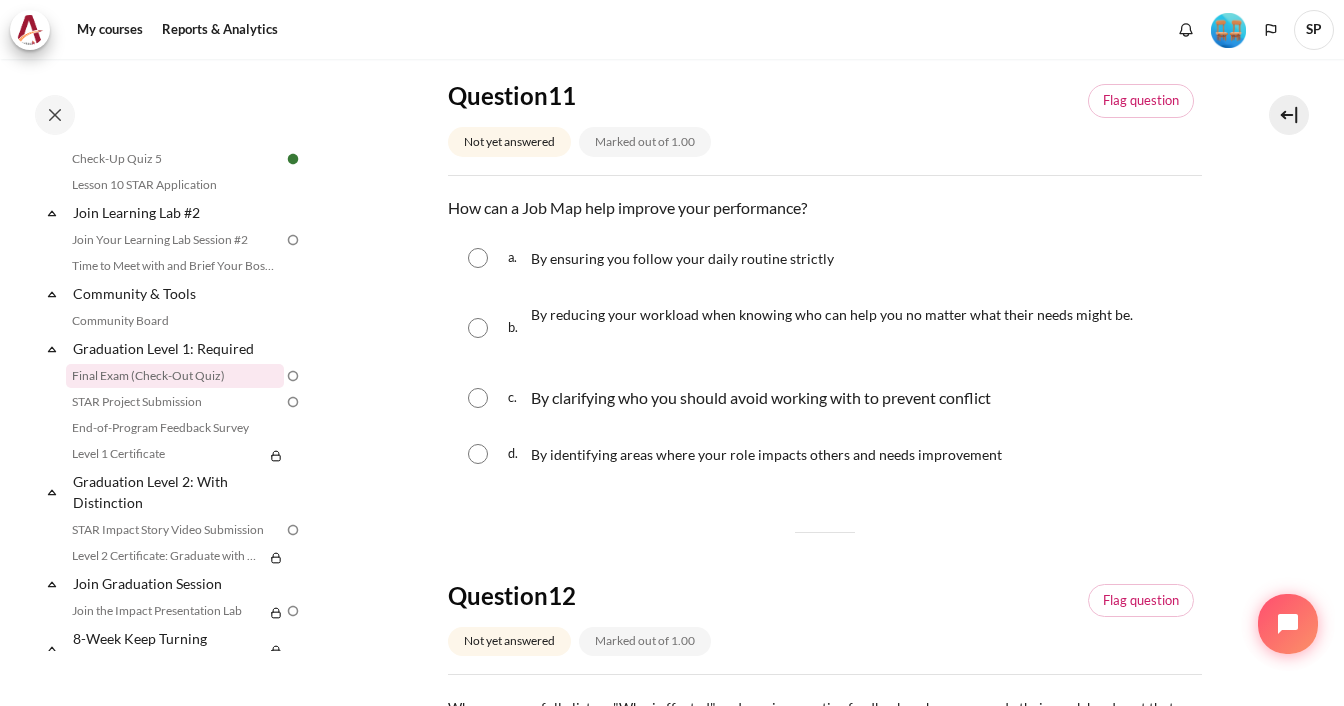 click at bounding box center (478, 454) 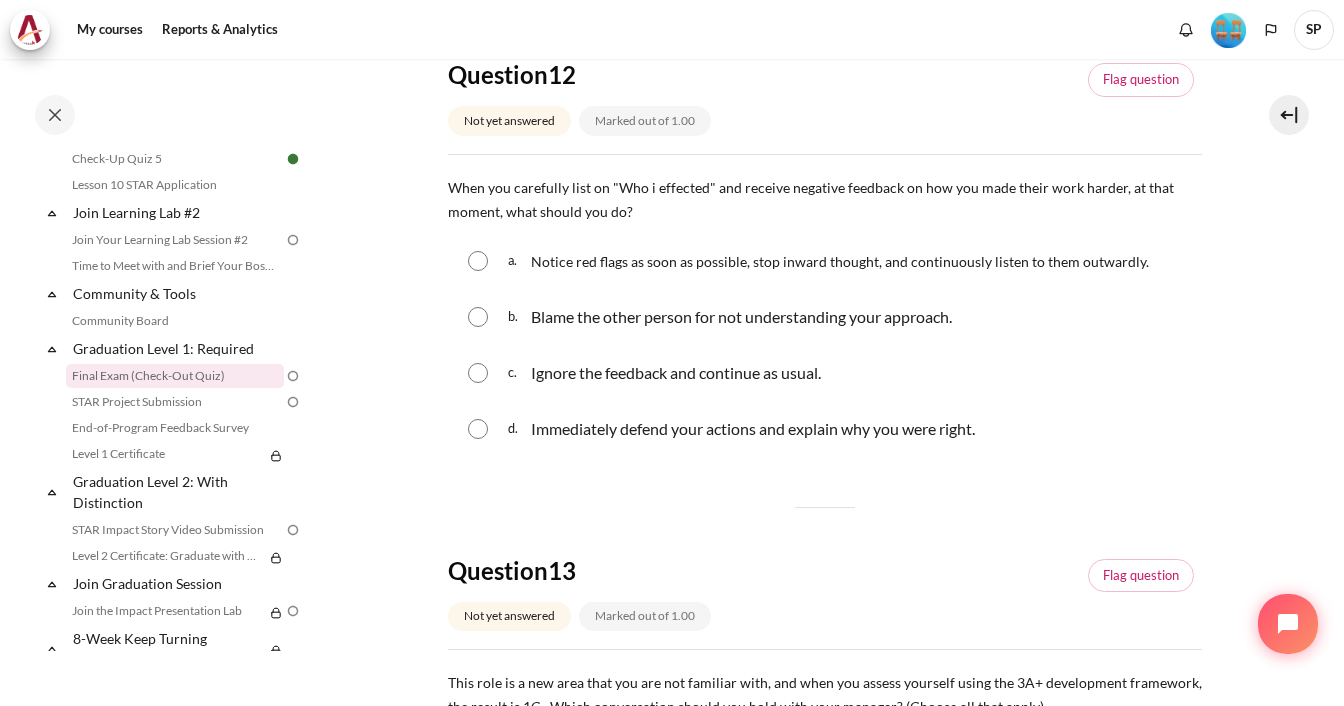 scroll, scrollTop: 800, scrollLeft: 0, axis: vertical 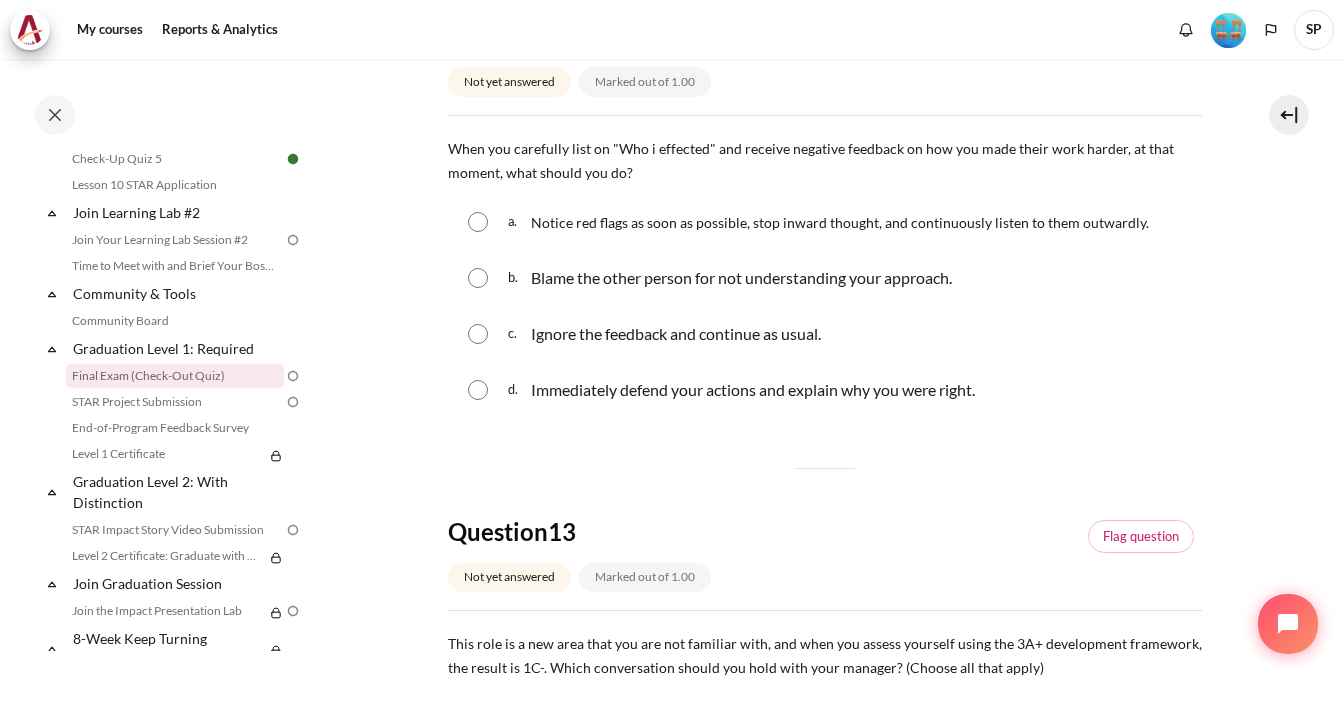 drag, startPoint x: 483, startPoint y: 215, endPoint x: 449, endPoint y: 244, distance: 44.687805 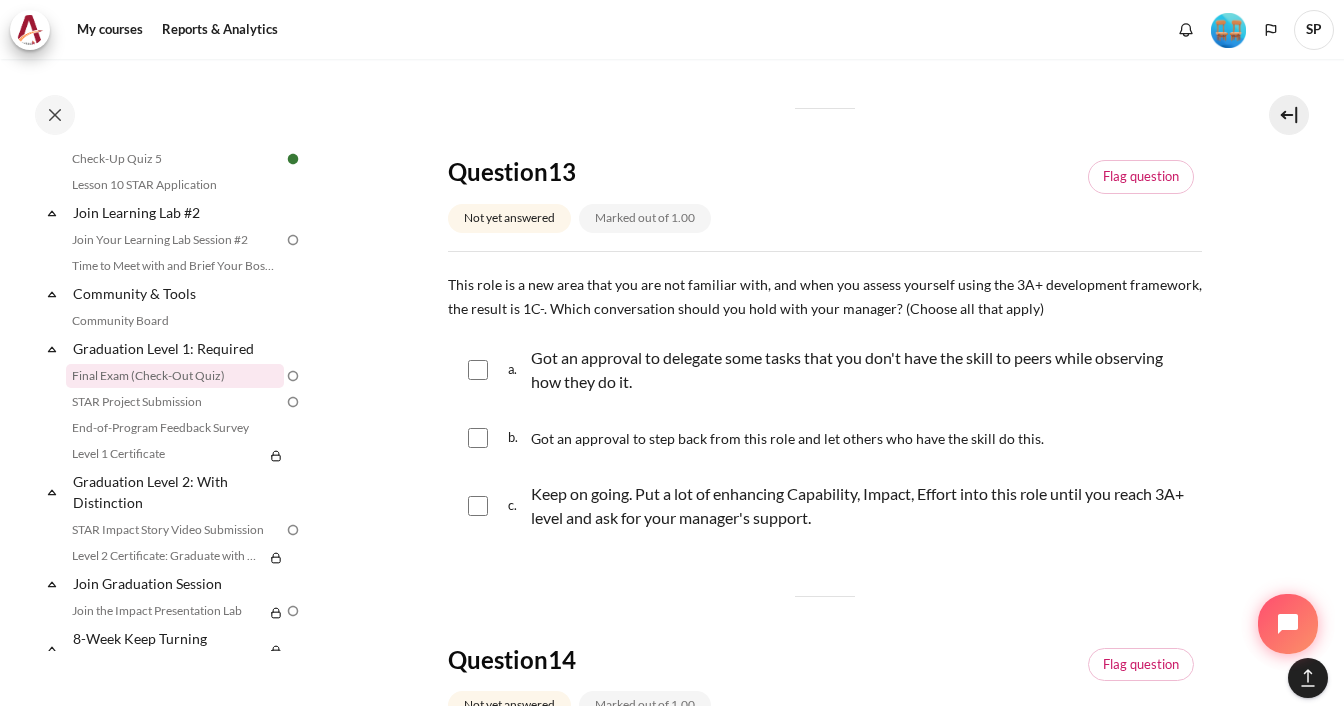 scroll, scrollTop: 1300, scrollLeft: 0, axis: vertical 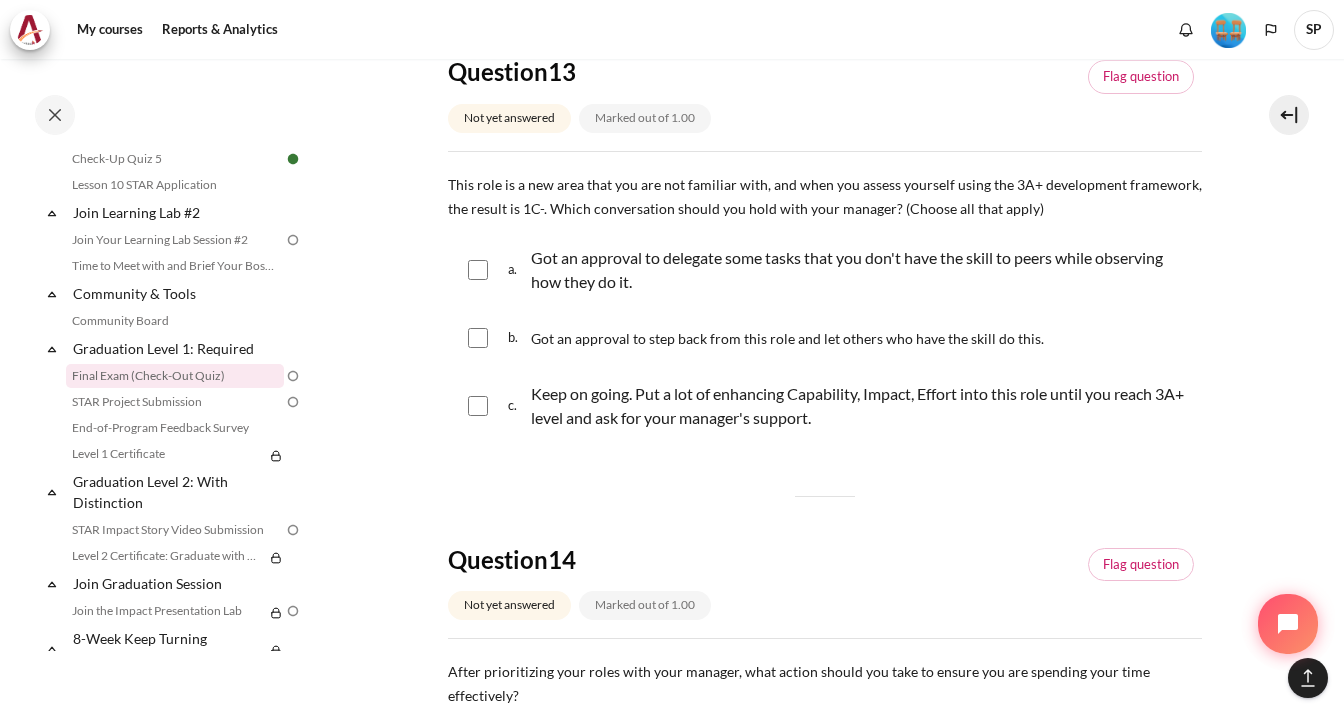 click on "b.  Got an approval to step back from this role and let others who have the skill do this." at bounding box center (825, 338) 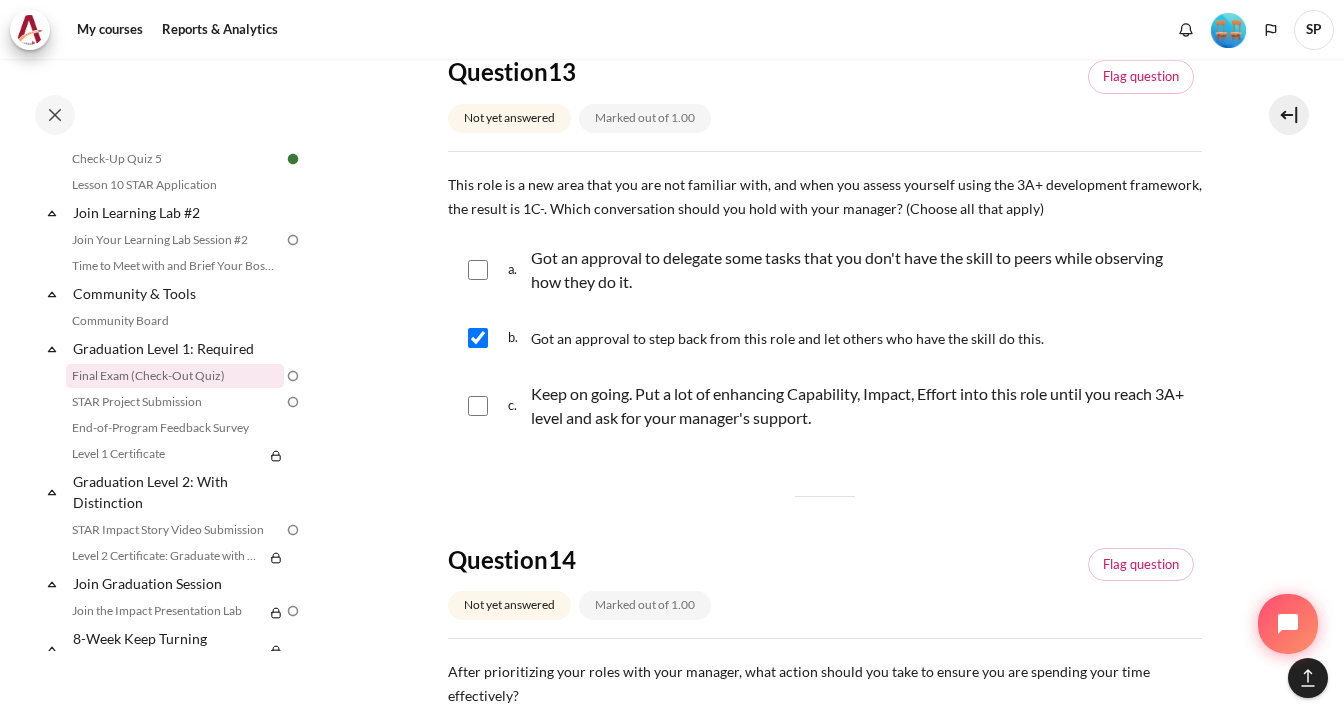 click at bounding box center [478, 270] 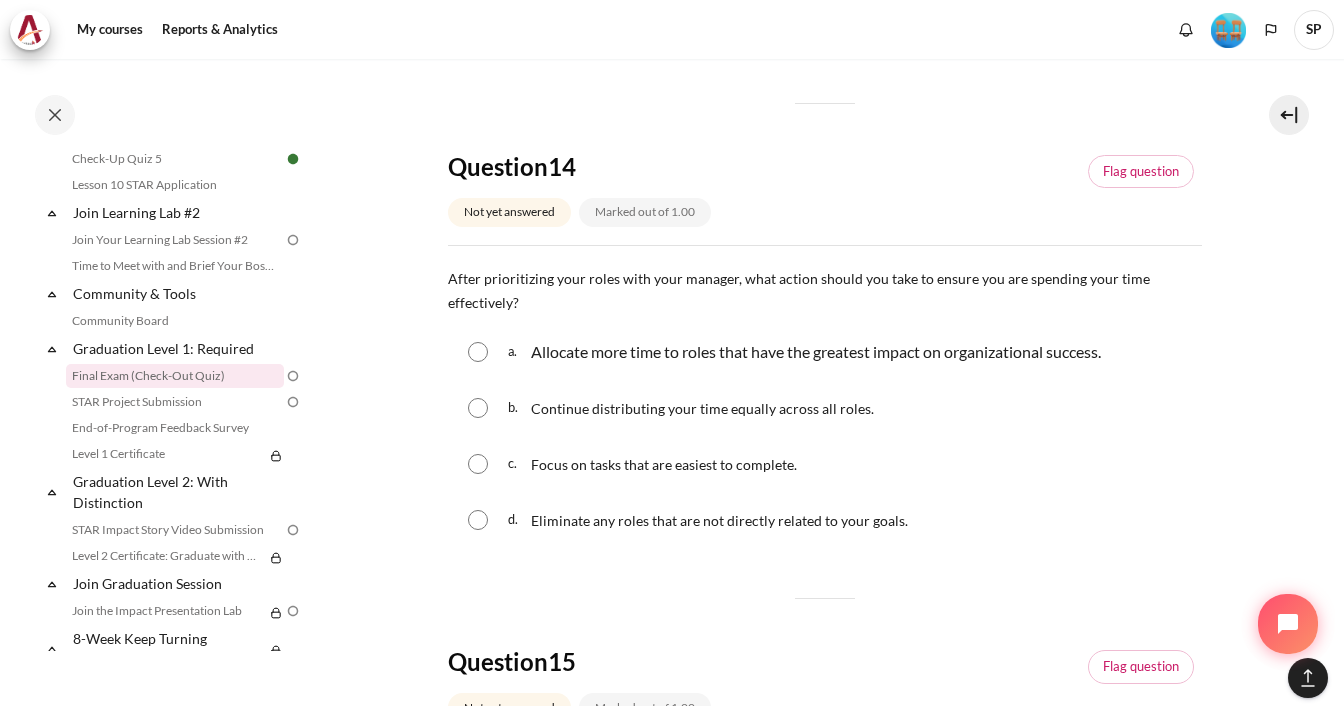 scroll, scrollTop: 1820, scrollLeft: 0, axis: vertical 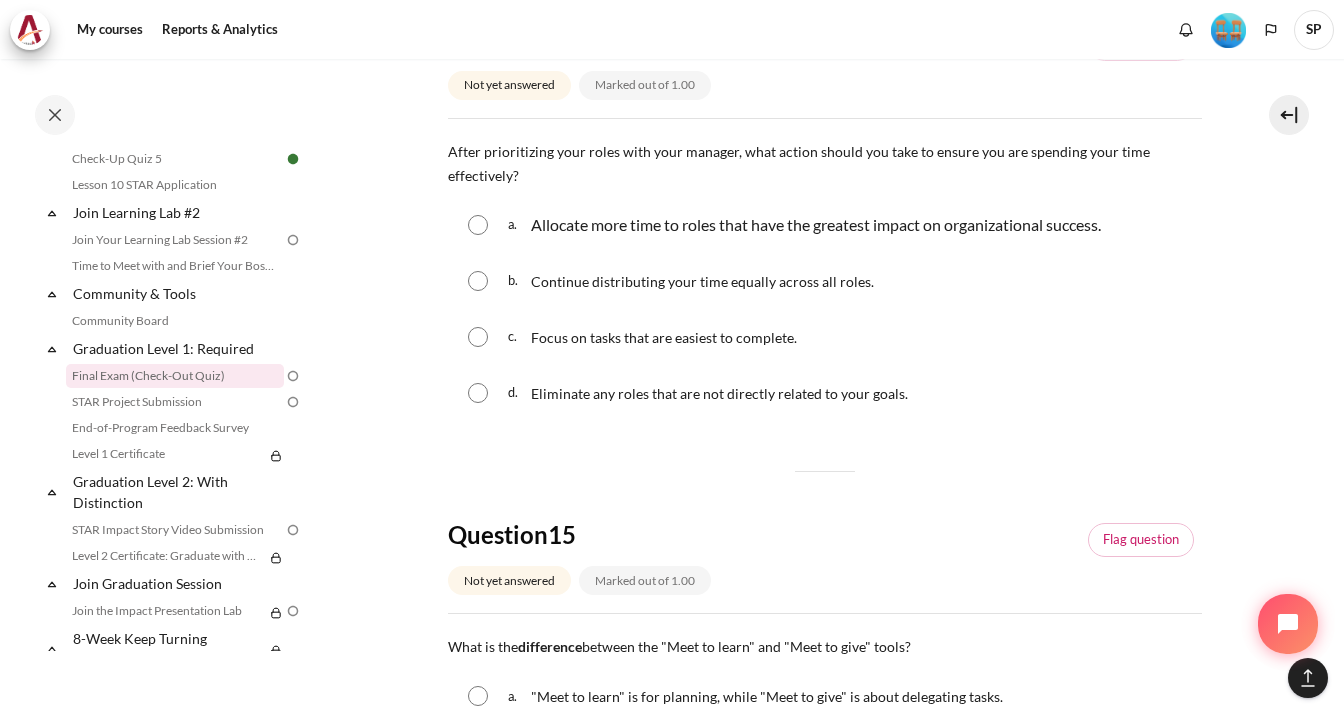 click at bounding box center (478, 225) 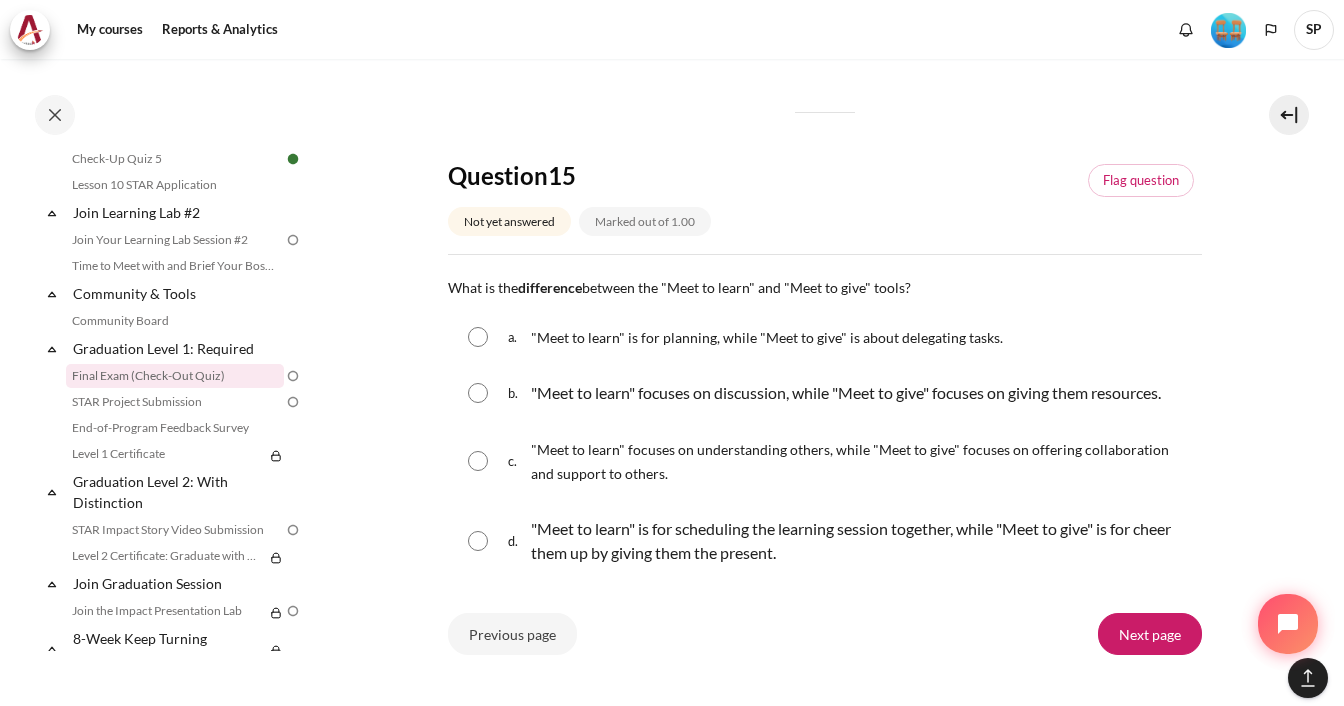 scroll, scrollTop: 2320, scrollLeft: 0, axis: vertical 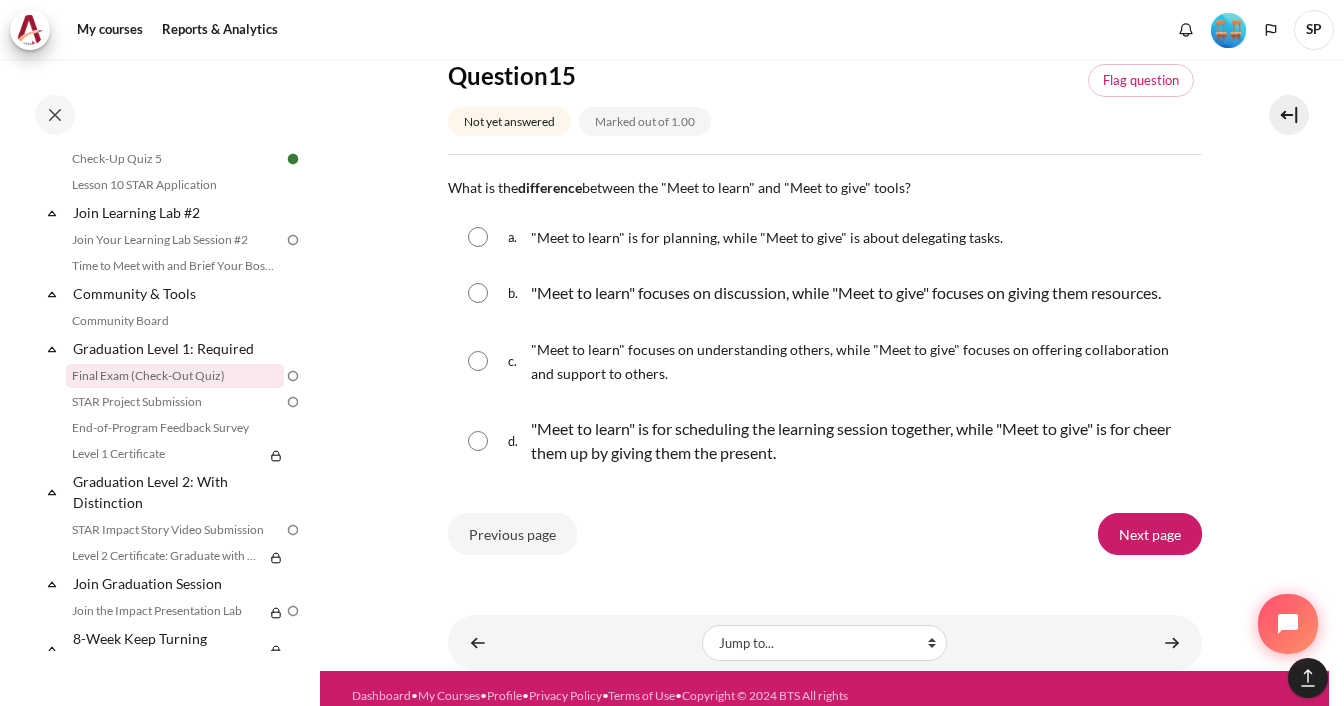 click at bounding box center [478, 361] 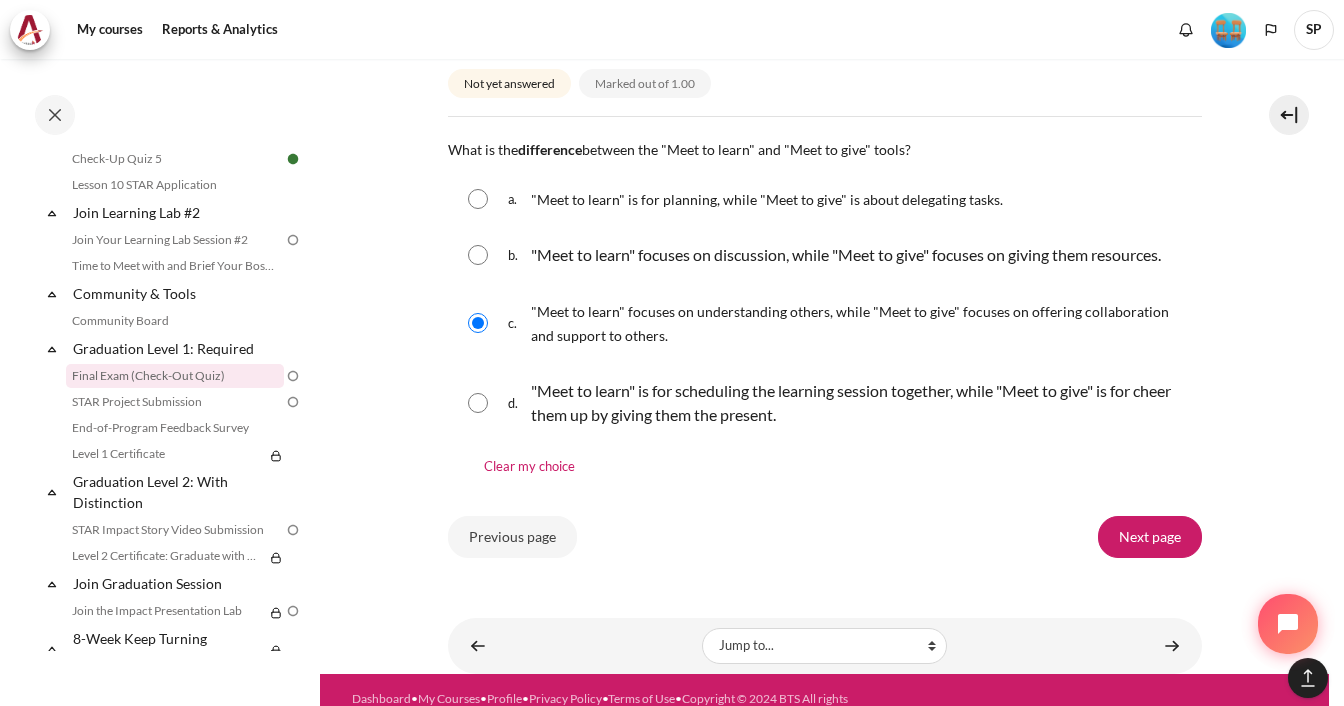 scroll, scrollTop: 2396, scrollLeft: 0, axis: vertical 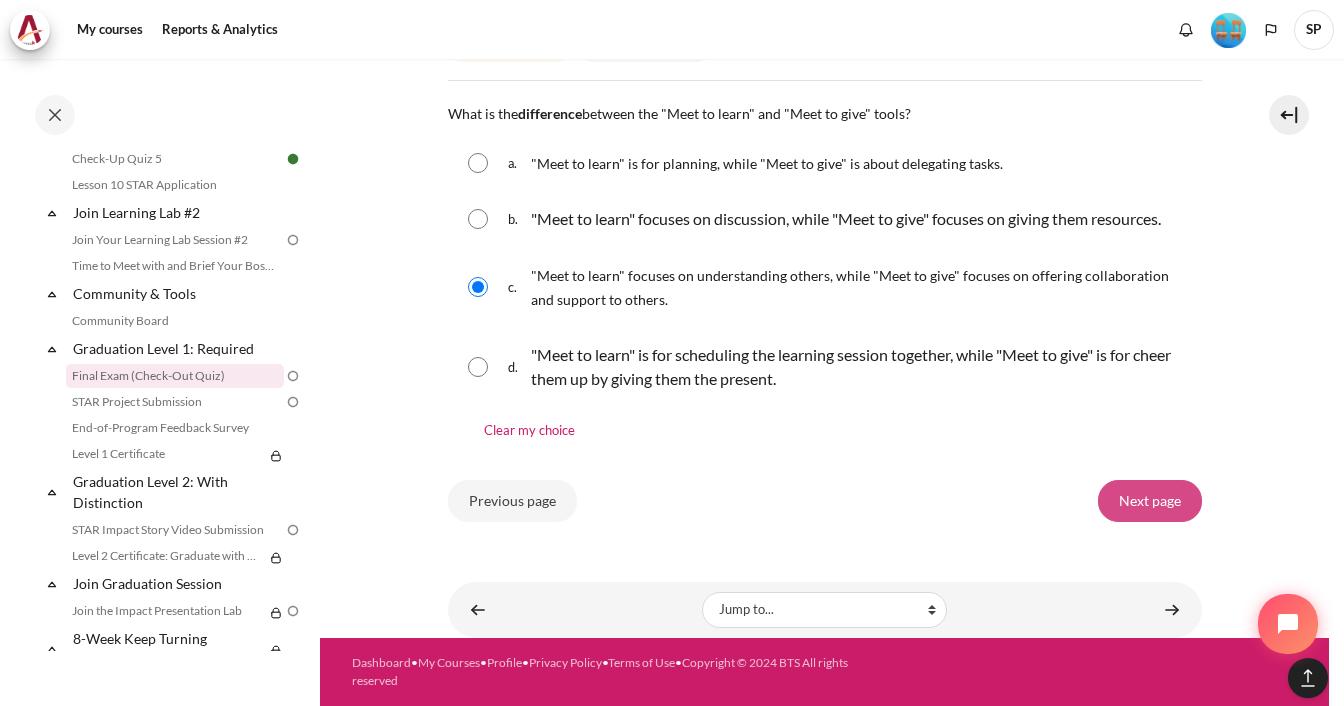 click on "Next page" at bounding box center [1150, 501] 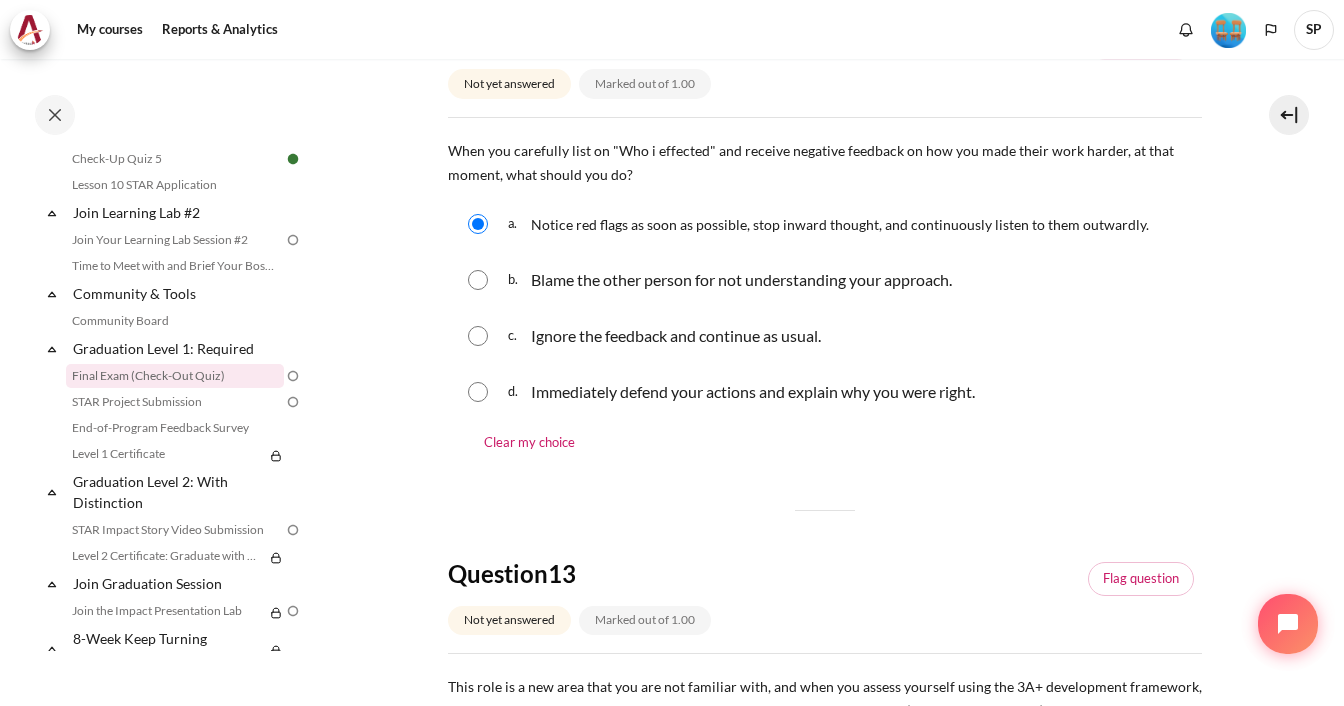 scroll, scrollTop: 796, scrollLeft: 0, axis: vertical 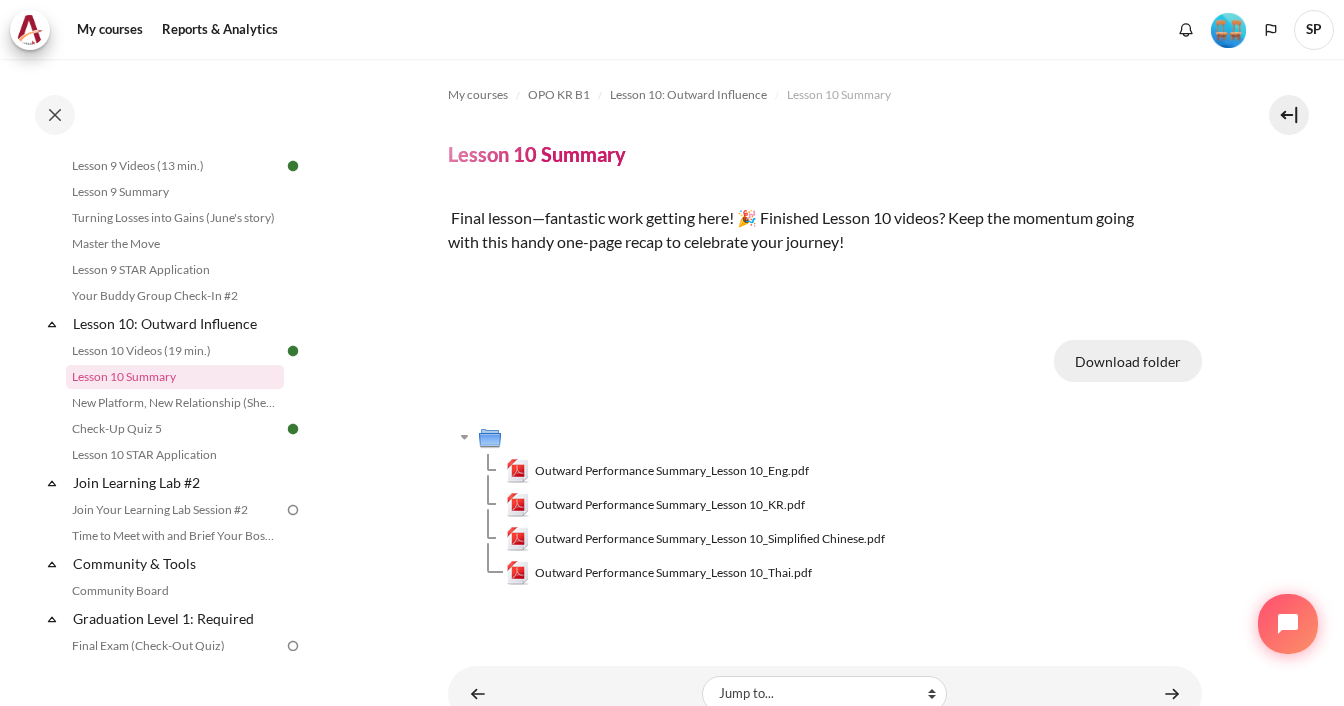 click on "Download folder" at bounding box center (1128, 361) 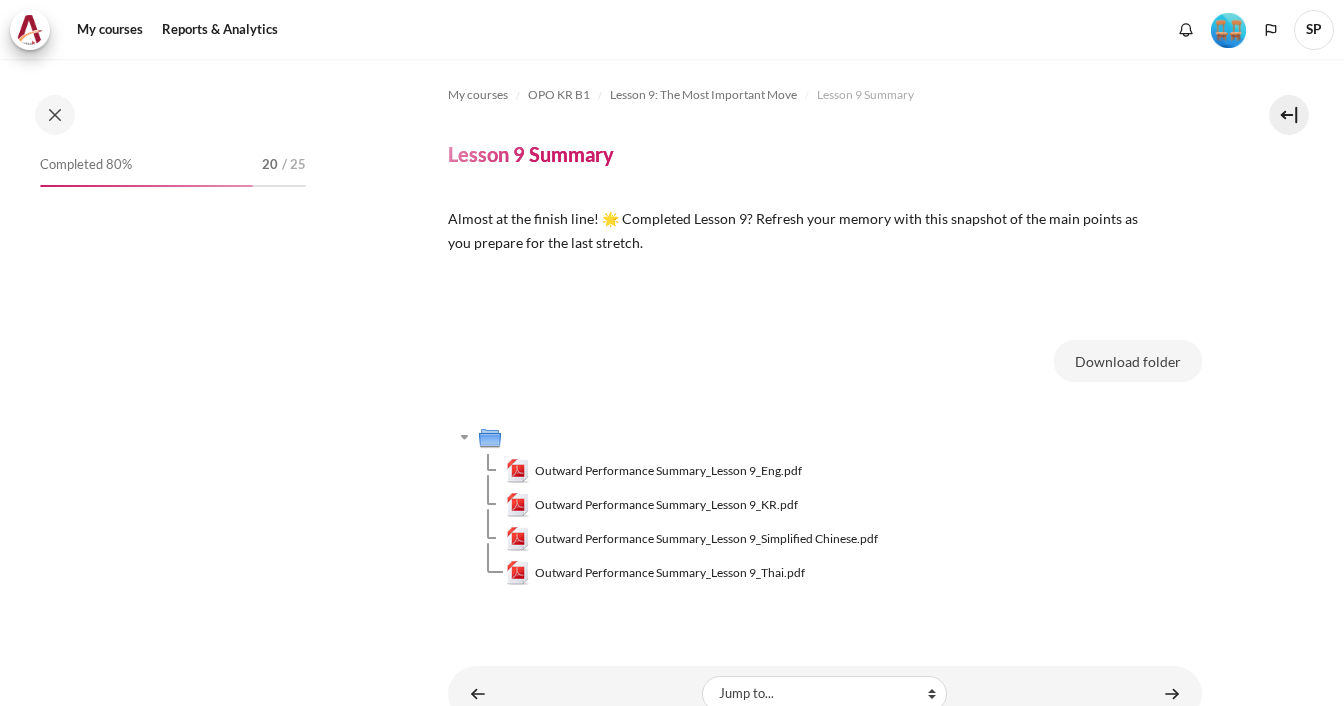 scroll, scrollTop: 0, scrollLeft: 0, axis: both 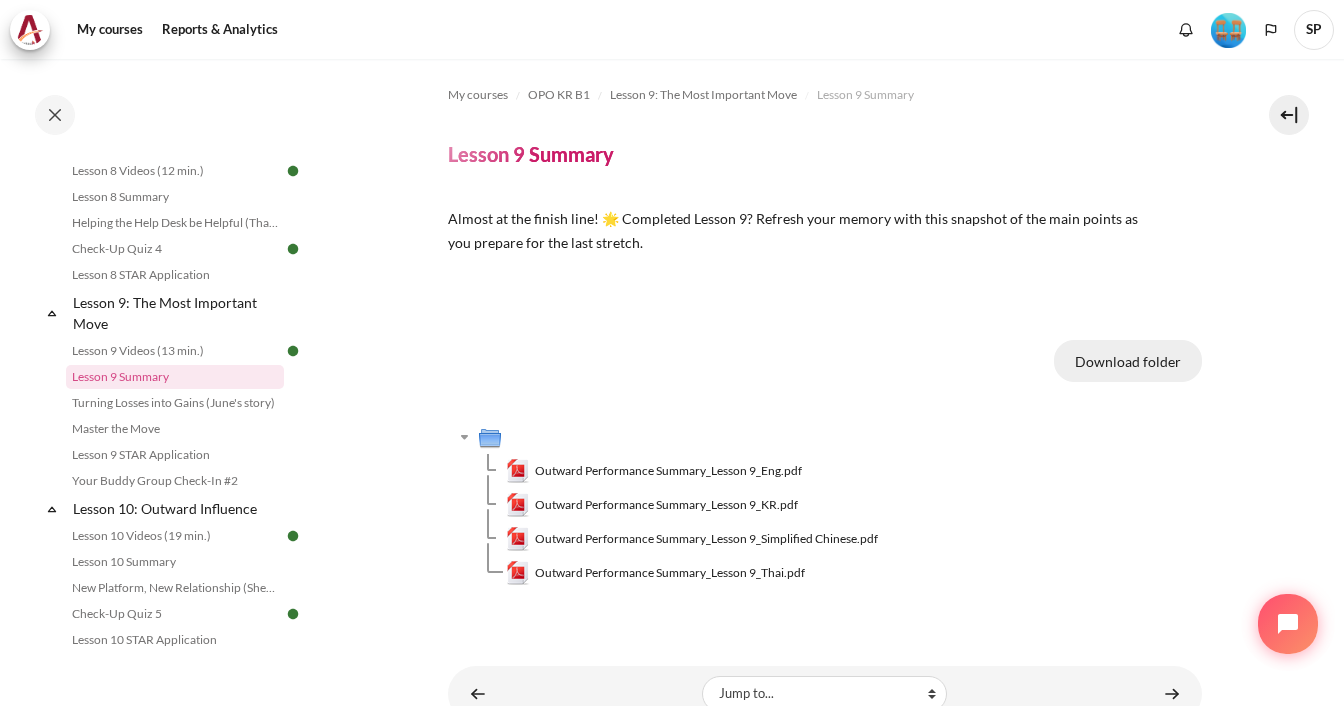 click on "Download folder" at bounding box center (1128, 361) 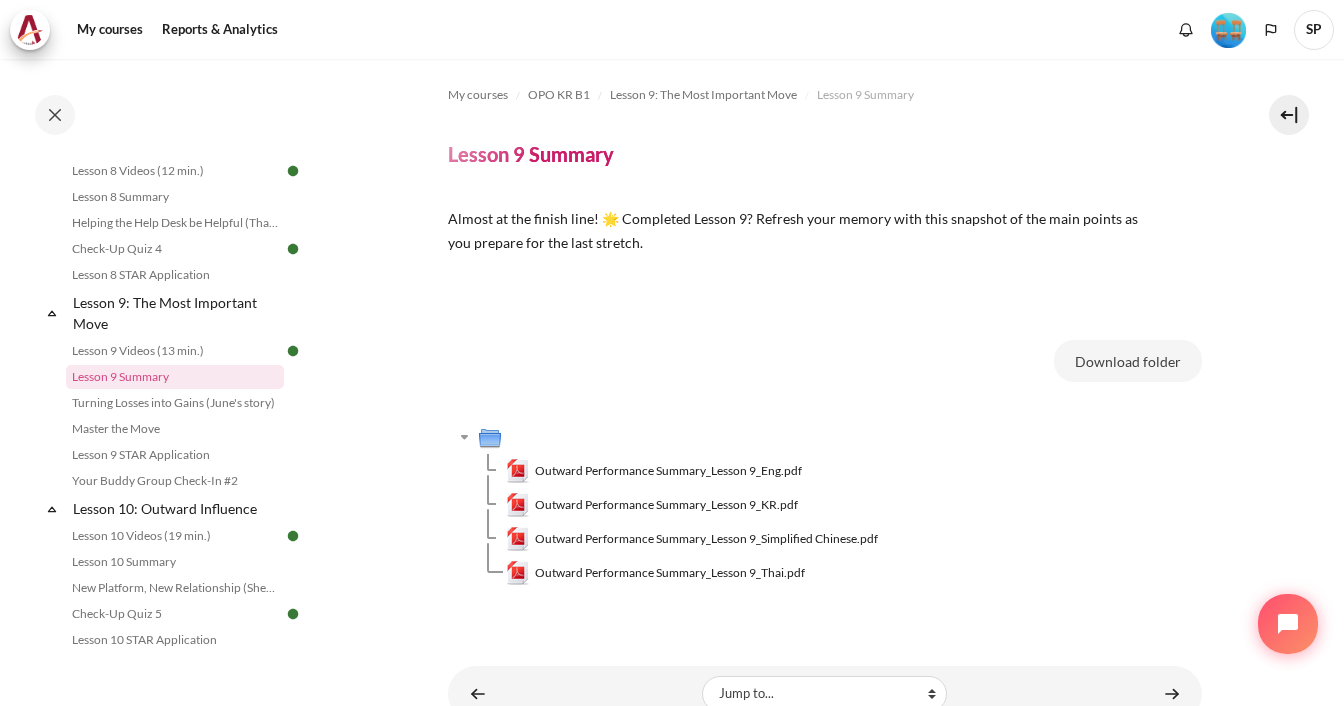 click on "Download folder" at bounding box center [825, 365] 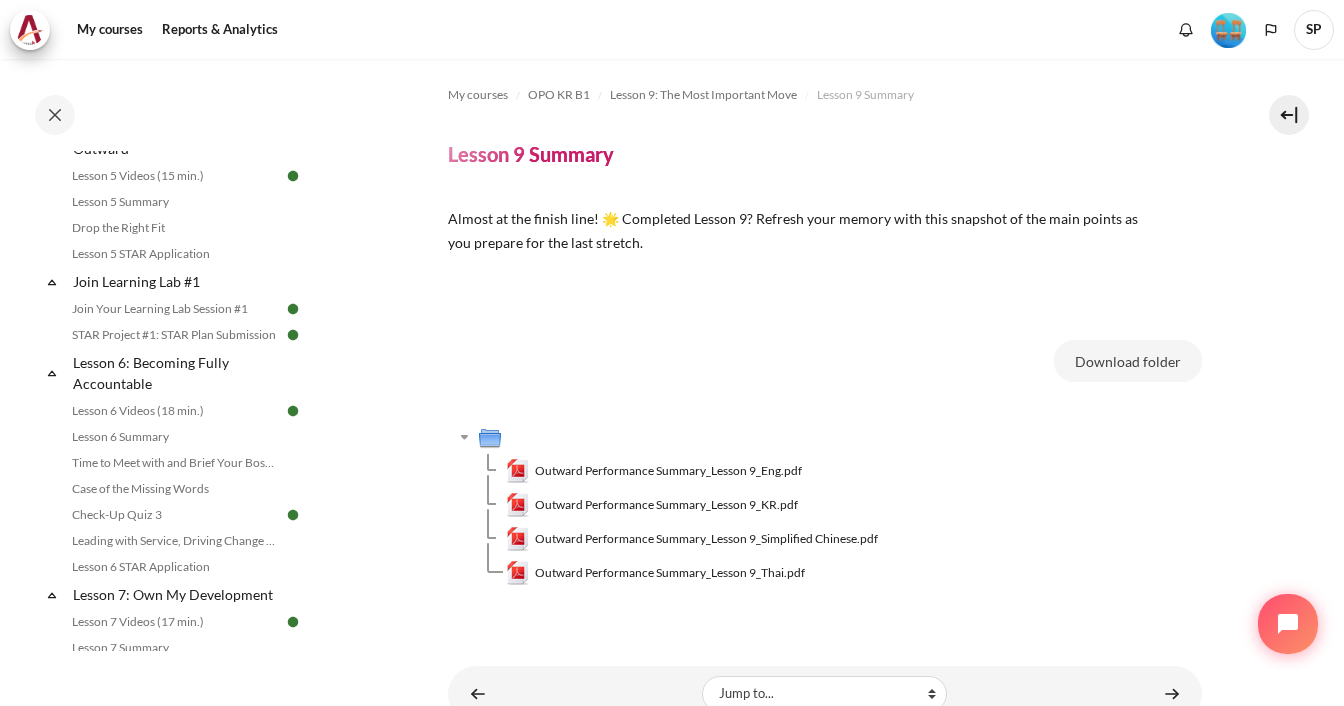 scroll, scrollTop: 930, scrollLeft: 0, axis: vertical 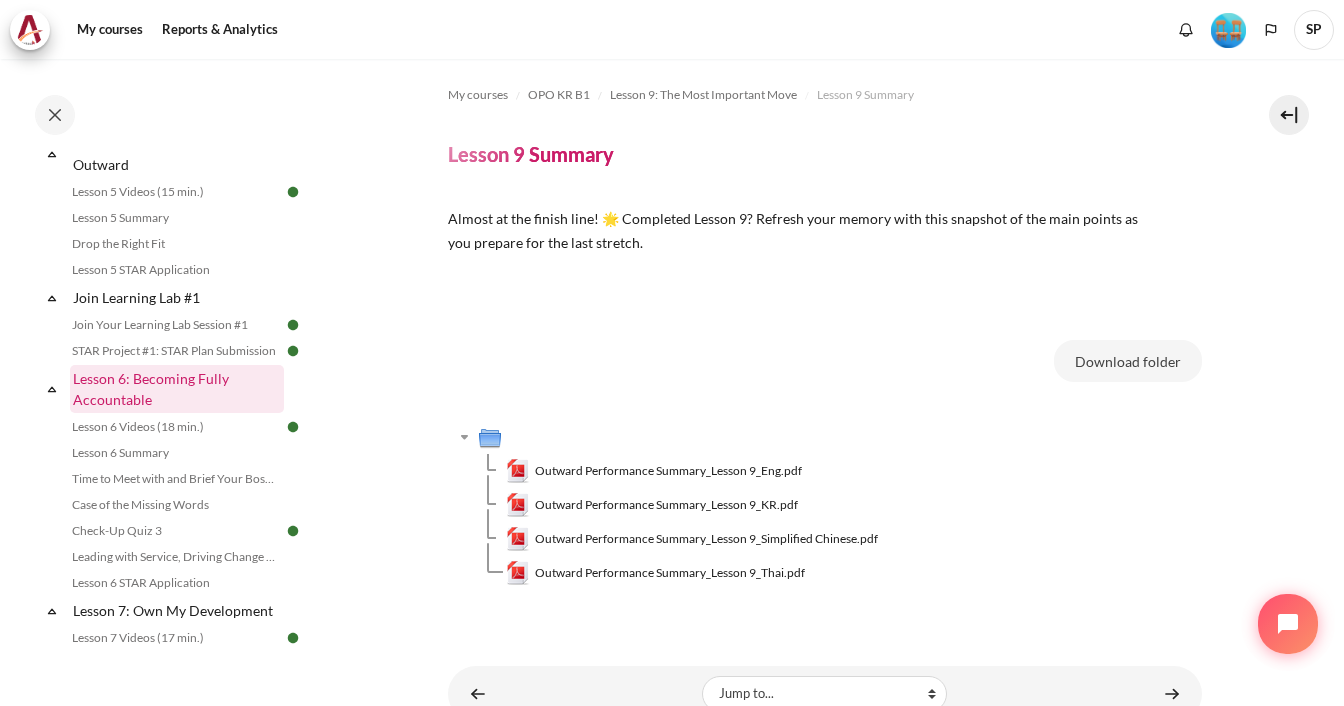 click on "Lesson 6: Becoming Fully Accountable" at bounding box center (177, 389) 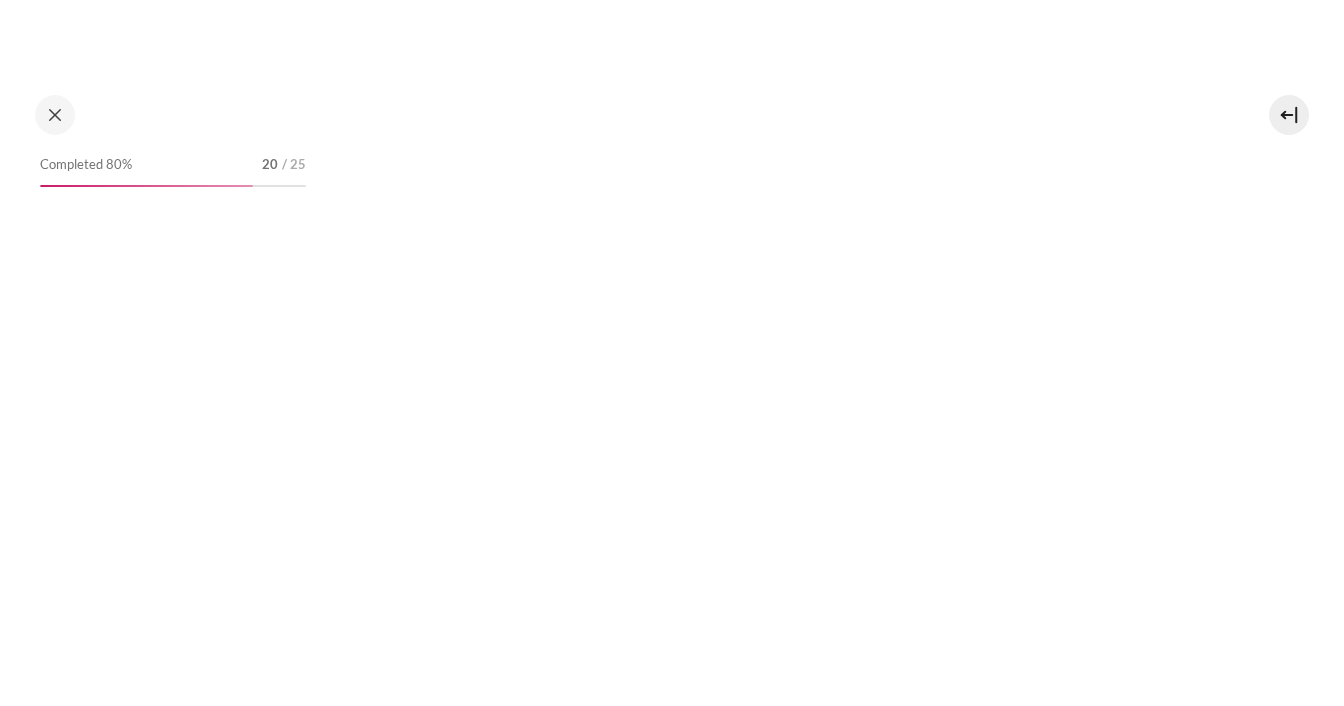 scroll, scrollTop: 0, scrollLeft: 0, axis: both 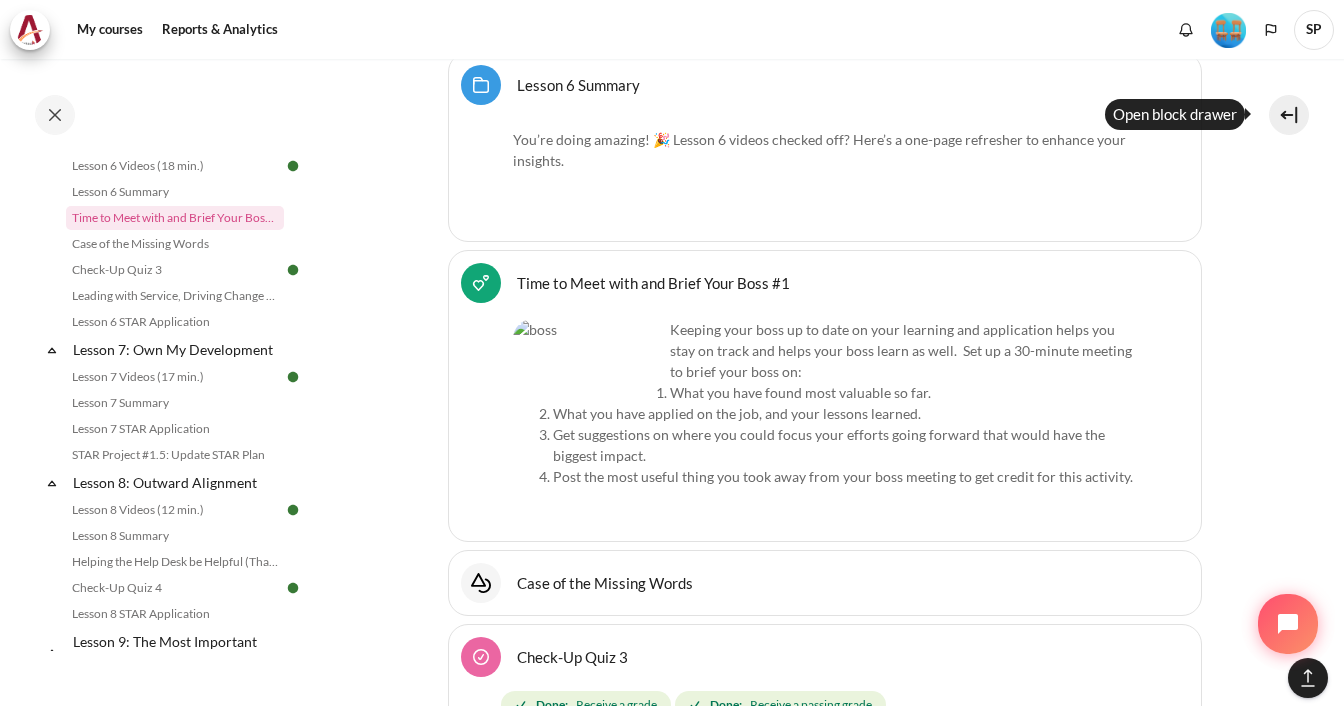 click at bounding box center [1289, 115] 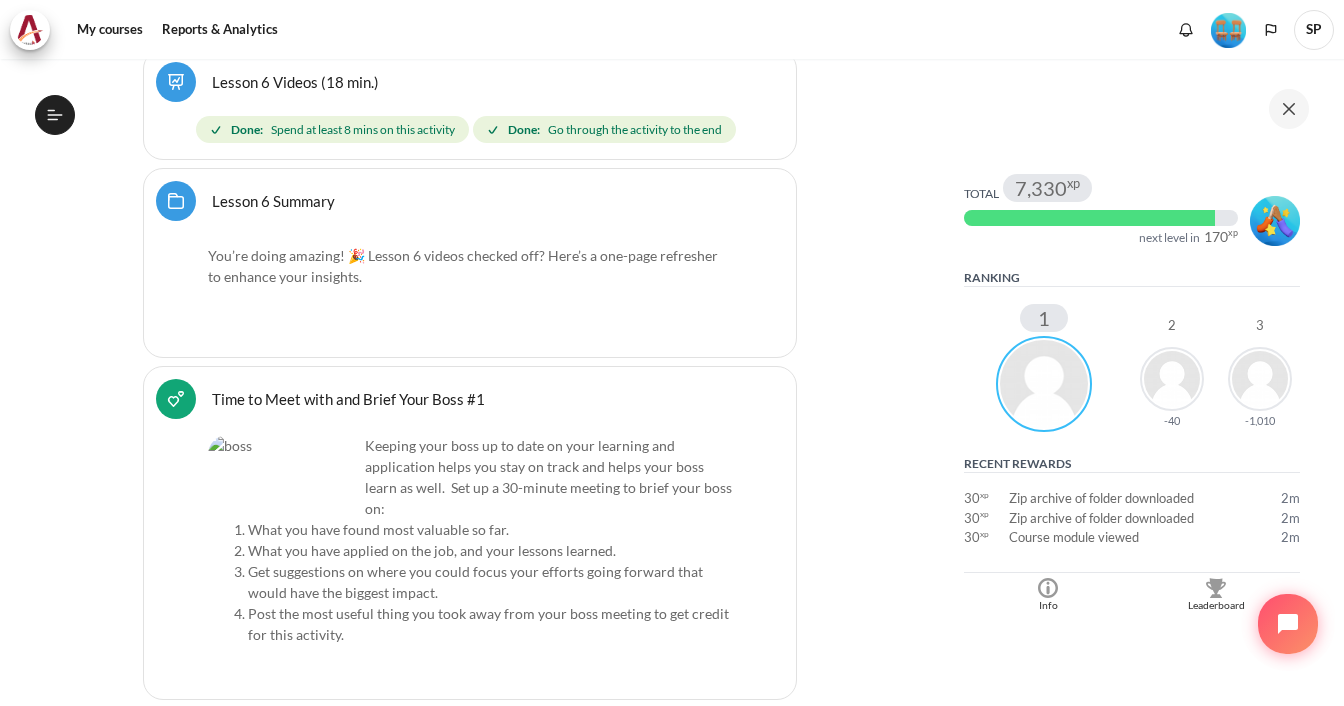 scroll, scrollTop: 0, scrollLeft: 0, axis: both 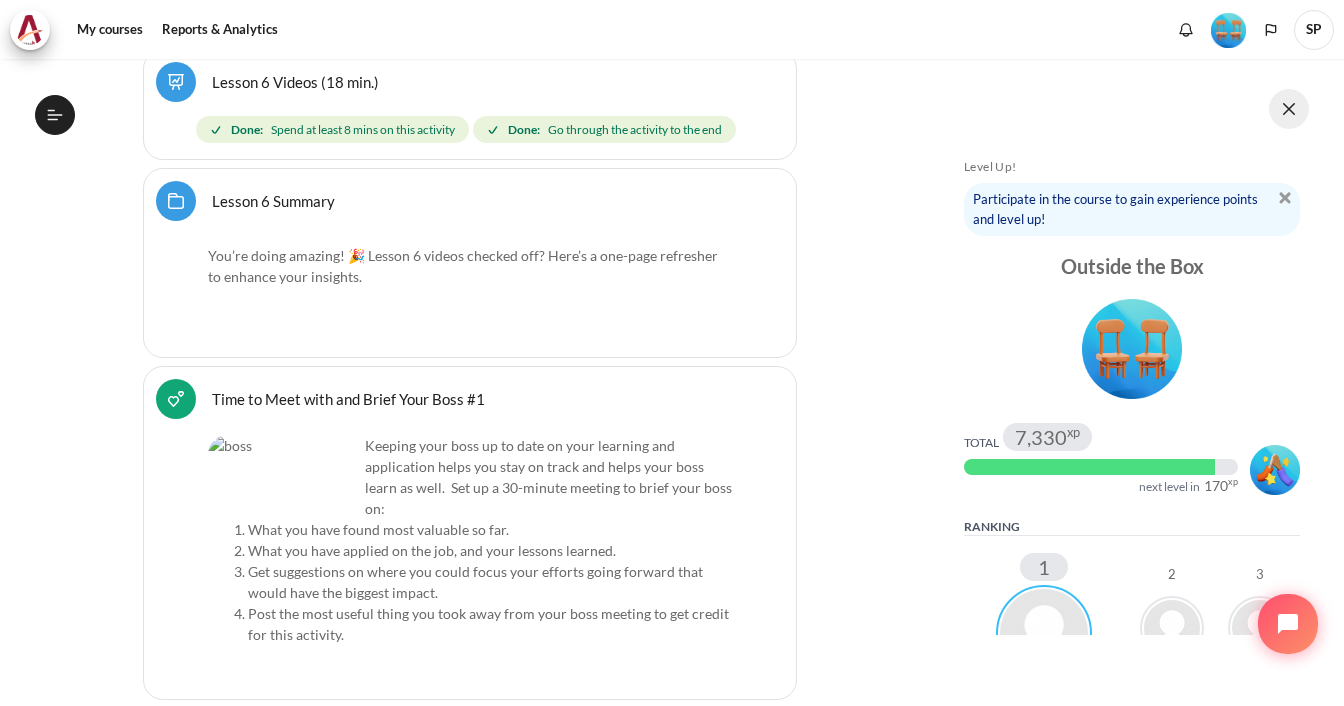 click at bounding box center [1289, 109] 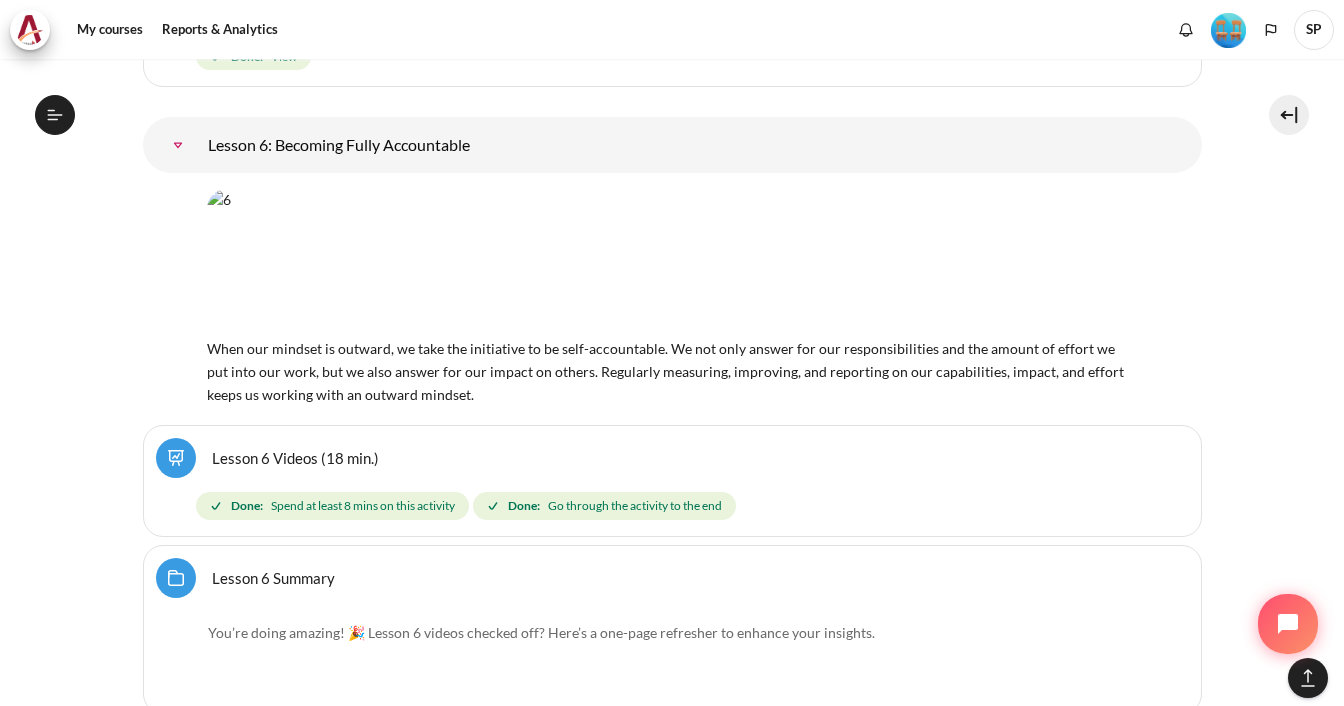 scroll, scrollTop: 7557, scrollLeft: 0, axis: vertical 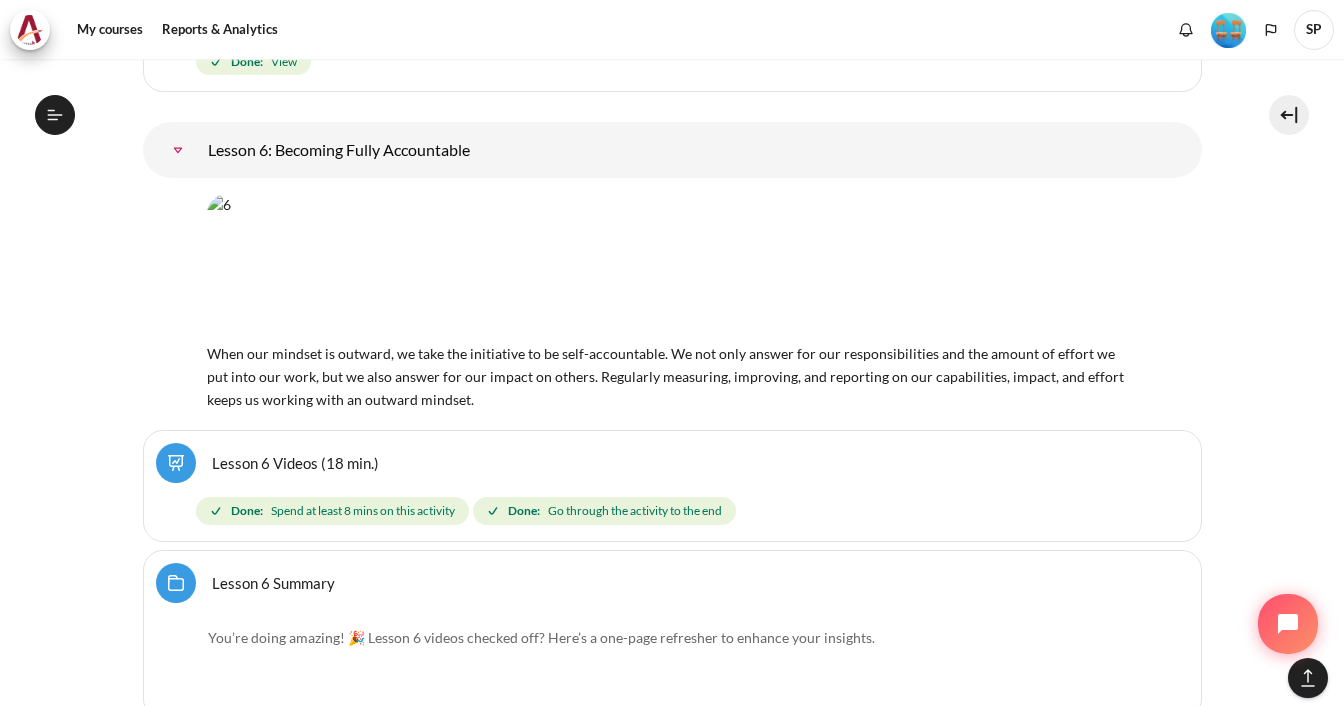 type 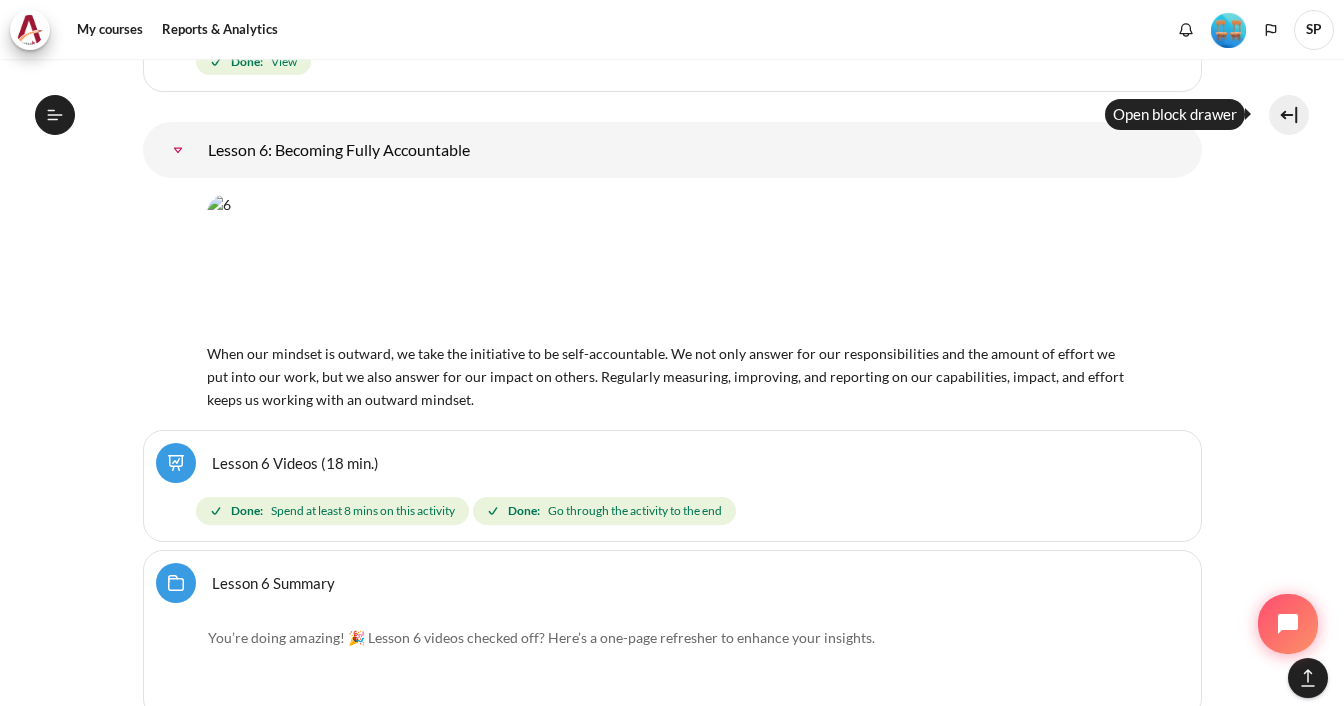 click on "When
our mindset is outward, we take the initiative to be self-accountable. We not
only answer for our responsibilities and the amount of effort we put into our
work, but we also answer for our impact on others. Regularly measuring, improving, and reporting
on our capabilities, impact, and effort keeps us working with an outward
mindset." at bounding box center [672, 302] 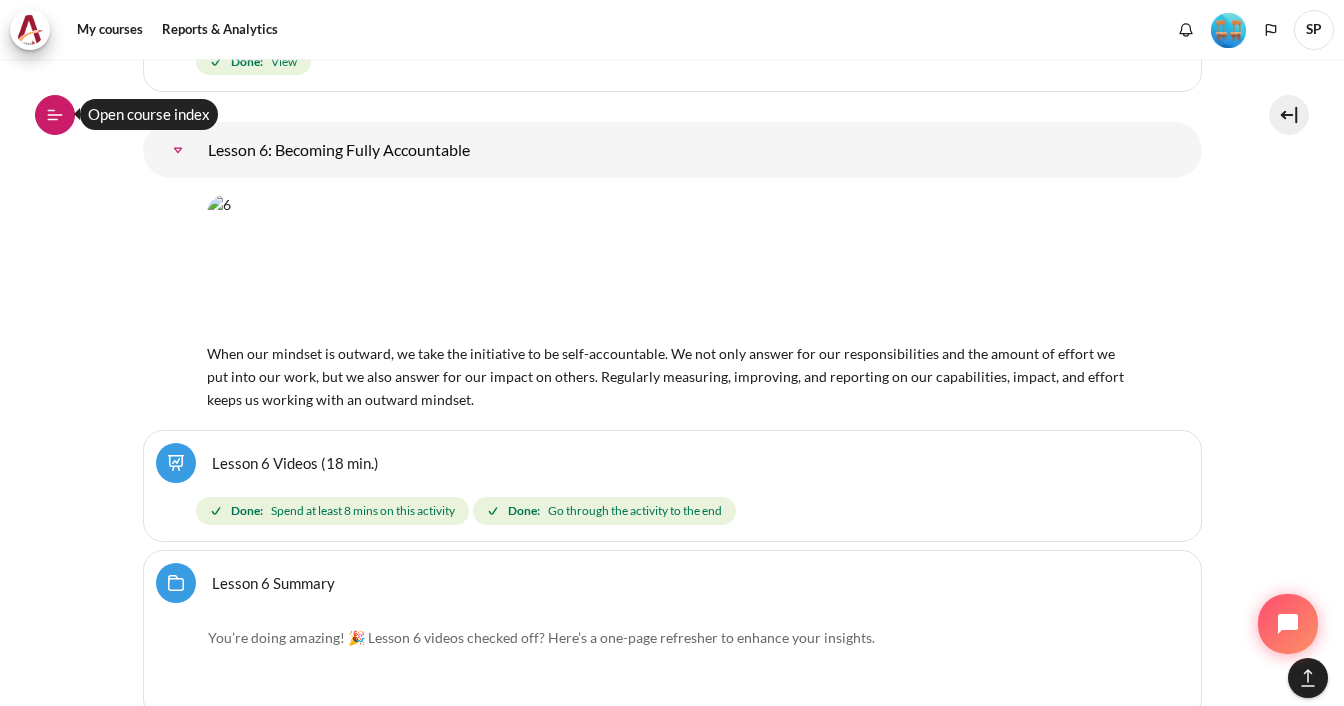 click 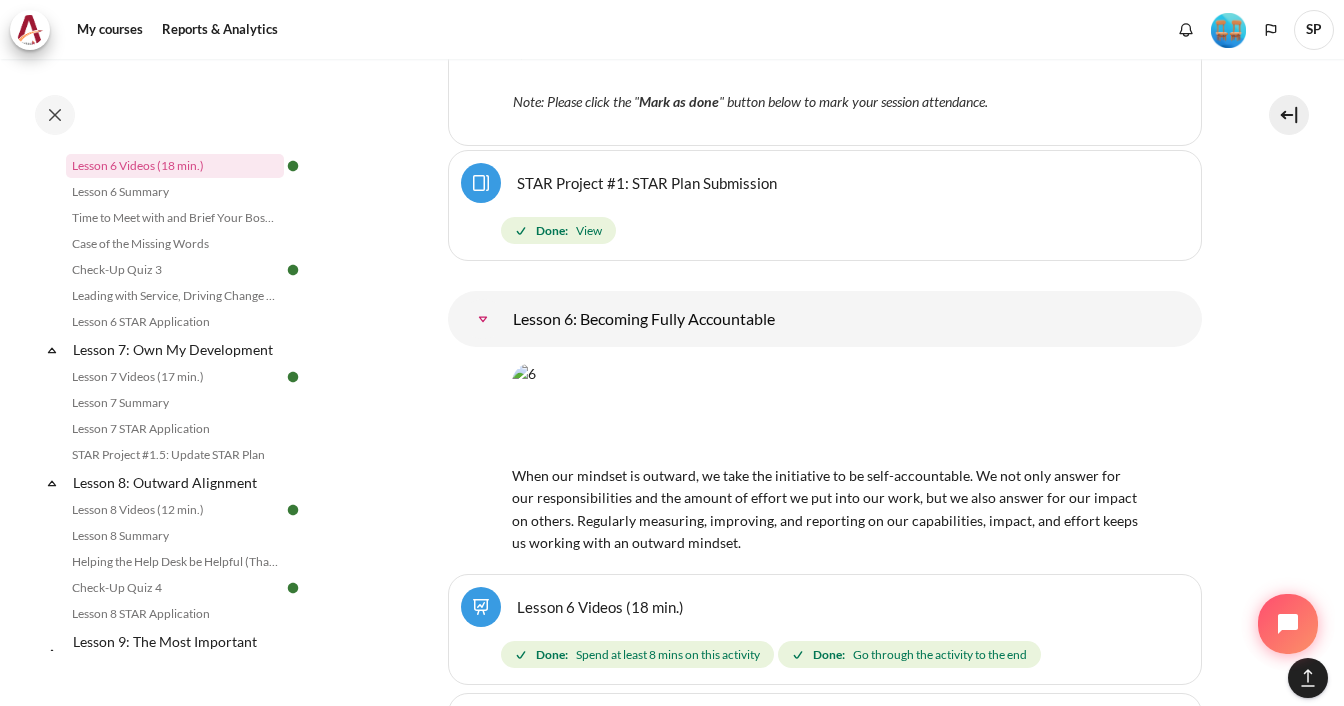 scroll, scrollTop: 7357, scrollLeft: 0, axis: vertical 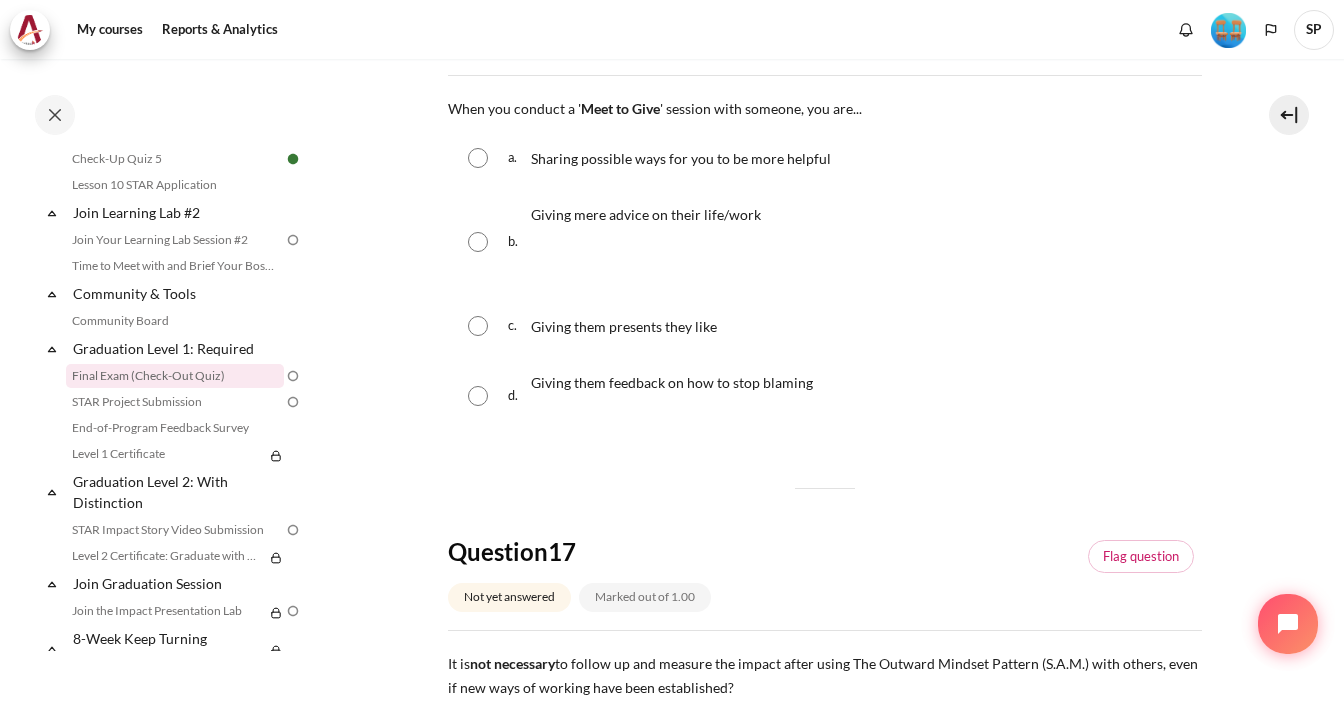 click at bounding box center [478, 158] 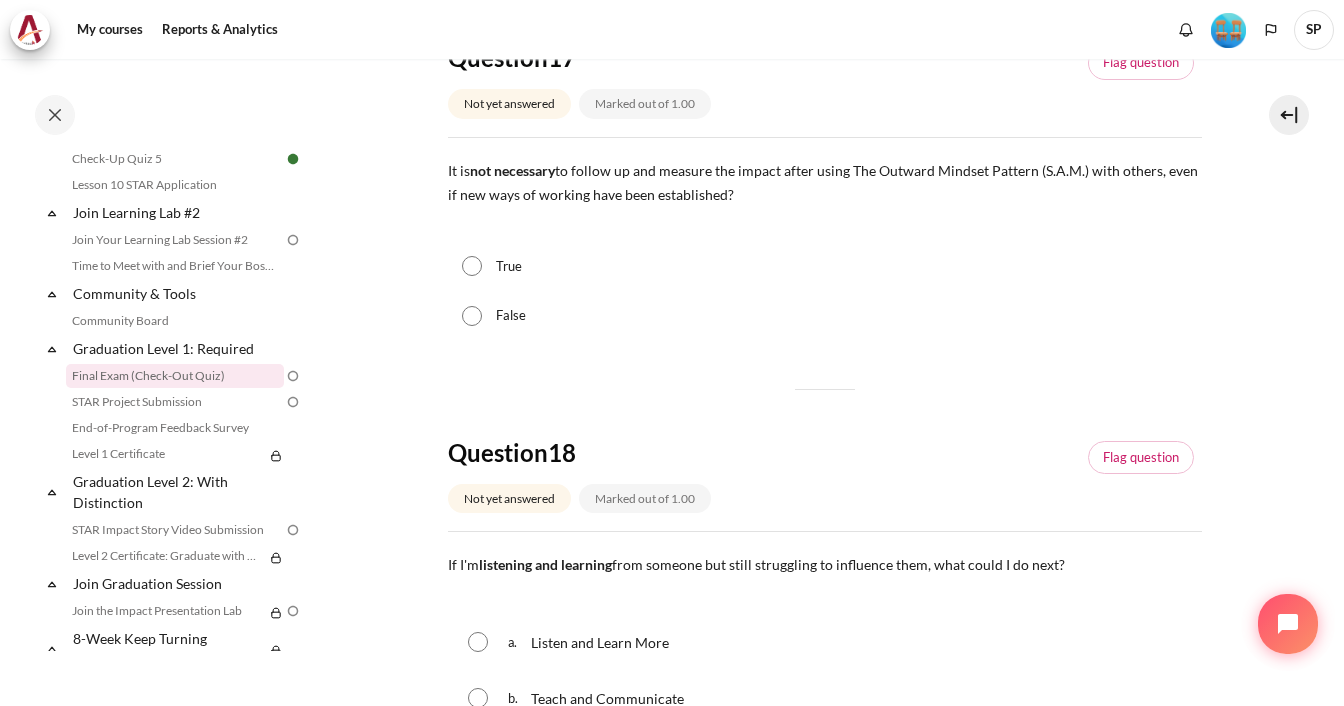 scroll, scrollTop: 800, scrollLeft: 0, axis: vertical 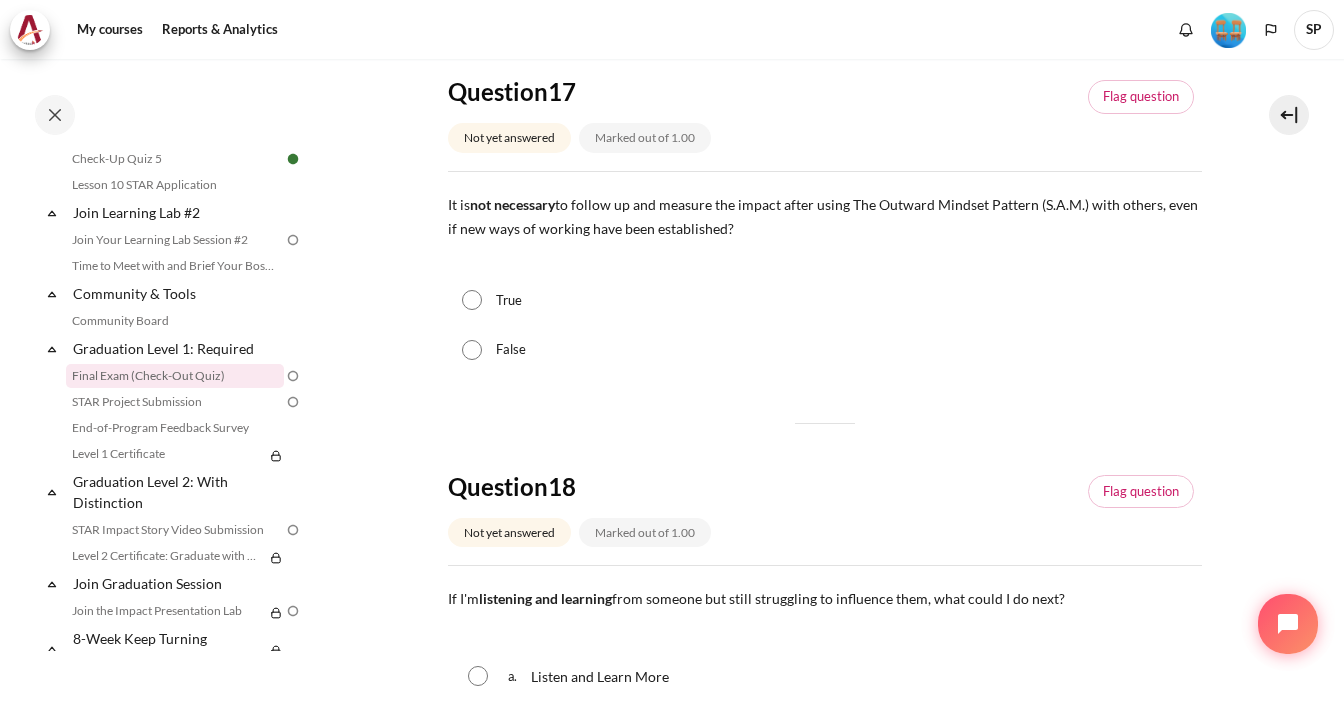 click on "False" at bounding box center [472, 350] 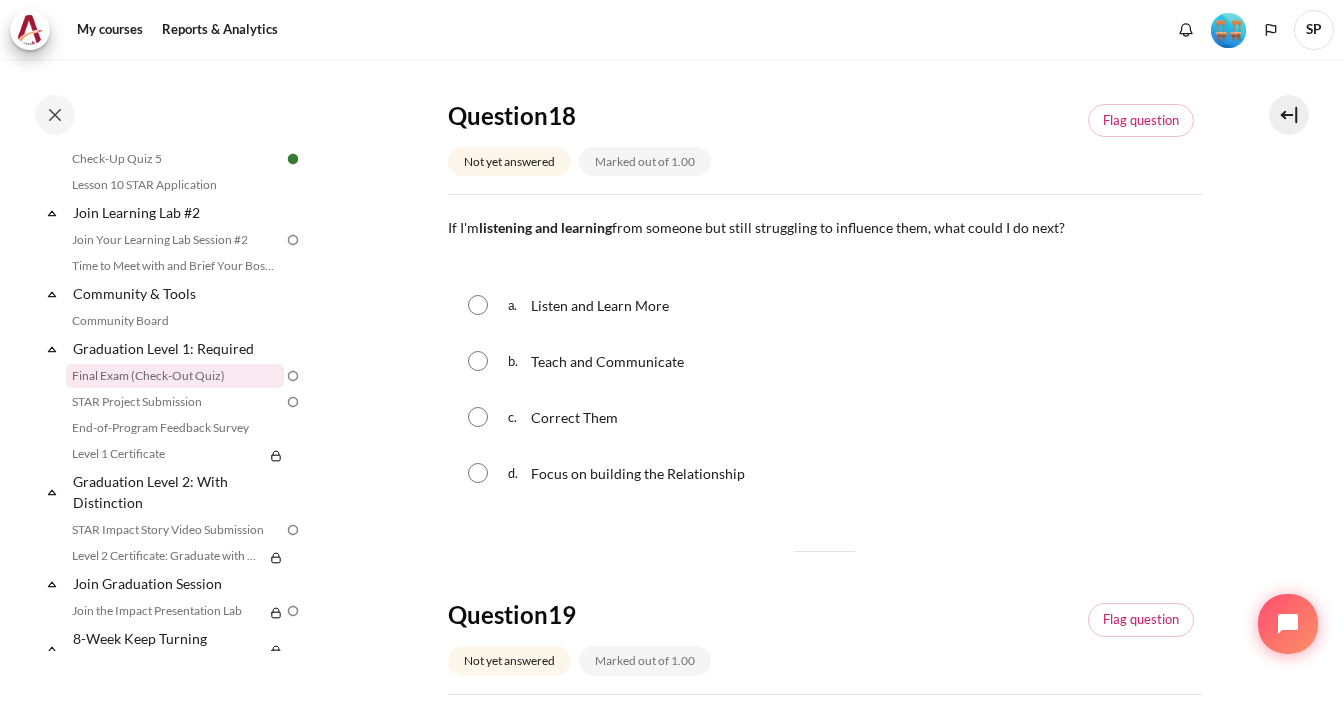 scroll, scrollTop: 1200, scrollLeft: 0, axis: vertical 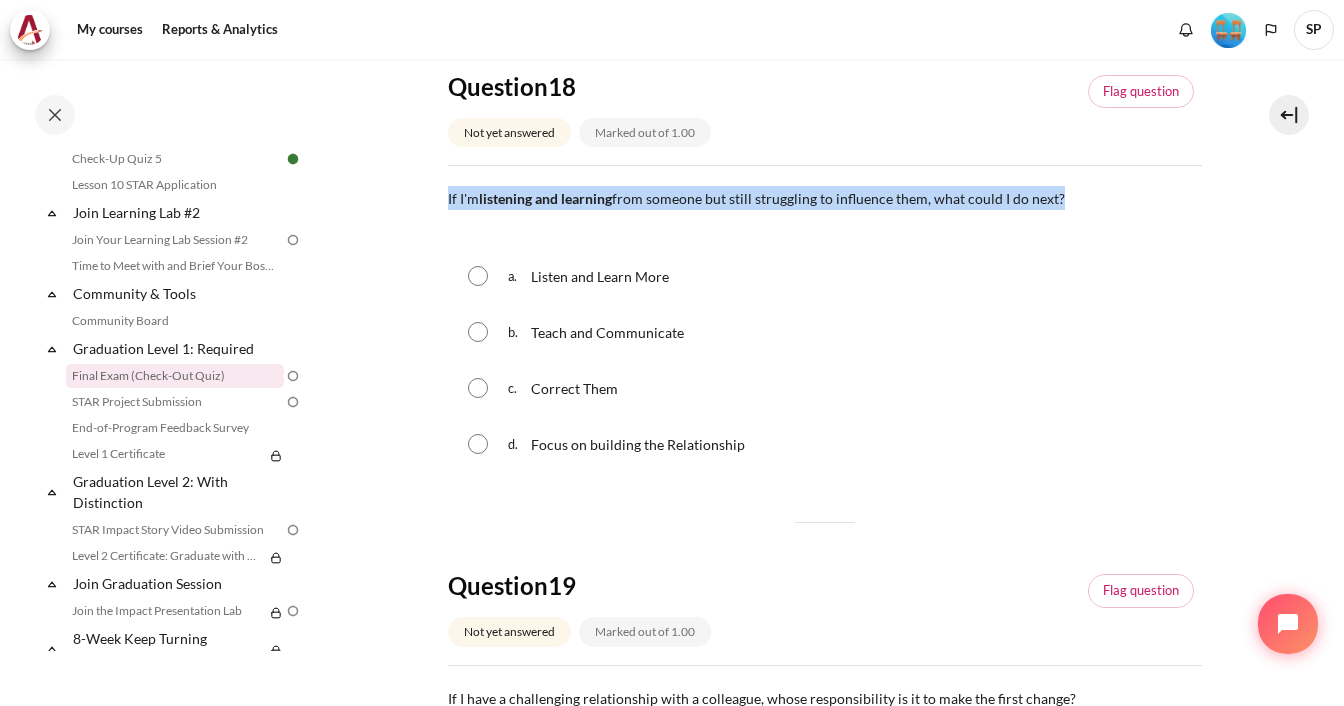 drag, startPoint x: 439, startPoint y: 197, endPoint x: 1092, endPoint y: 198, distance: 653.0008 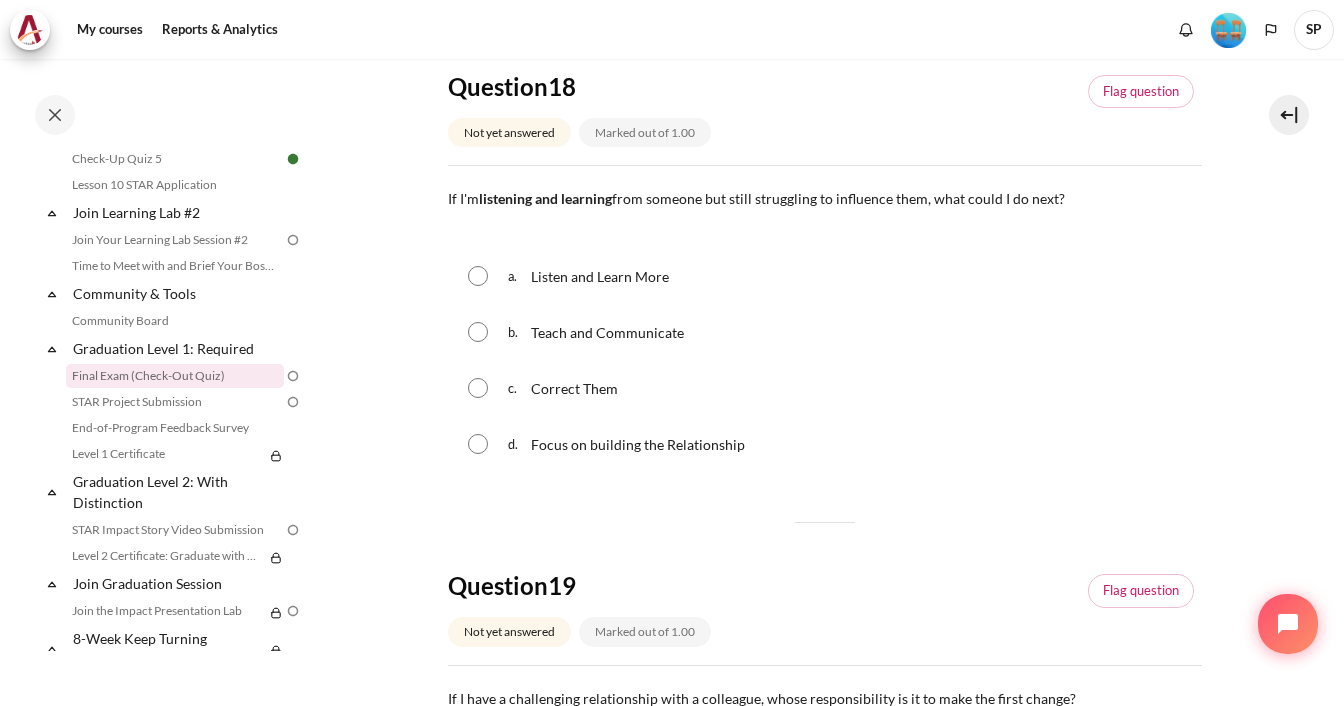 click on "My courses
OPO KR B1
Graduation Level 1: Required
Final Exam (Check-Out Quiz)
Final Exam (Check-Out Quiz)
Back" at bounding box center (824, 204) 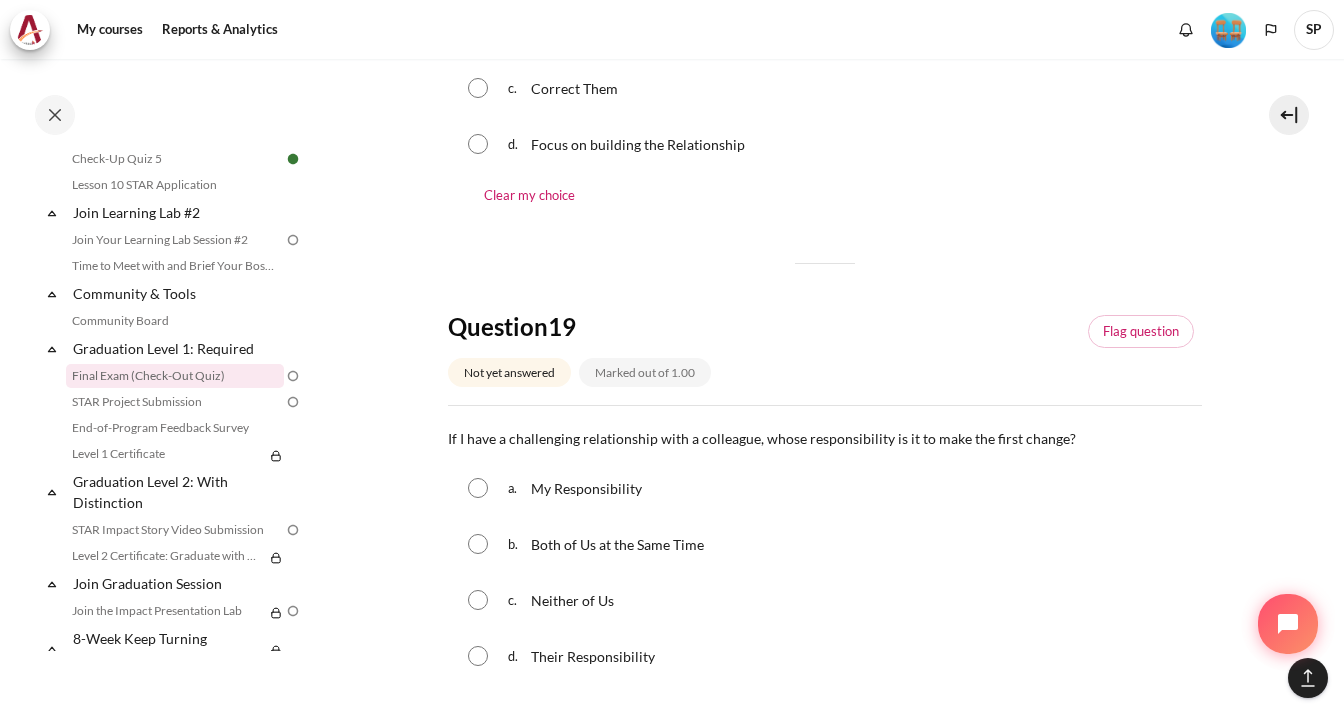 scroll, scrollTop: 1700, scrollLeft: 0, axis: vertical 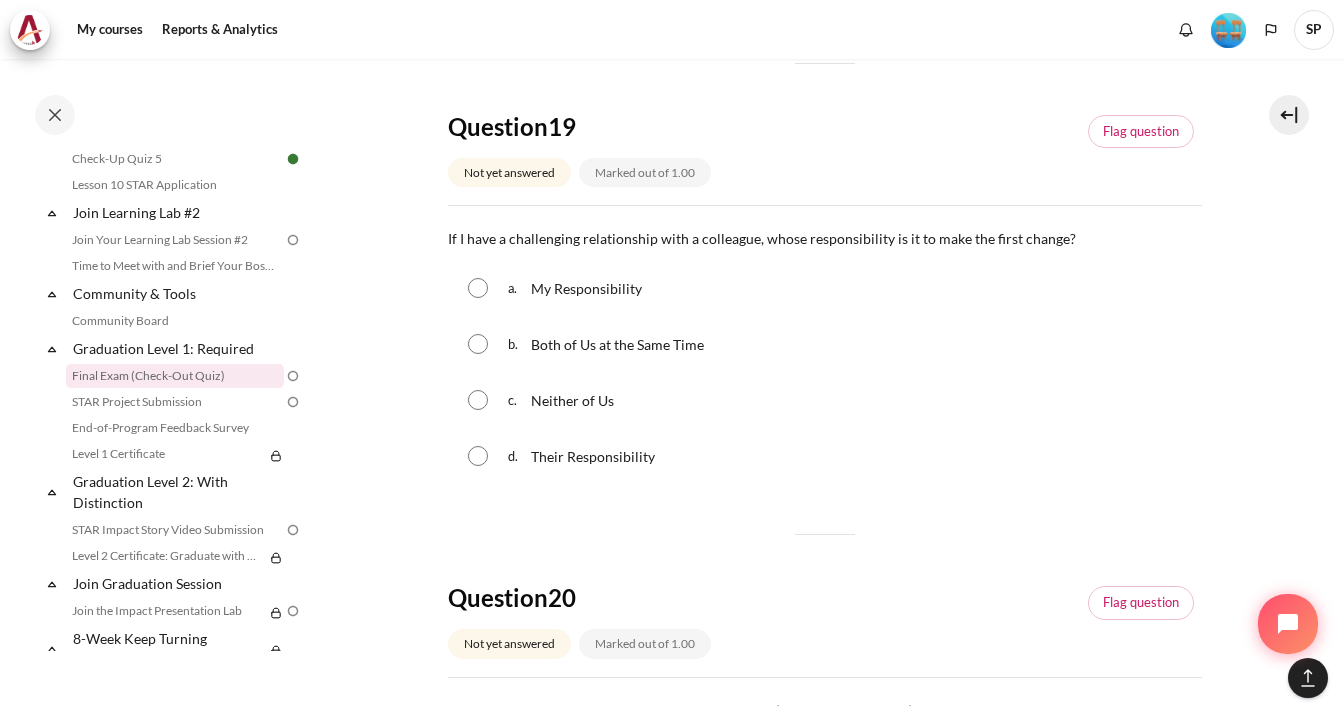 click at bounding box center [478, 288] 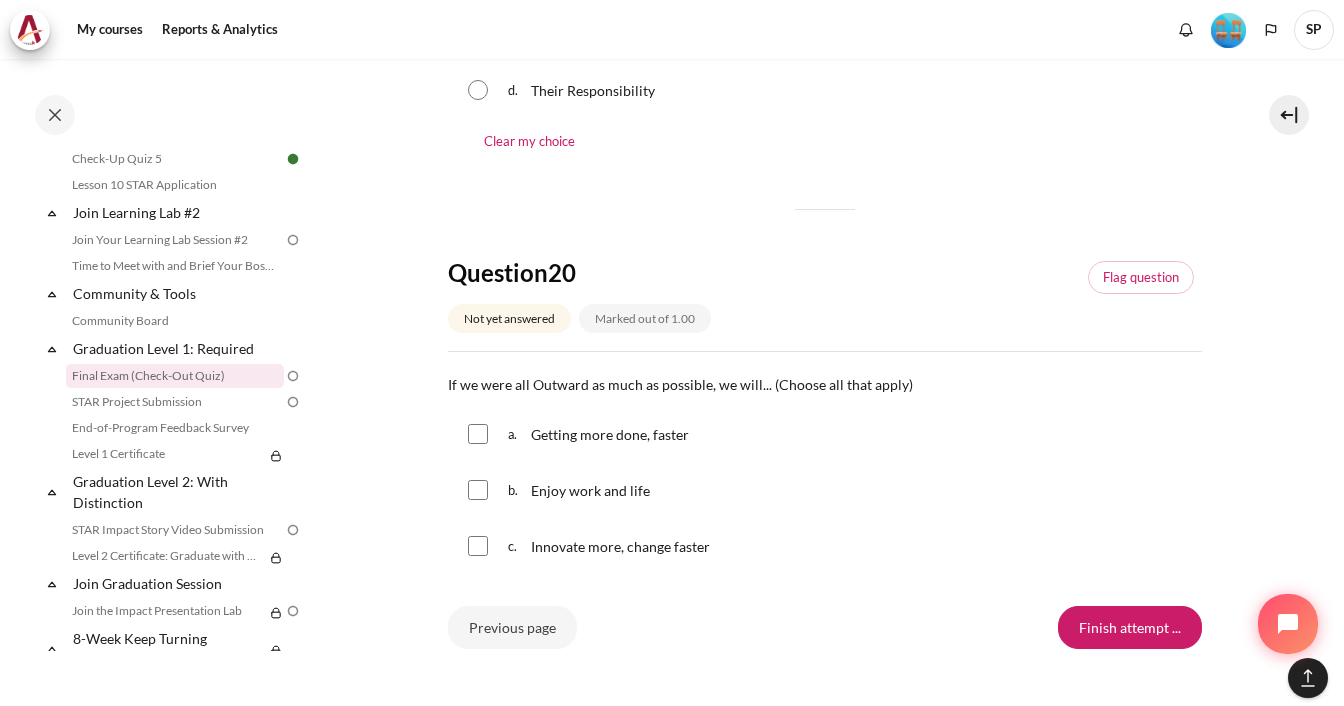 scroll, scrollTop: 2100, scrollLeft: 0, axis: vertical 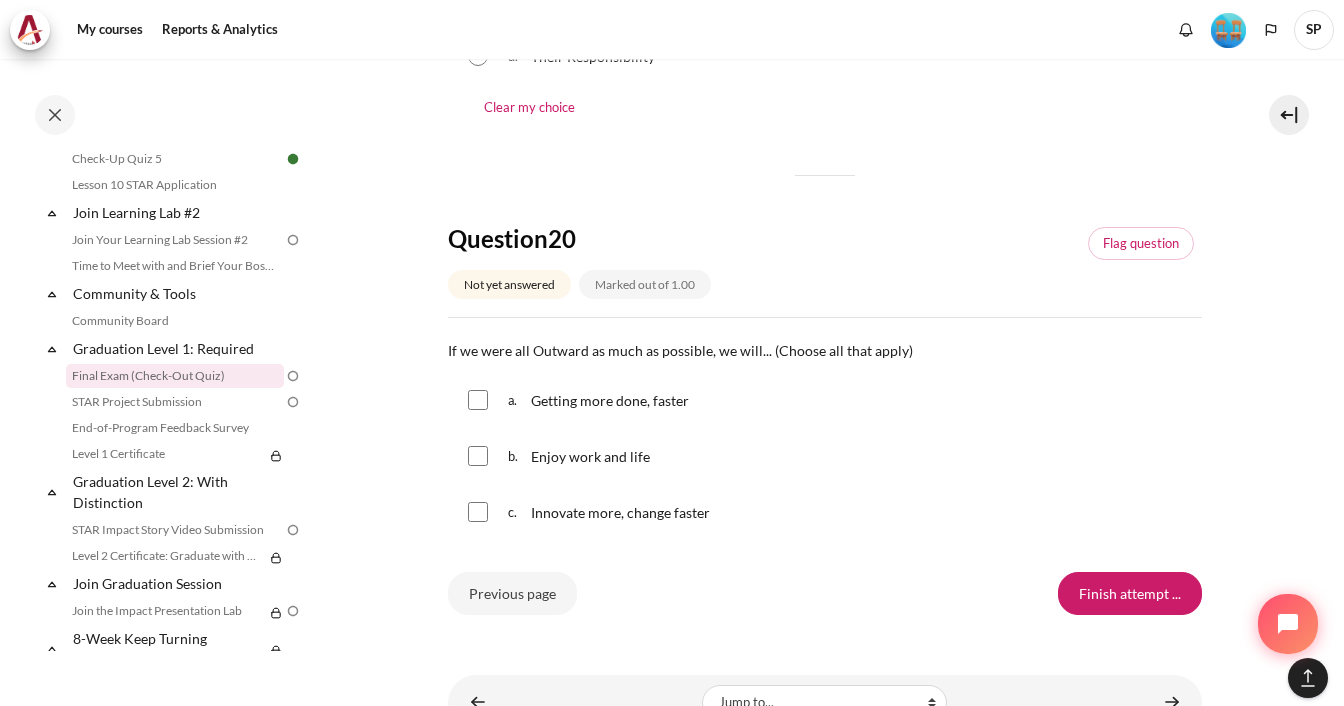 click at bounding box center [478, 400] 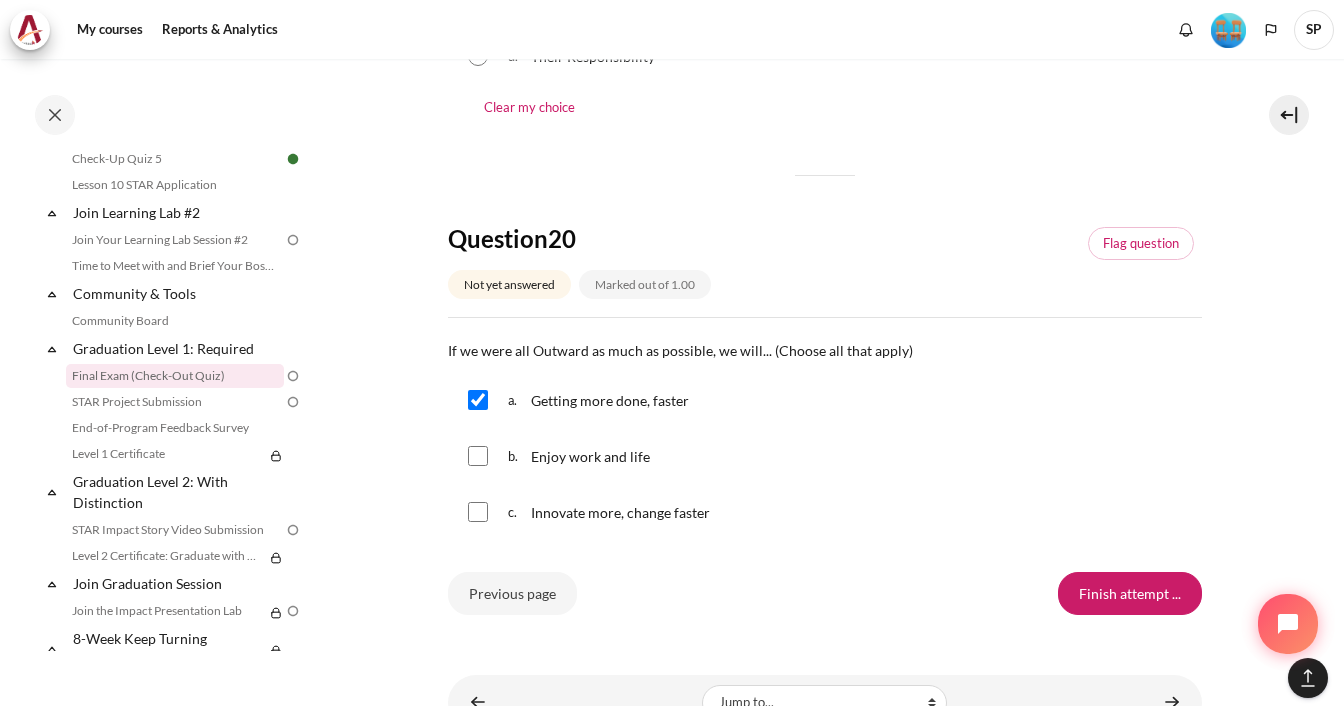 click at bounding box center [478, 456] 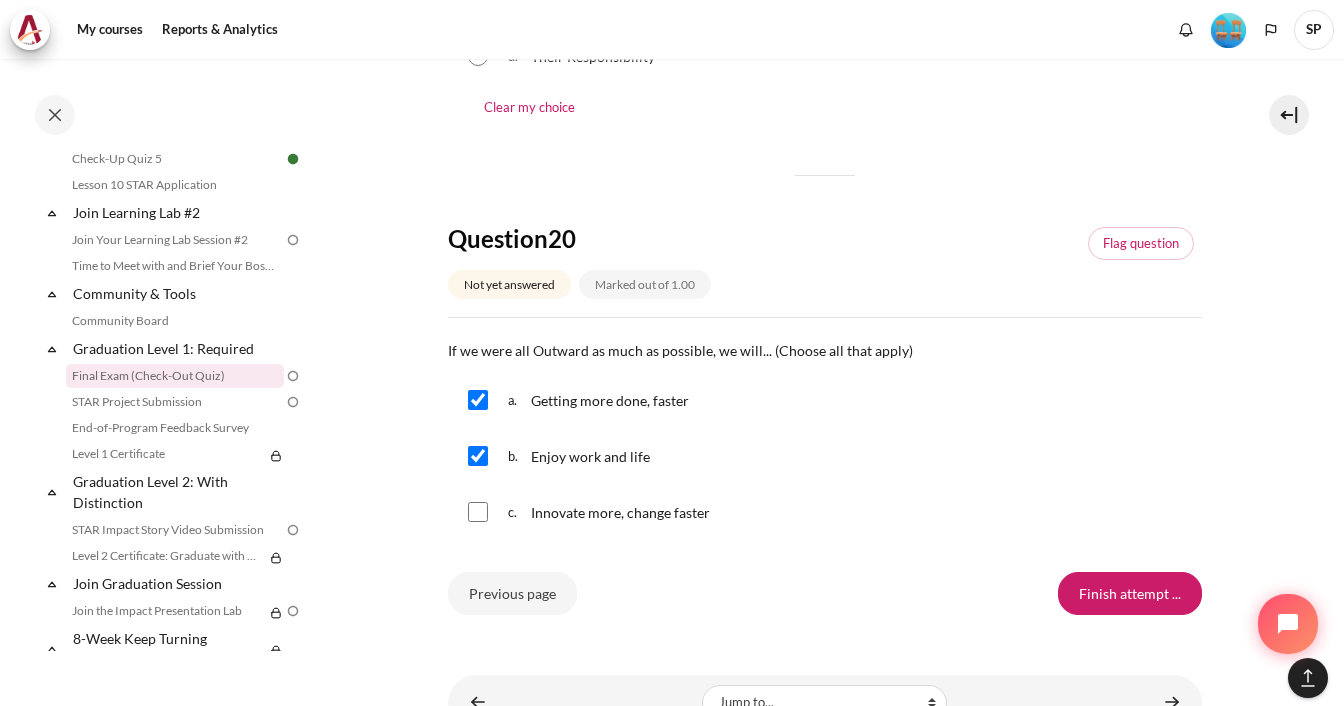 click at bounding box center (478, 512) 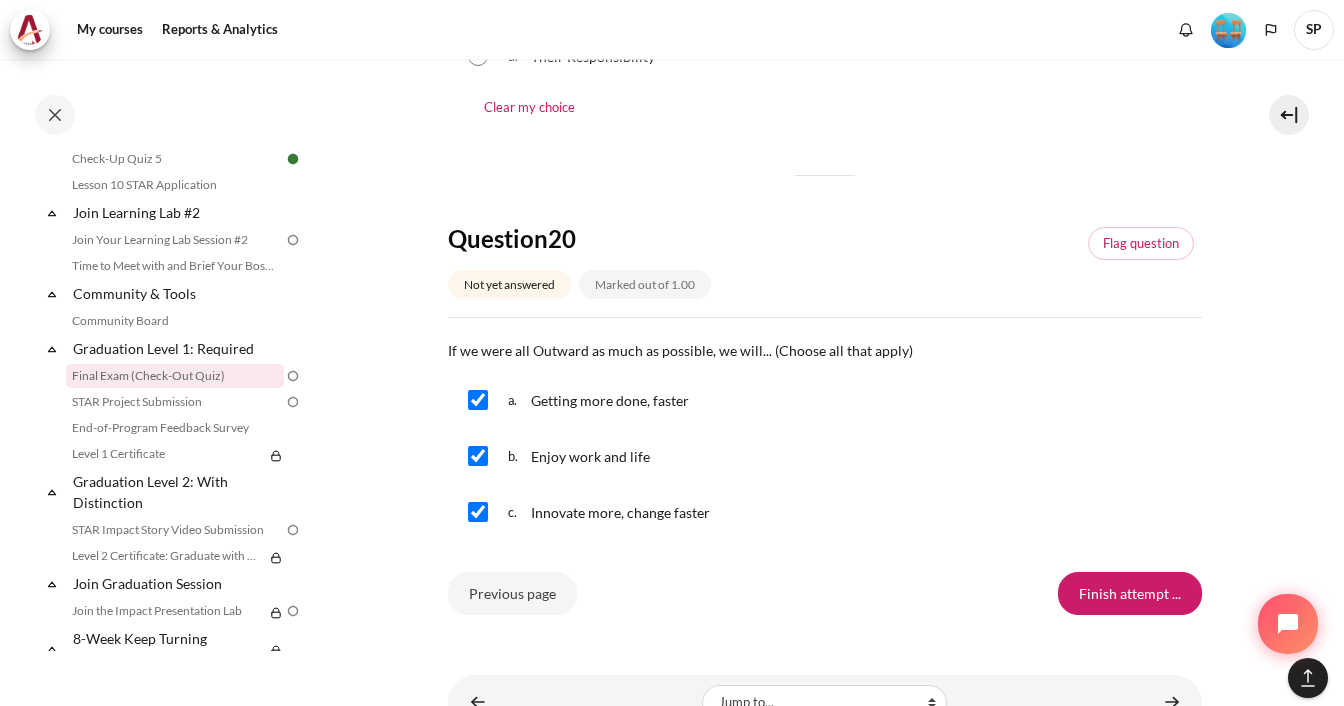 scroll, scrollTop: 2196, scrollLeft: 0, axis: vertical 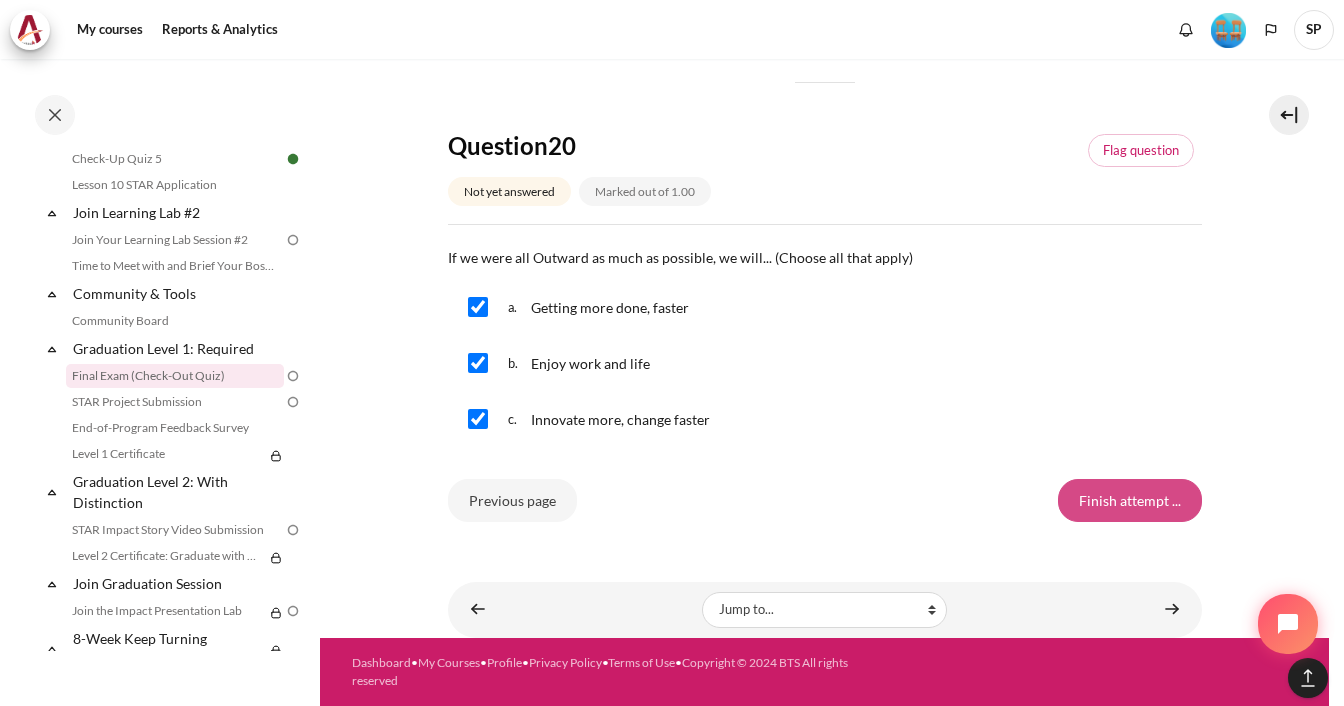 click on "Finish attempt ..." at bounding box center [1130, 500] 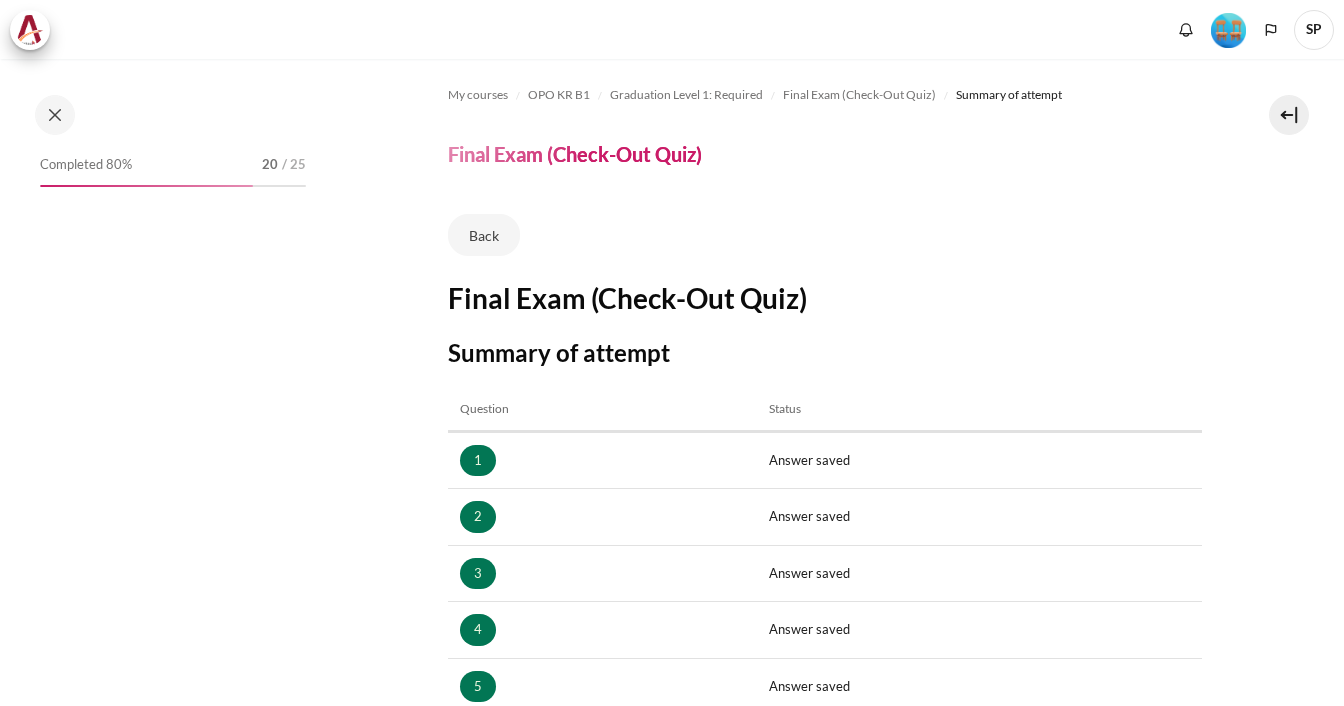 scroll, scrollTop: 0, scrollLeft: 0, axis: both 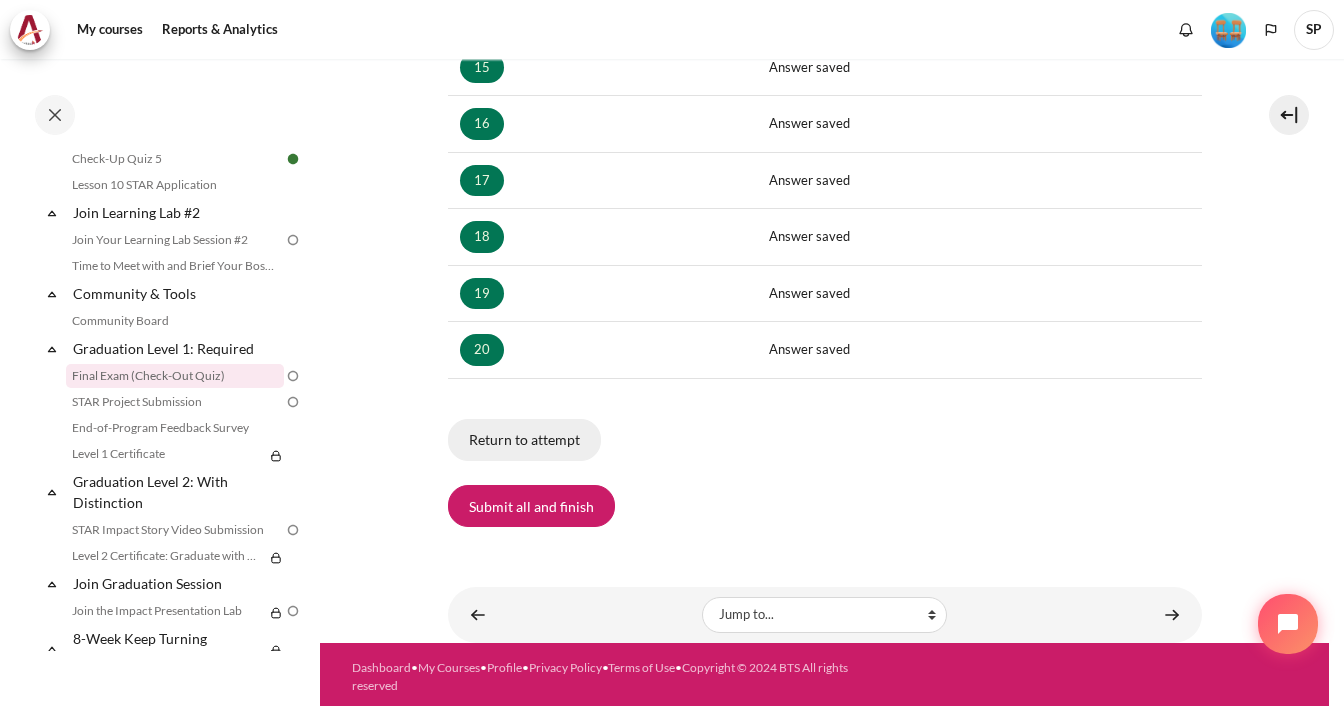 click on "Return to attempt" at bounding box center [524, 440] 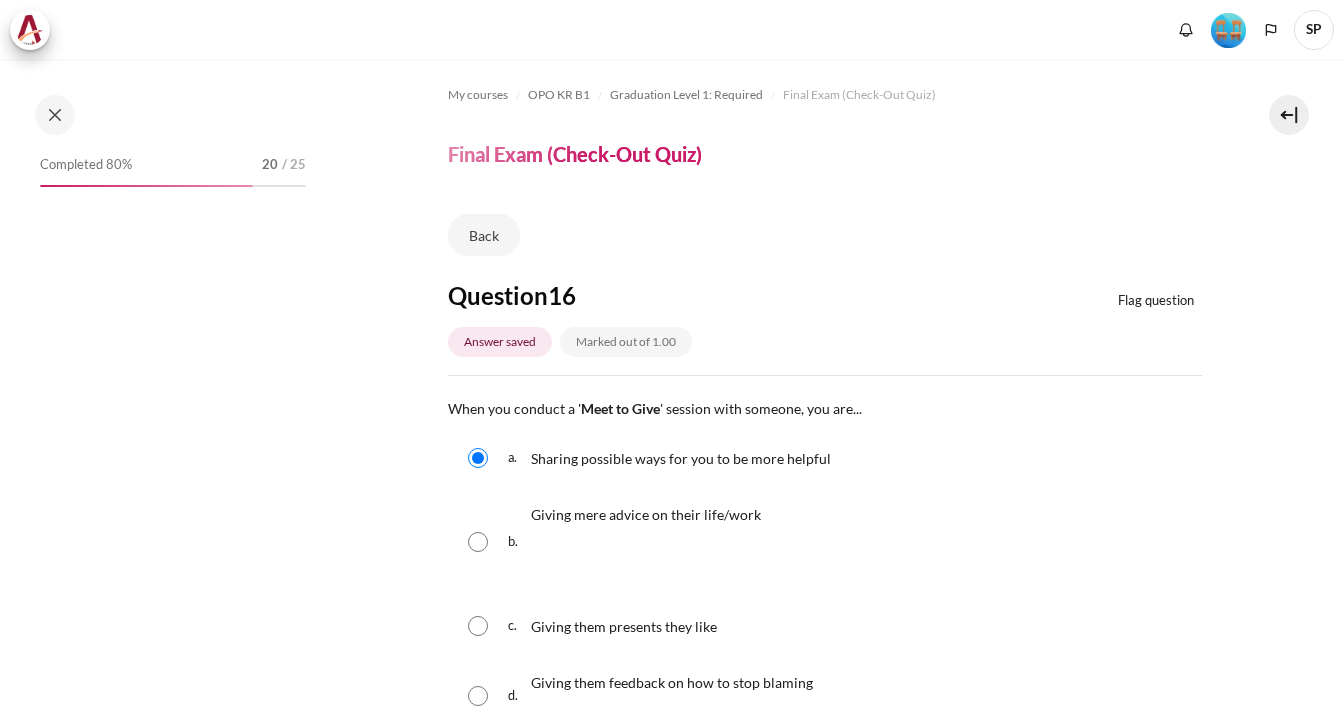 scroll, scrollTop: 0, scrollLeft: 0, axis: both 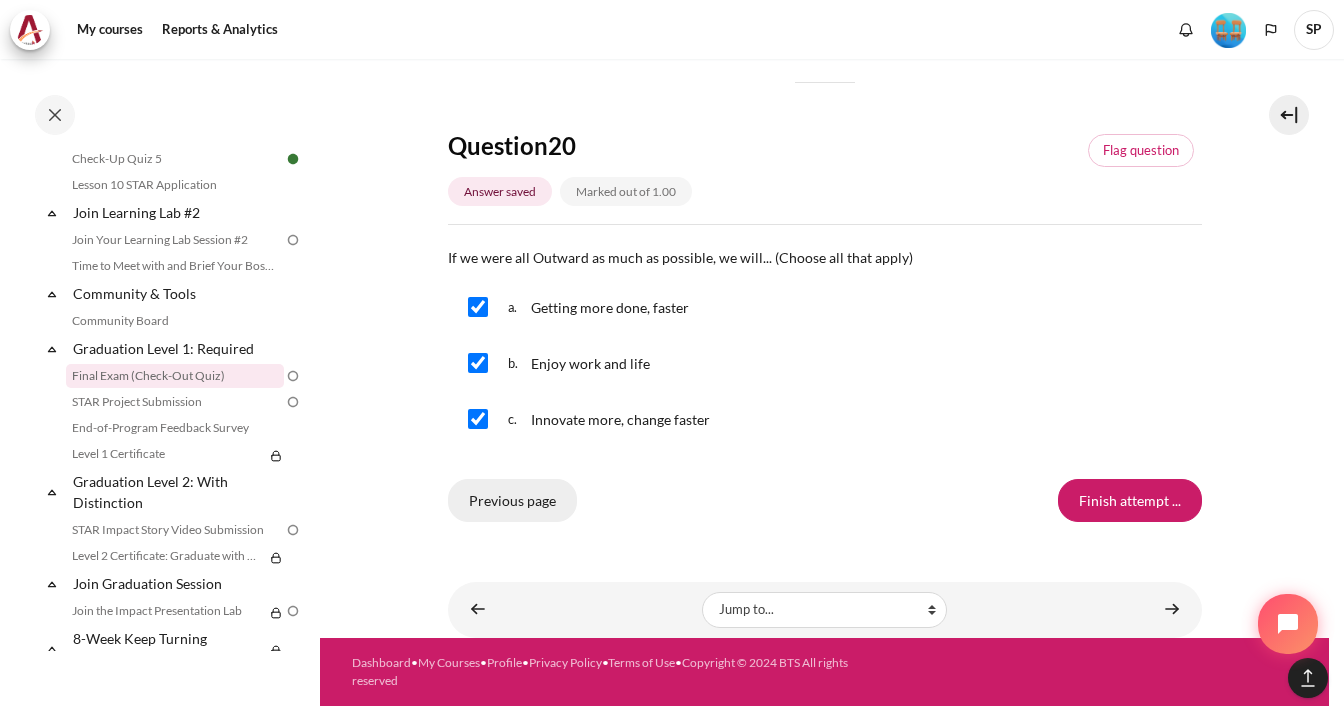 click on "Previous page" at bounding box center (512, 500) 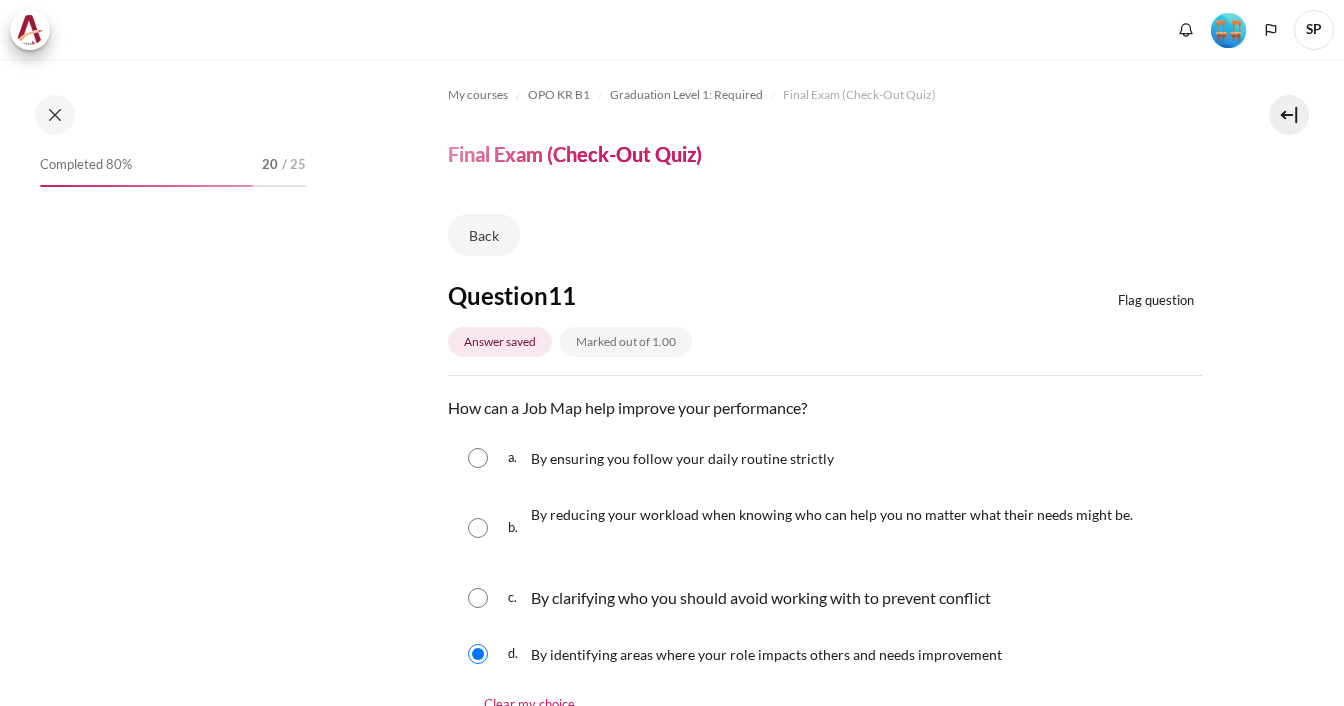 scroll, scrollTop: 0, scrollLeft: 0, axis: both 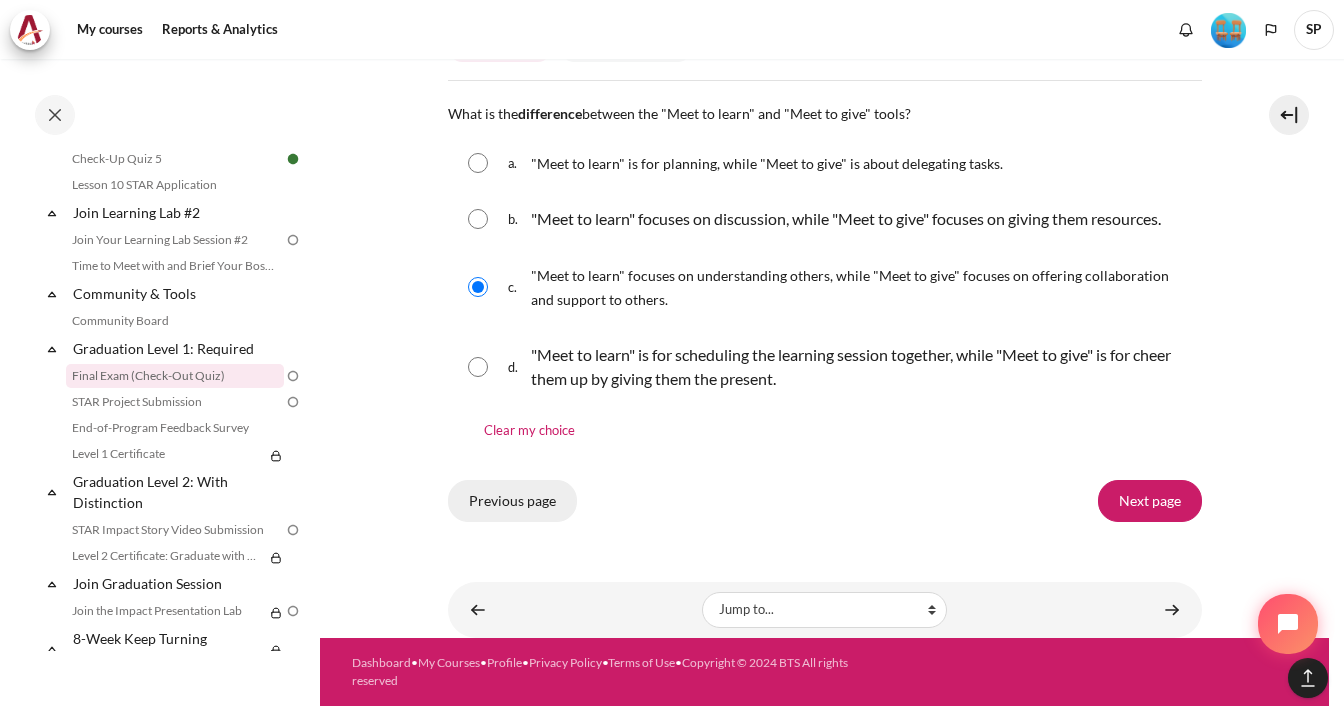 click on "Previous page" at bounding box center (512, 501) 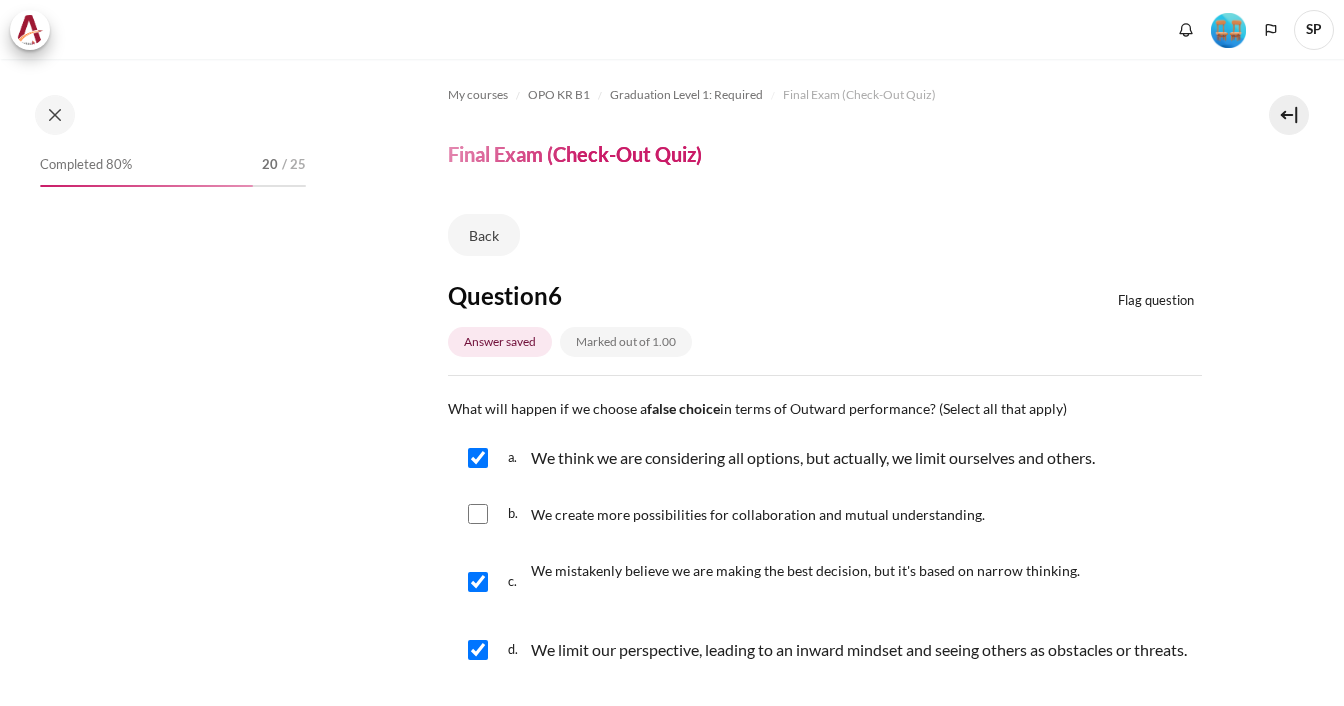 scroll, scrollTop: 0, scrollLeft: 0, axis: both 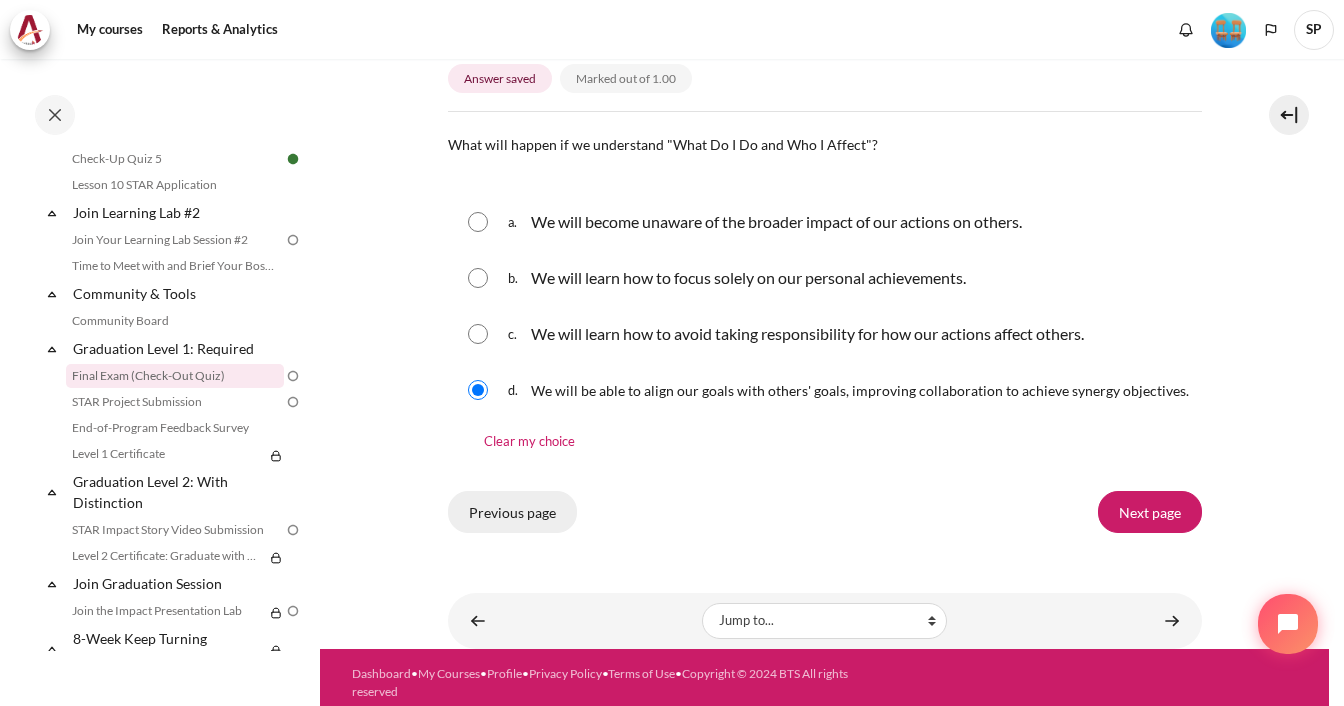 click on "Previous page" at bounding box center (512, 512) 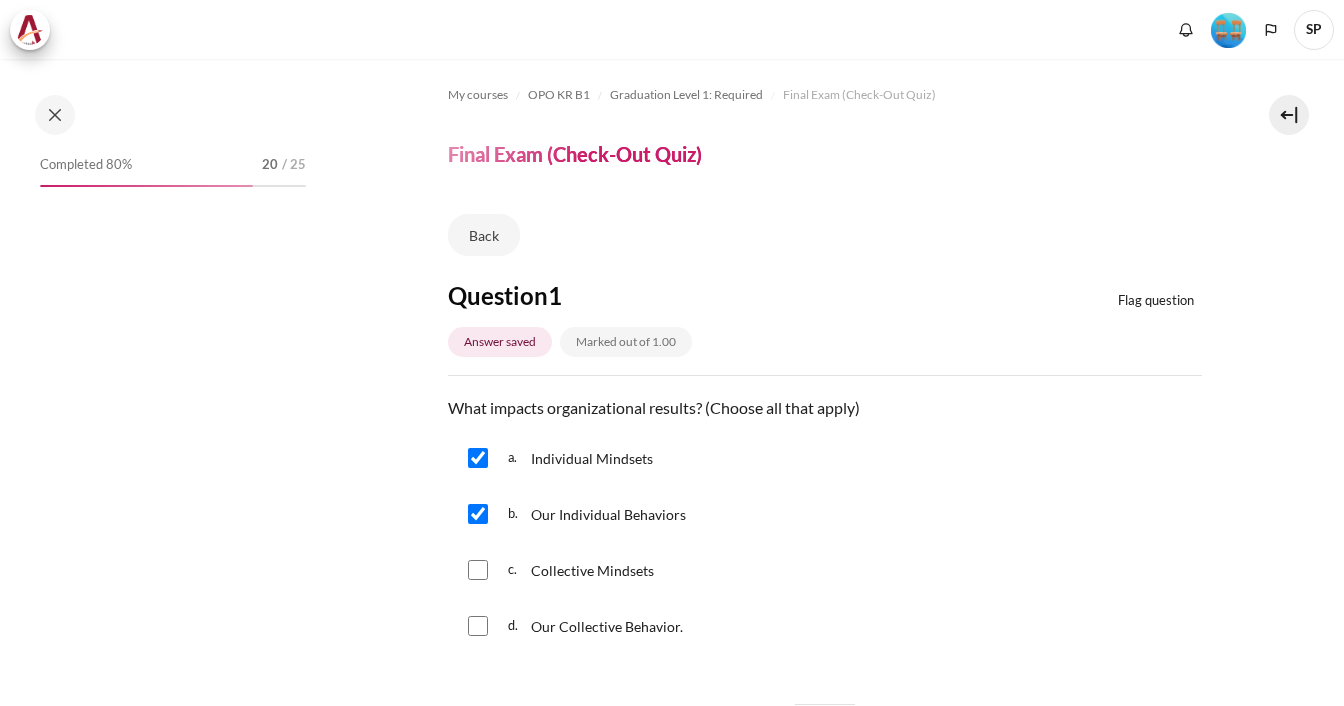 scroll, scrollTop: 0, scrollLeft: 0, axis: both 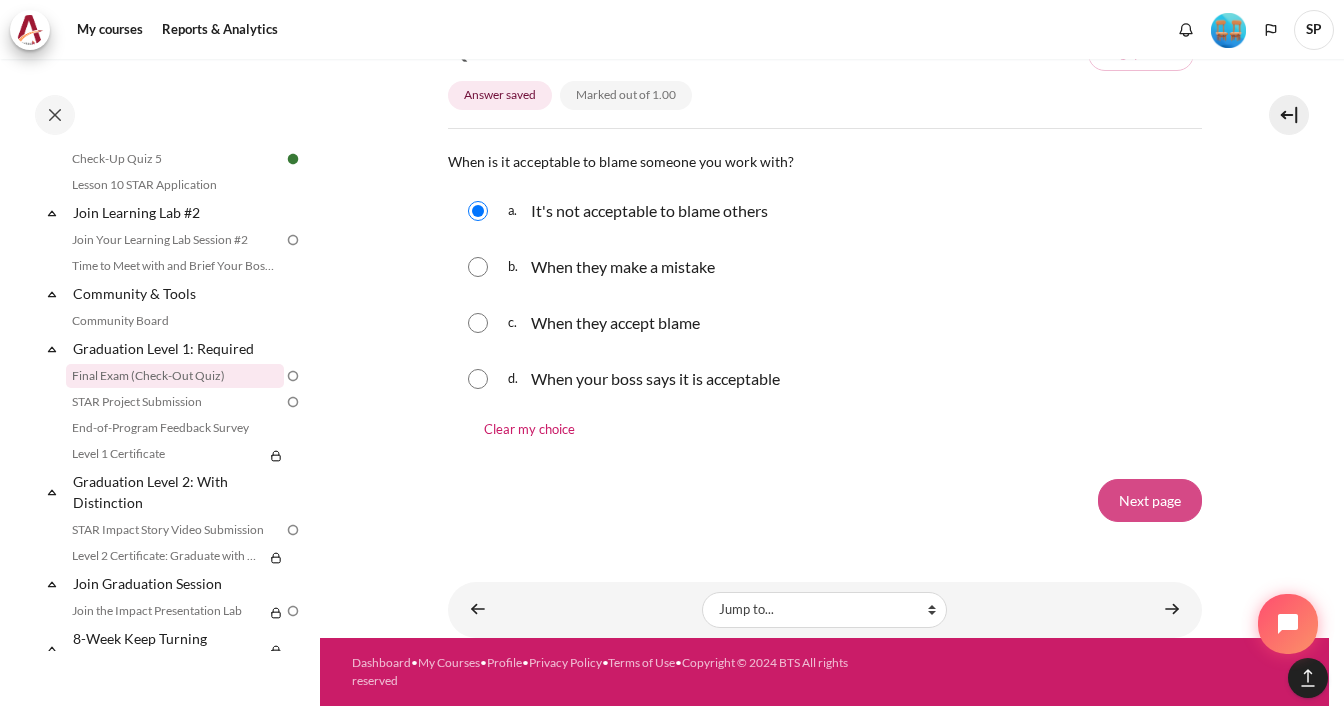 click on "Next page" at bounding box center (1150, 500) 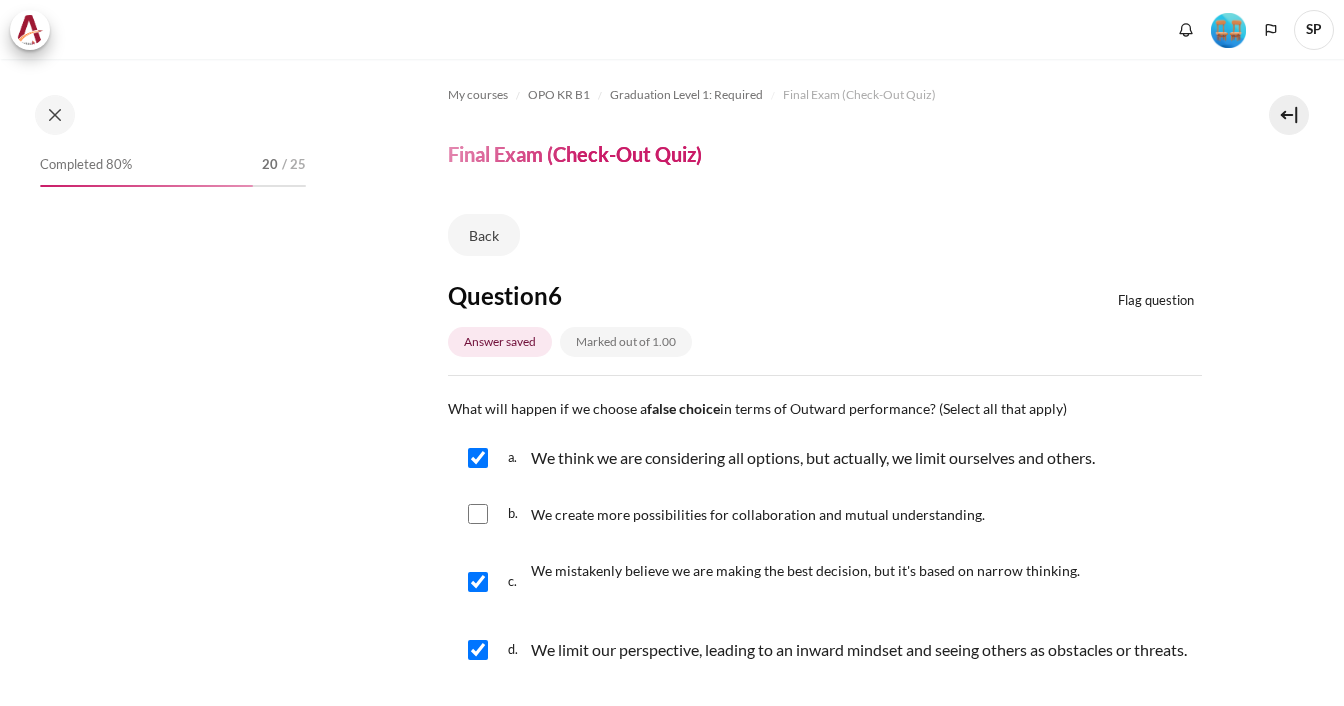 scroll, scrollTop: 0, scrollLeft: 0, axis: both 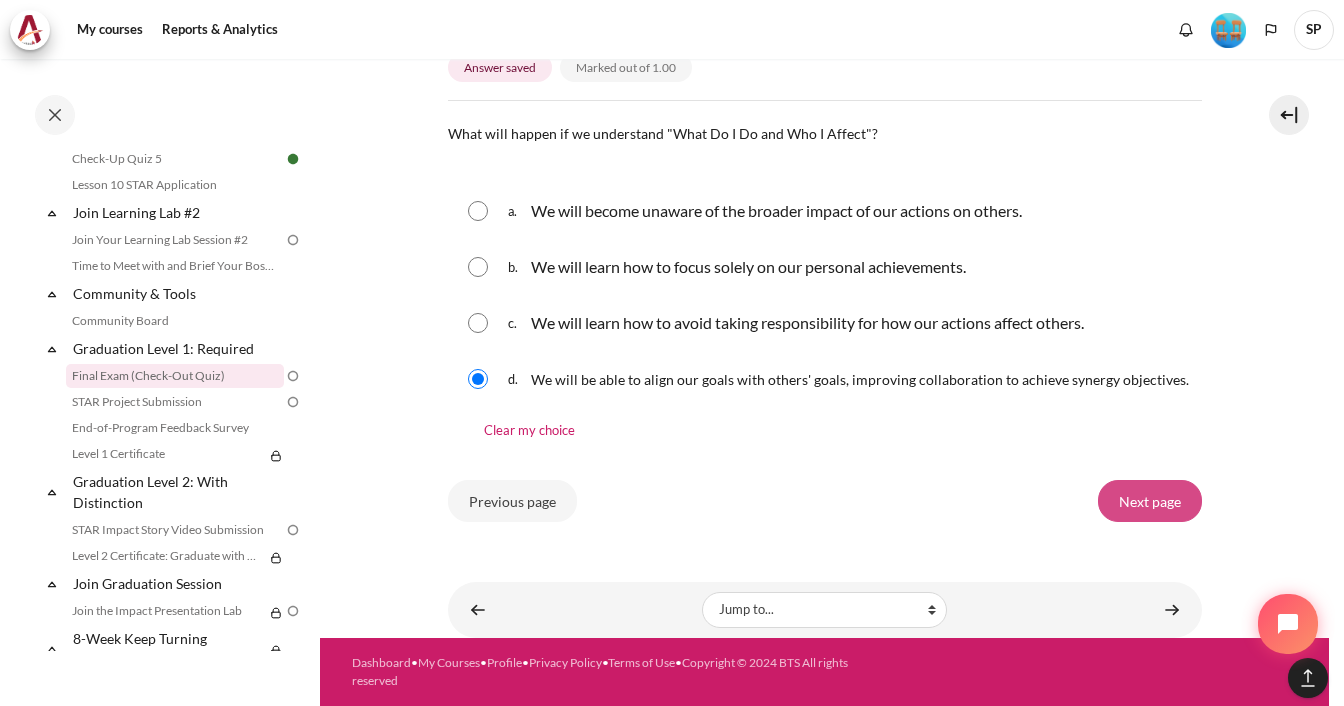 click on "Next page" at bounding box center [1150, 501] 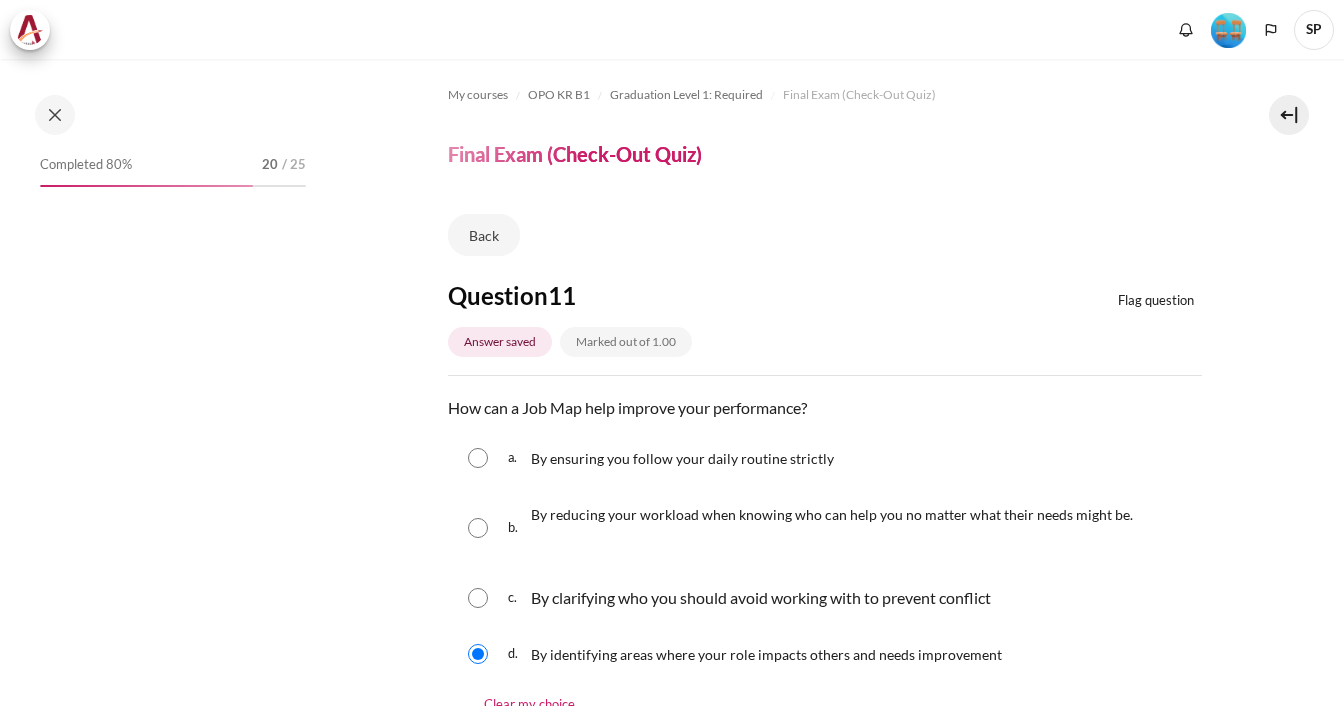scroll, scrollTop: 0, scrollLeft: 0, axis: both 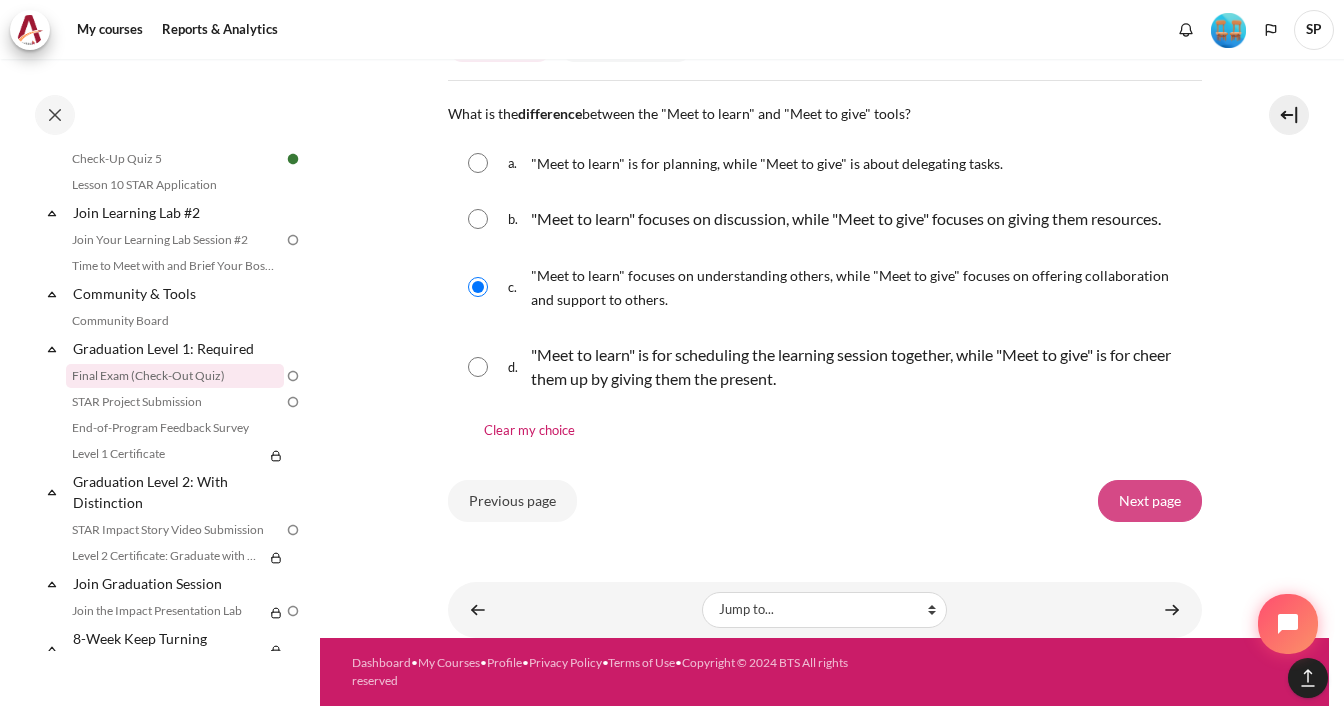 click on "Next page" at bounding box center [1150, 501] 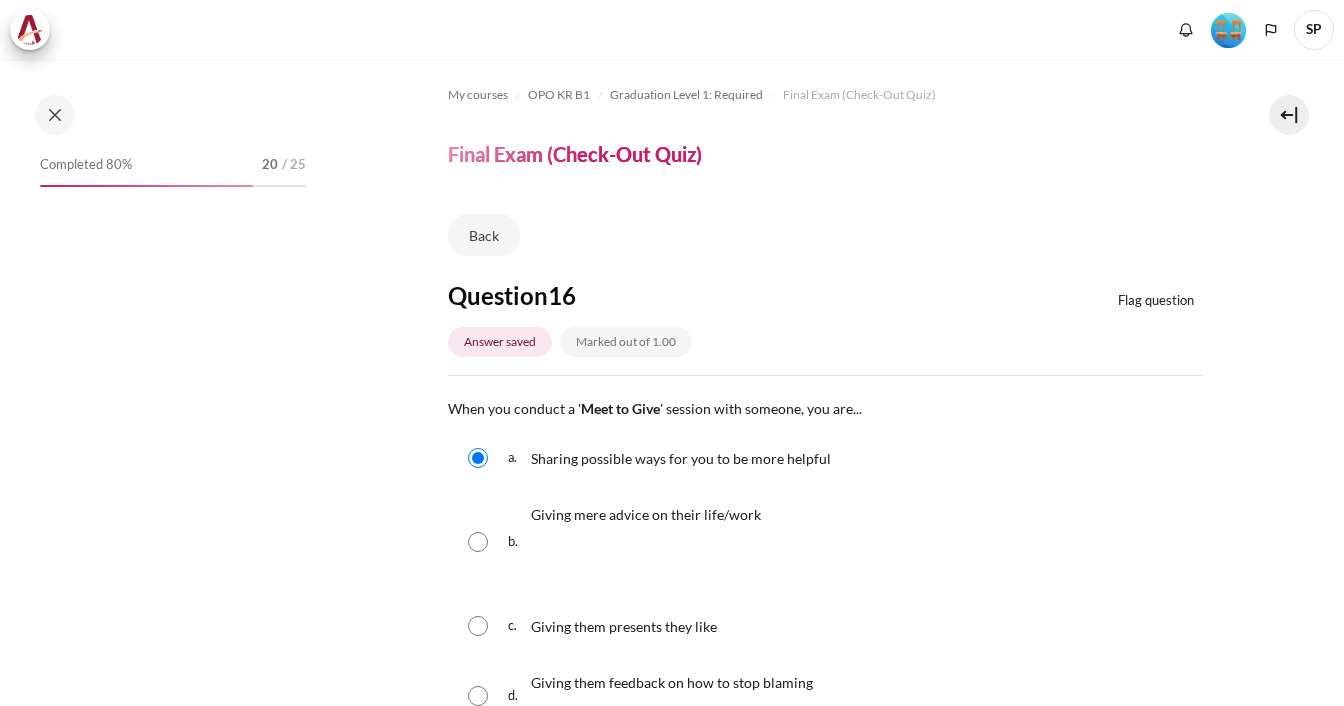 scroll, scrollTop: 0, scrollLeft: 0, axis: both 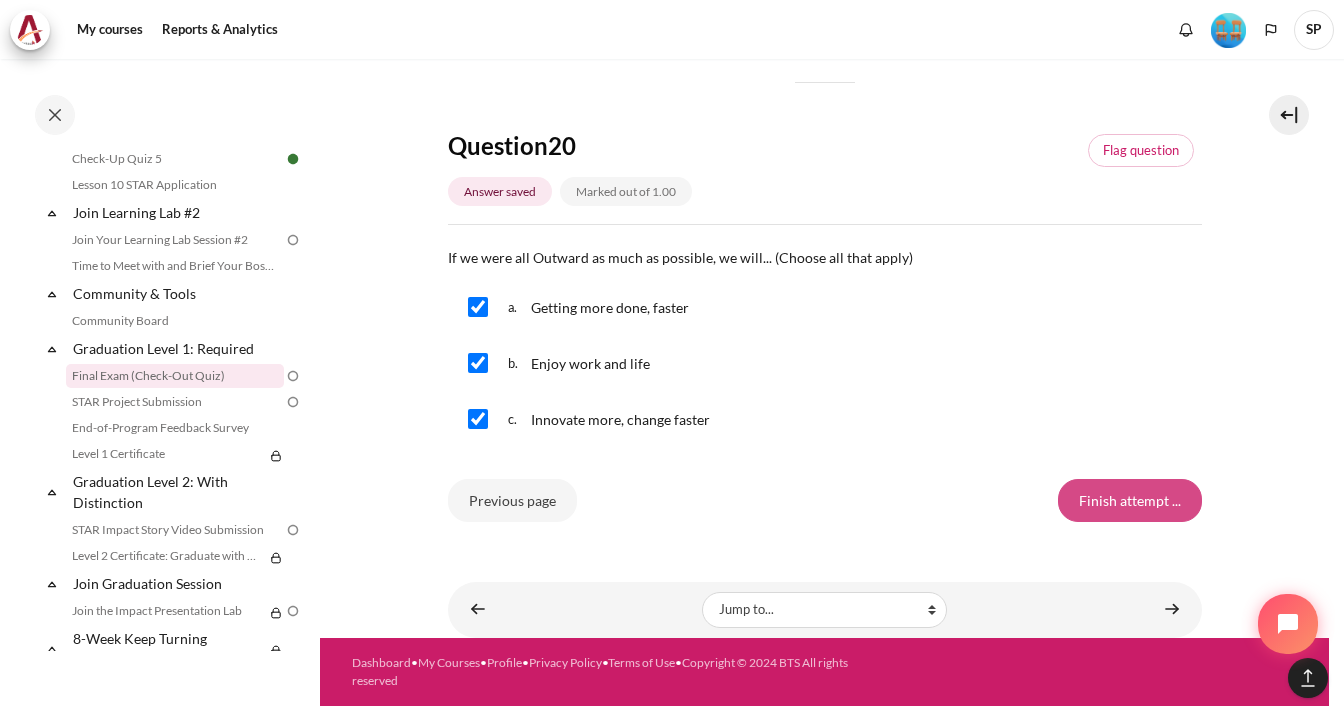 click on "Finish attempt ..." at bounding box center [1130, 500] 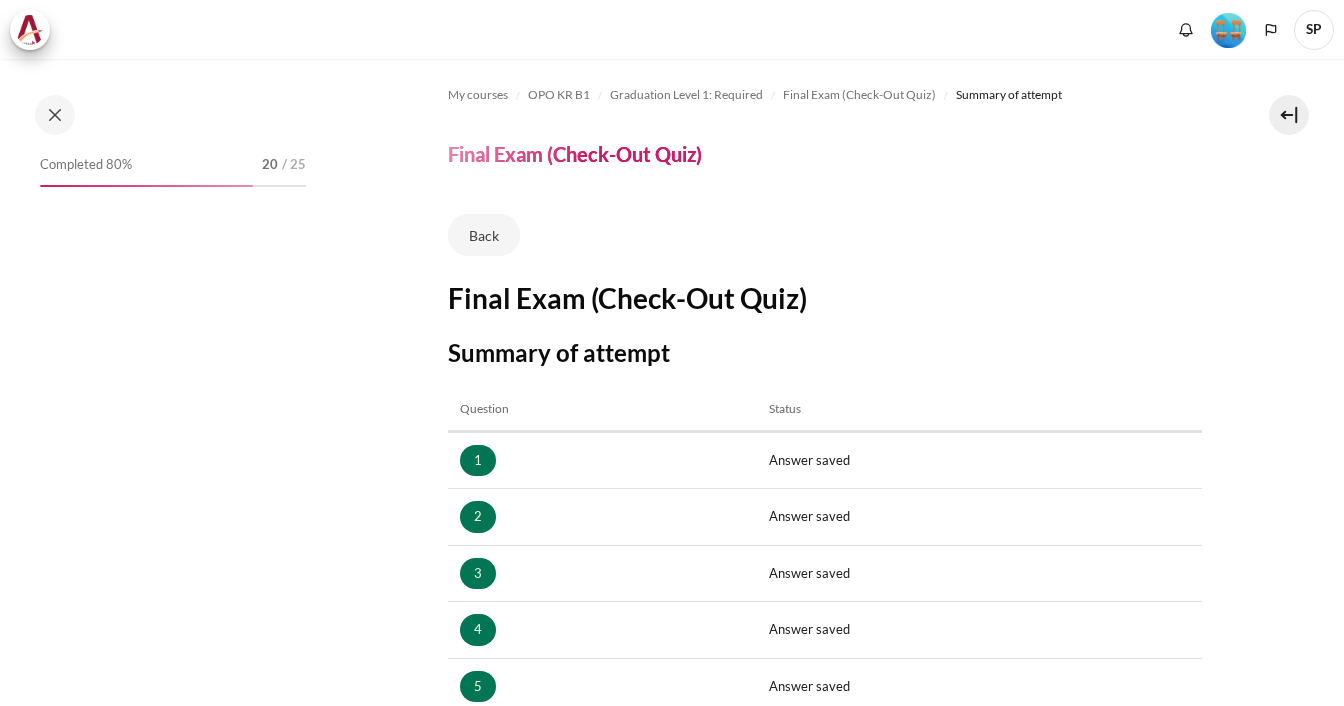 scroll, scrollTop: 0, scrollLeft: 0, axis: both 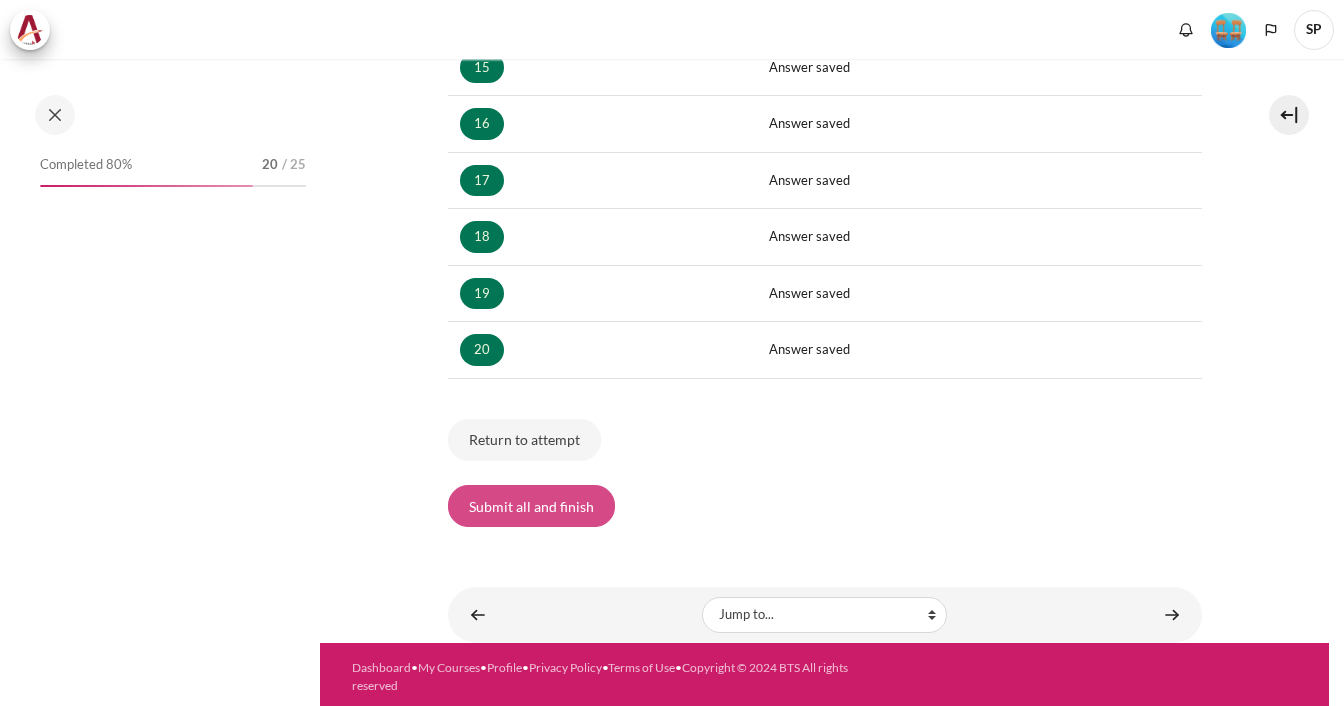 click on "Submit all and finish" at bounding box center (531, 506) 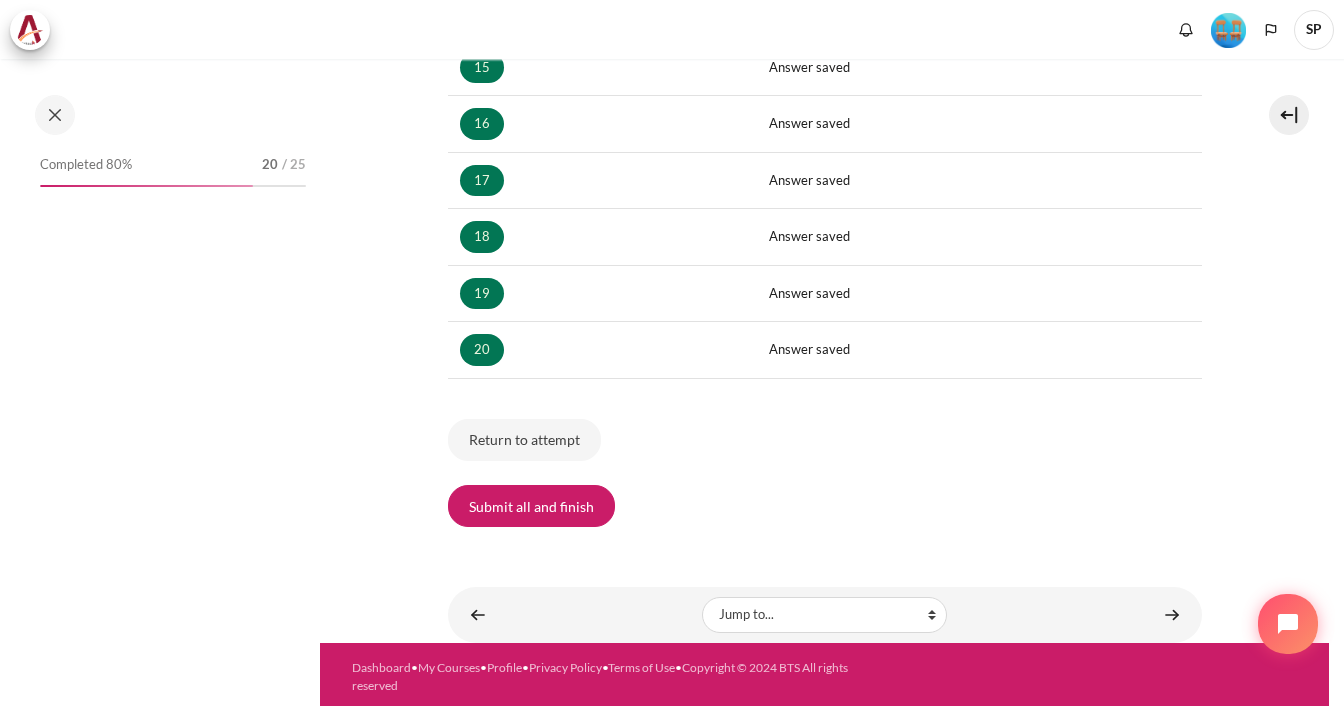 scroll, scrollTop: 0, scrollLeft: 0, axis: both 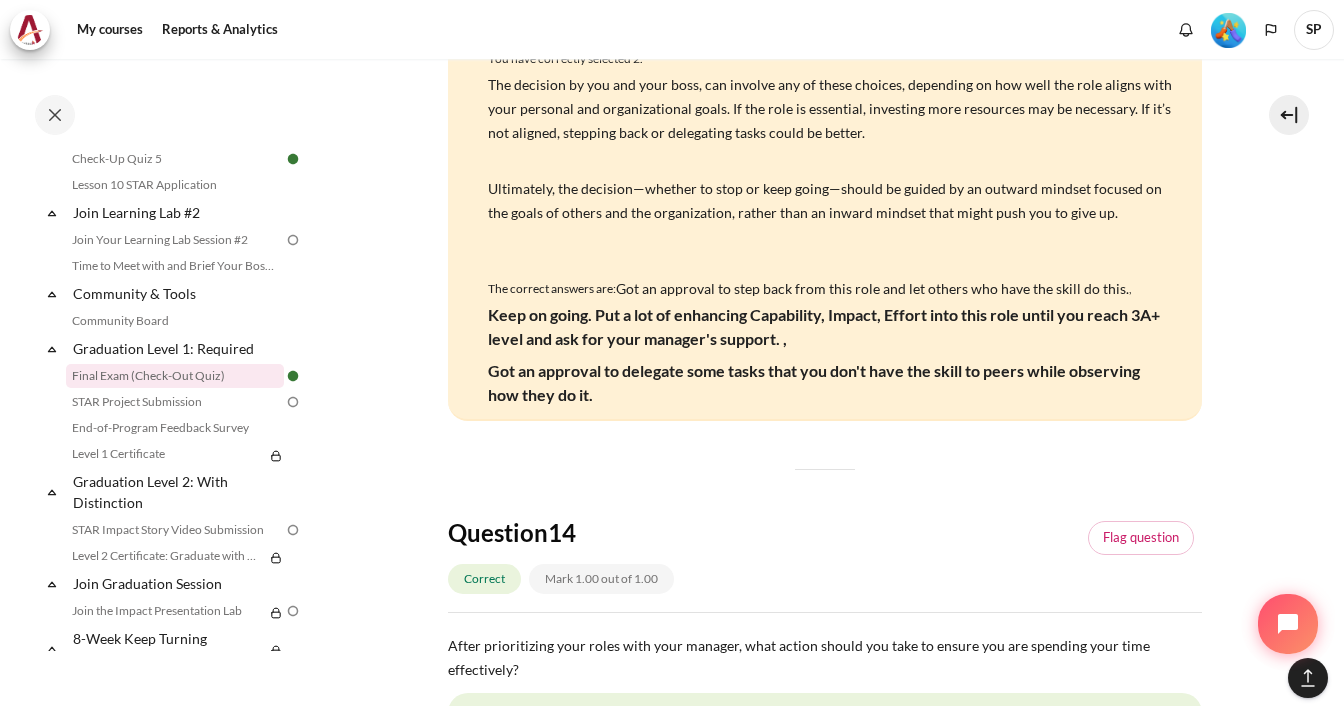drag, startPoint x: 2, startPoint y: 380, endPoint x: 28, endPoint y: 410, distance: 39.698868 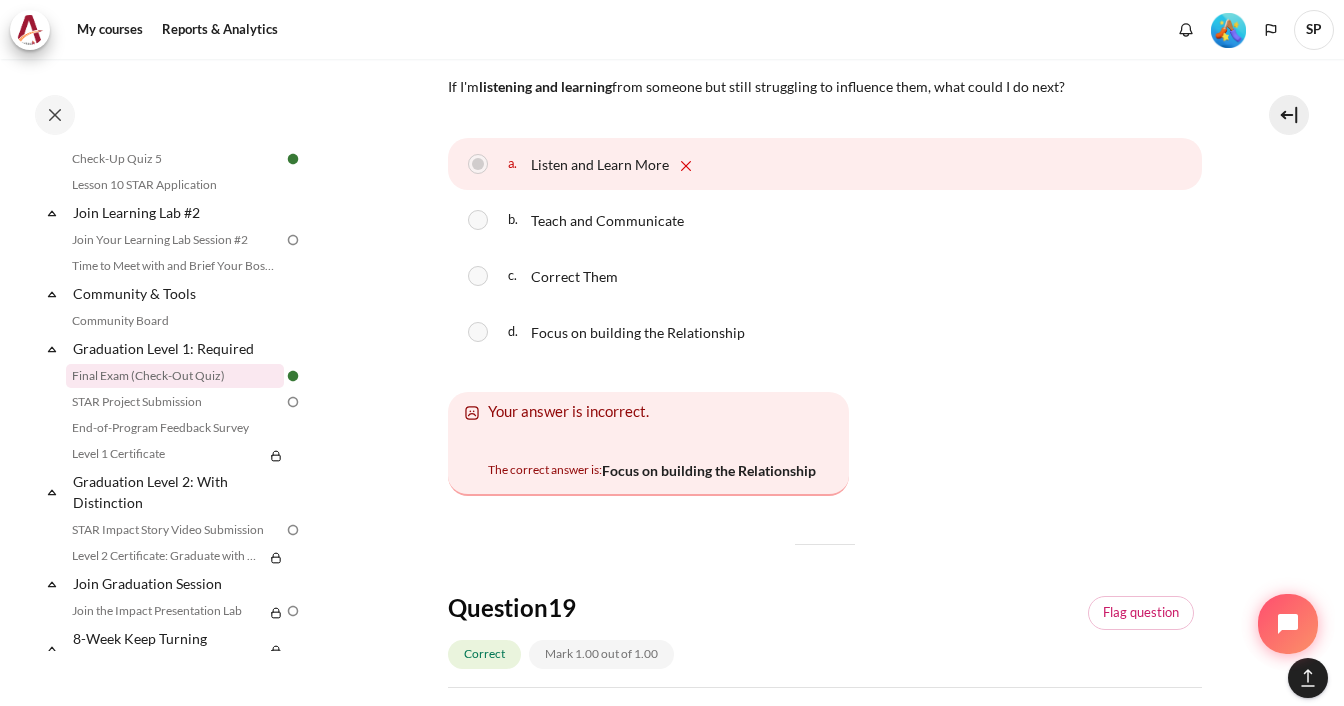 scroll, scrollTop: 12653, scrollLeft: 0, axis: vertical 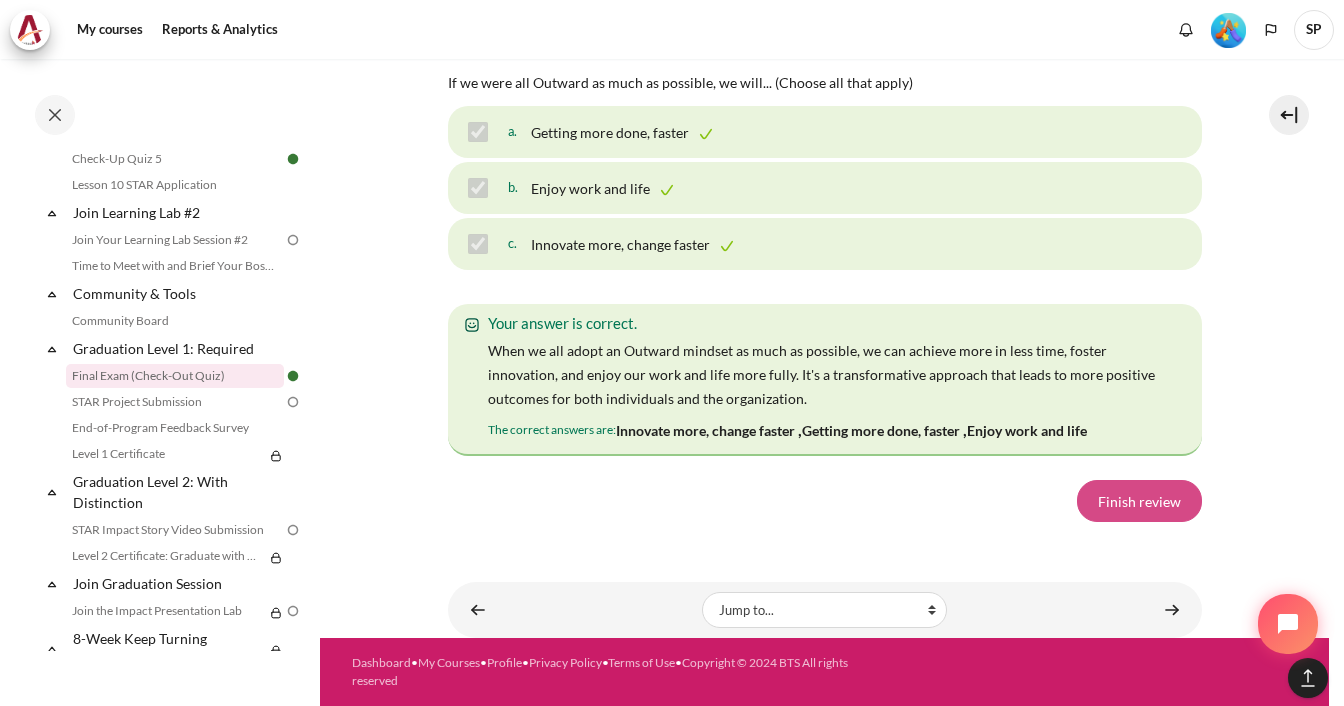 click on "Finish review" at bounding box center (1139, 501) 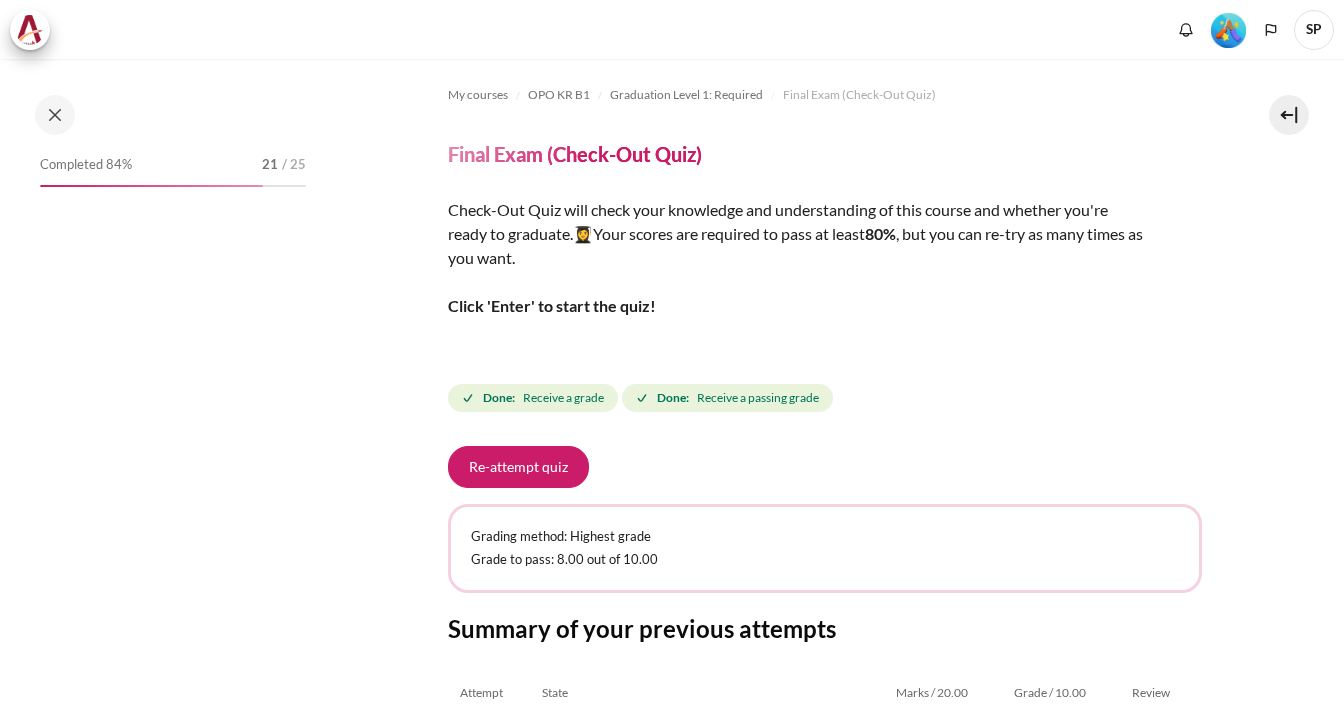 scroll, scrollTop: 0, scrollLeft: 0, axis: both 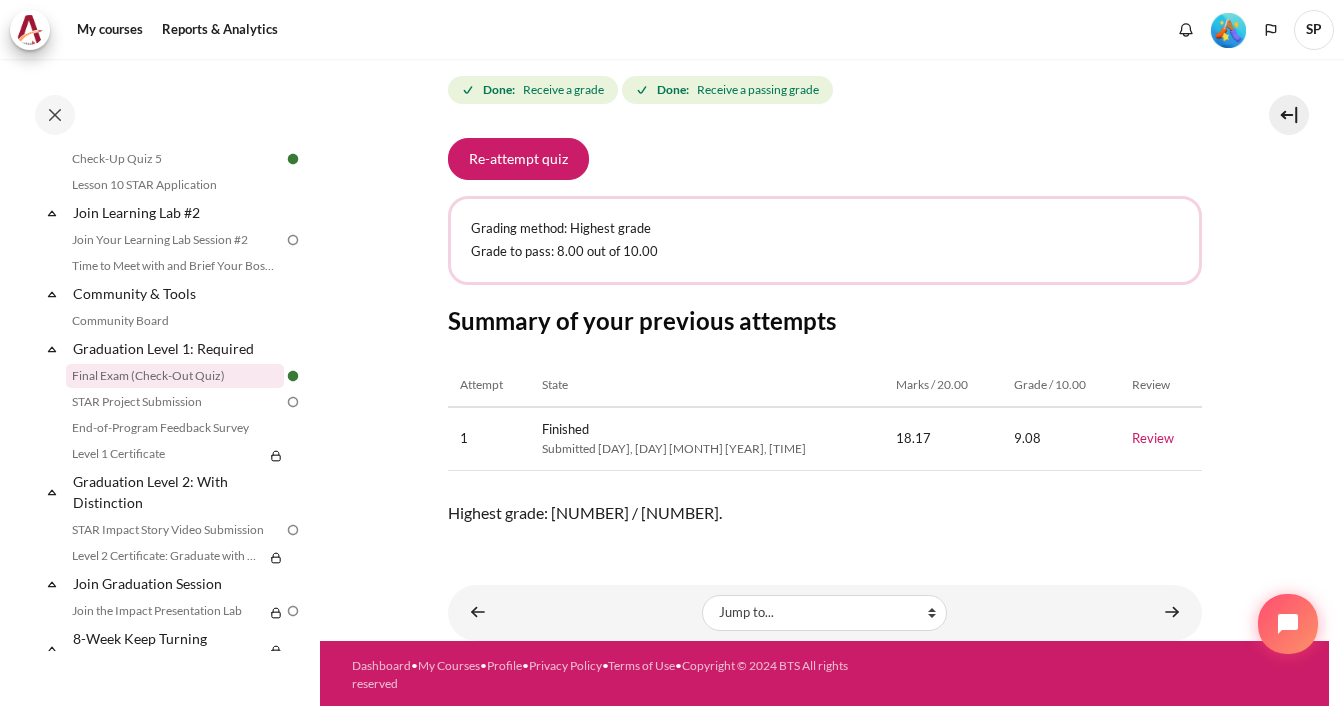 click on "Completed 84%
21
/ 25
Expand
Collapse
Welcome!
Highlighted" at bounding box center [160, 382] 